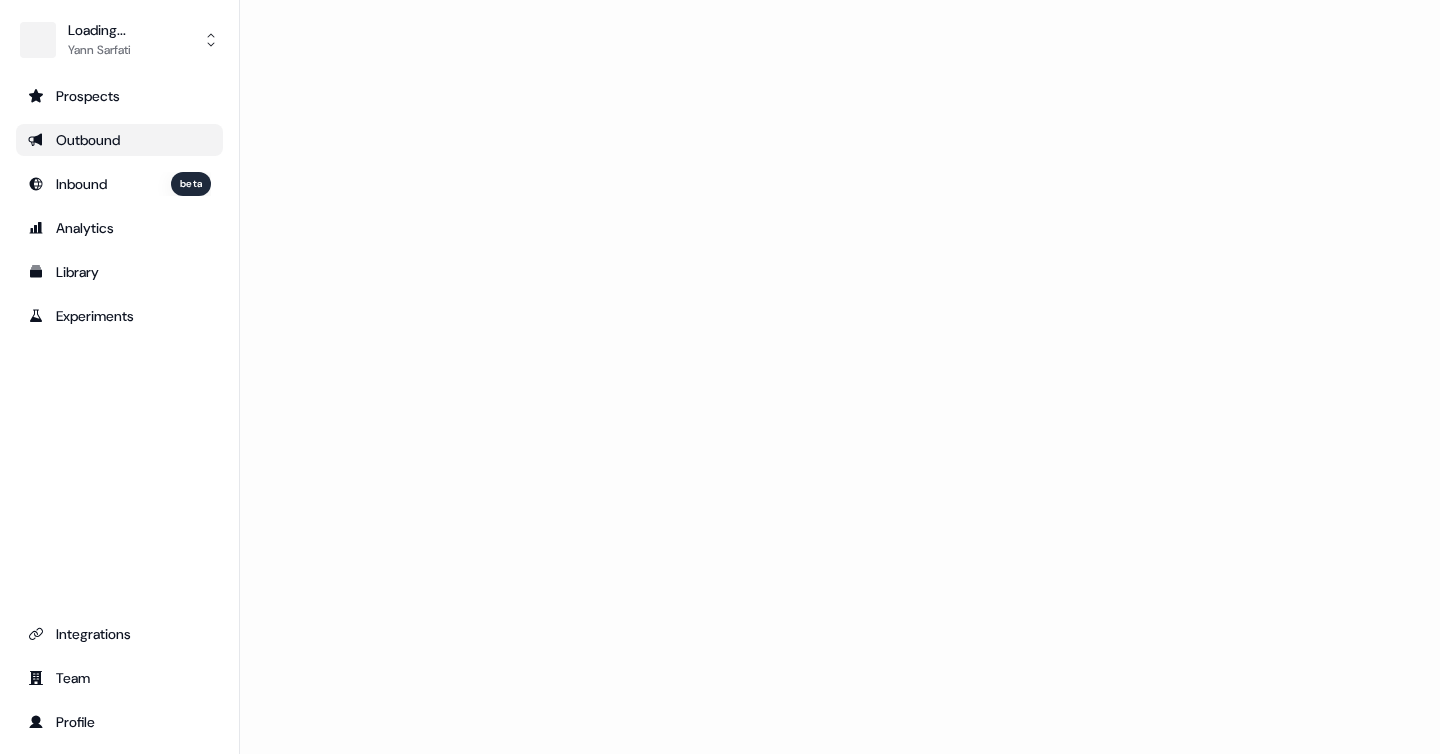 scroll, scrollTop: 0, scrollLeft: 0, axis: both 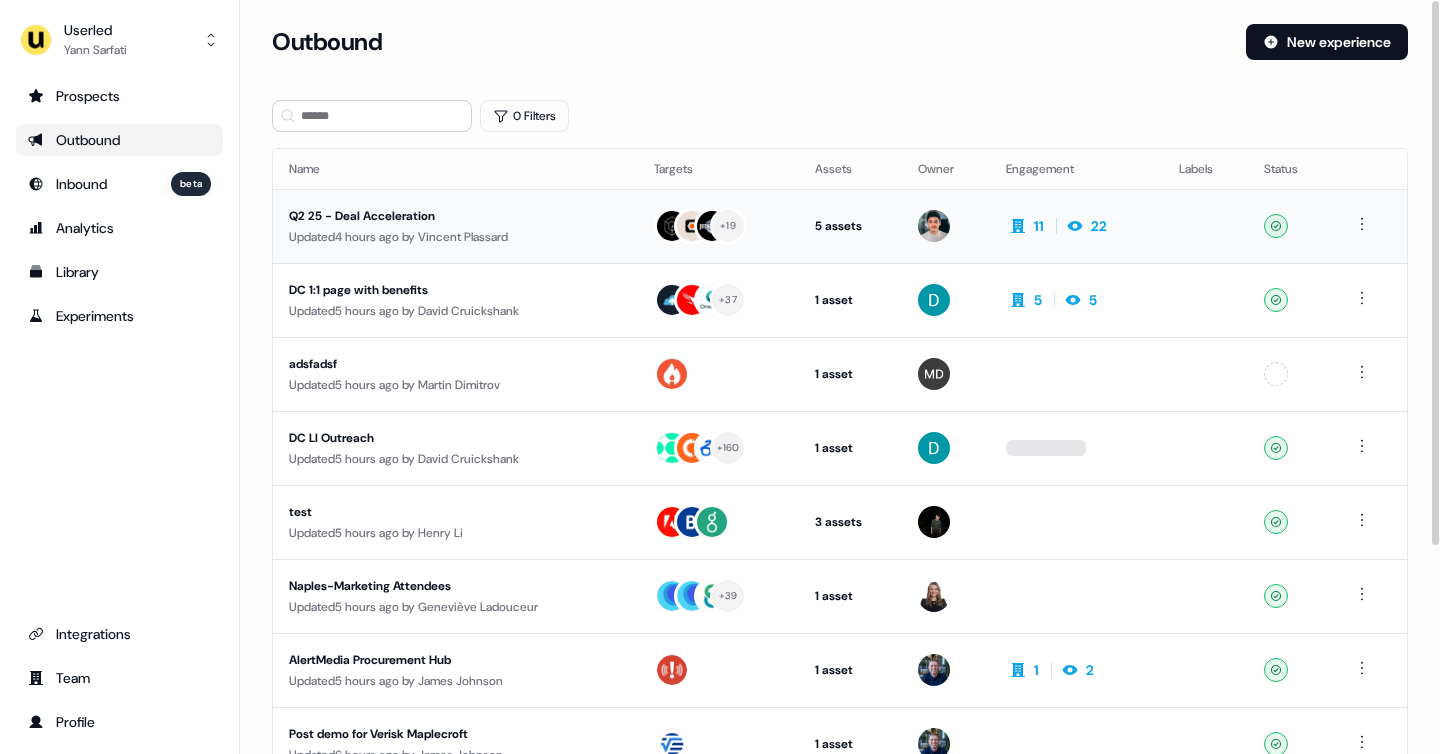click on "Q2 25 - Deal Acceleration" at bounding box center (455, 216) 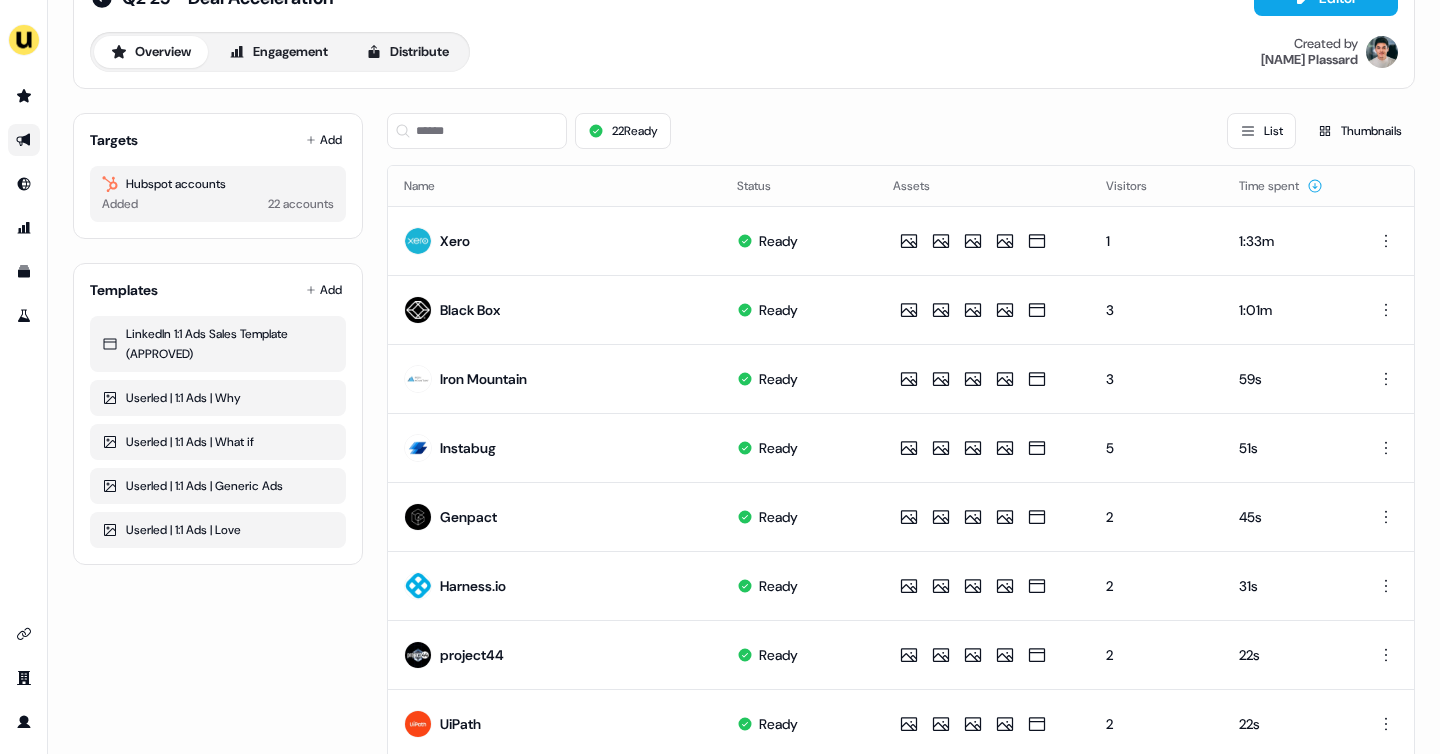 scroll, scrollTop: 19, scrollLeft: 0, axis: vertical 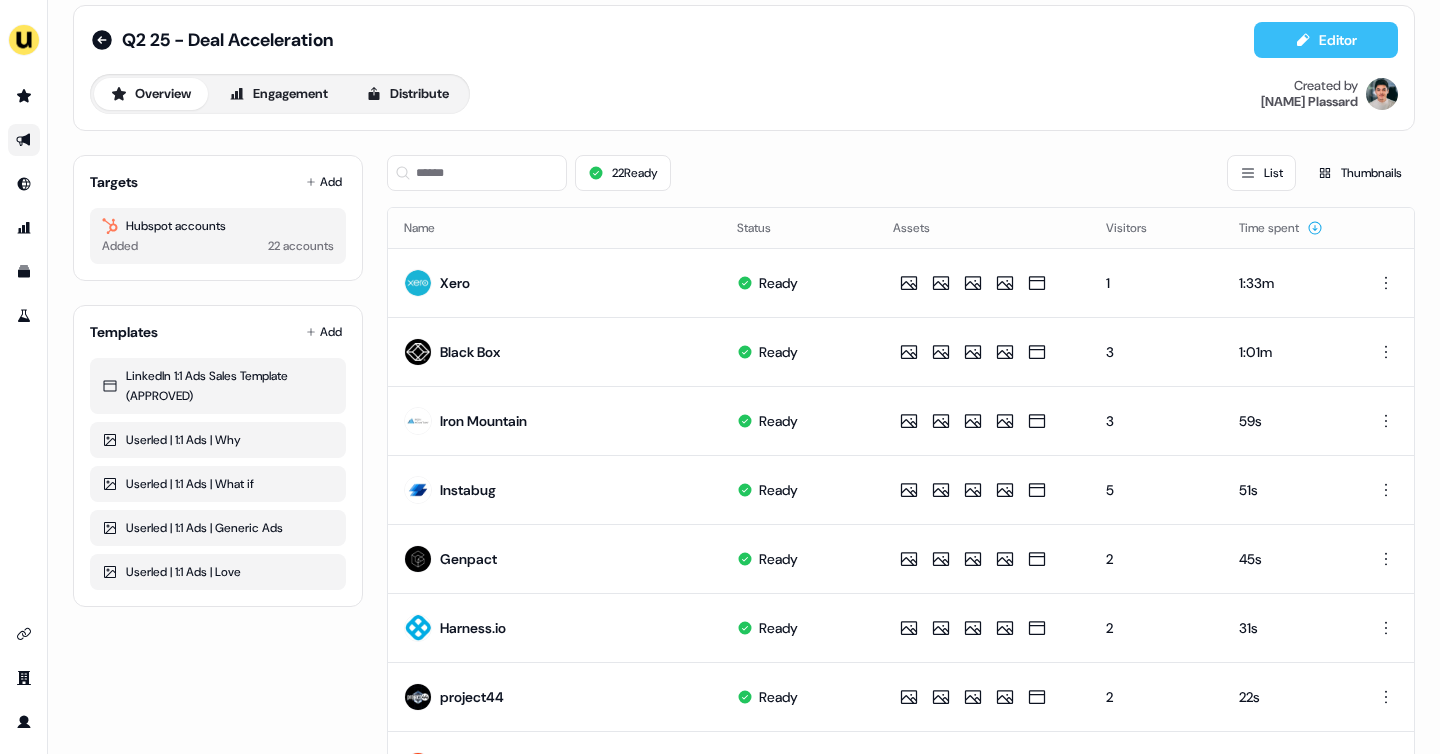 click on "Editor" at bounding box center [1326, 40] 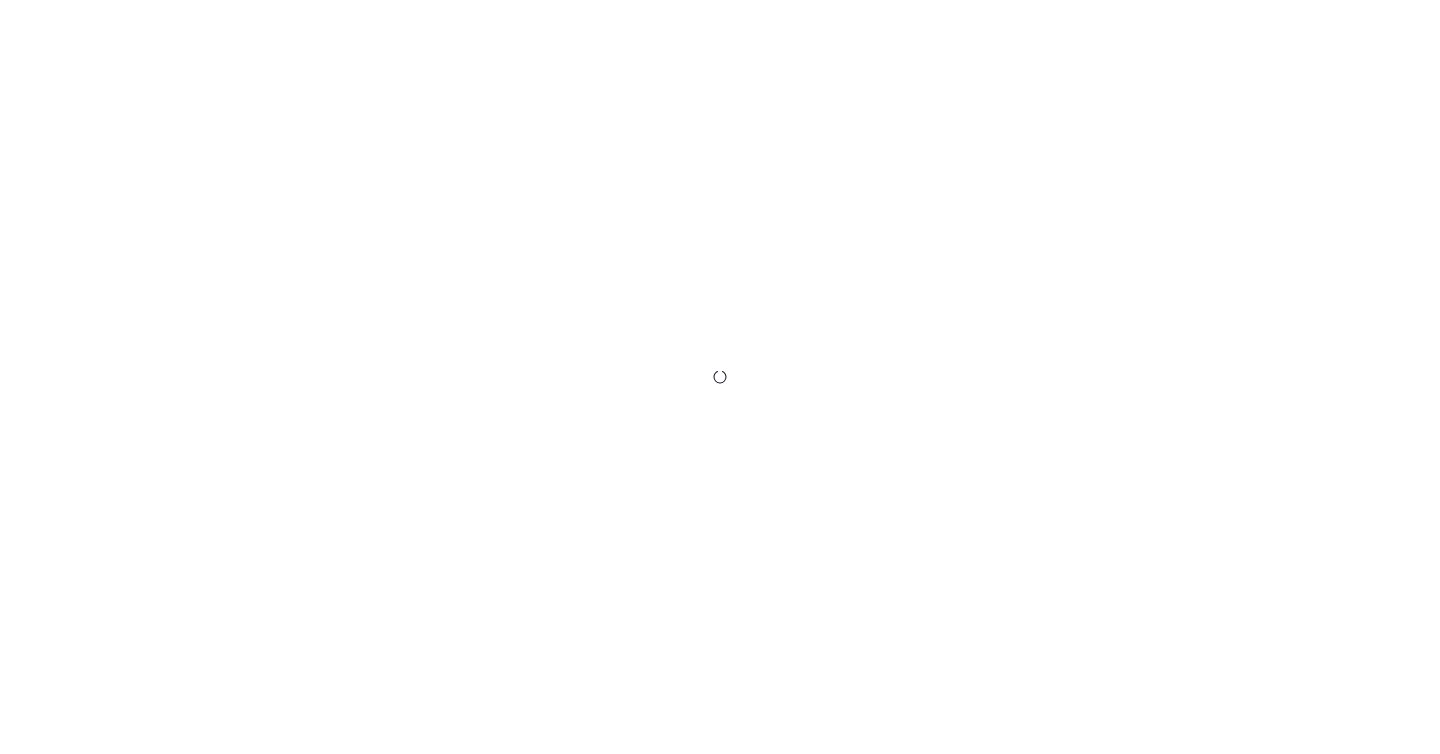 scroll, scrollTop: 0, scrollLeft: 0, axis: both 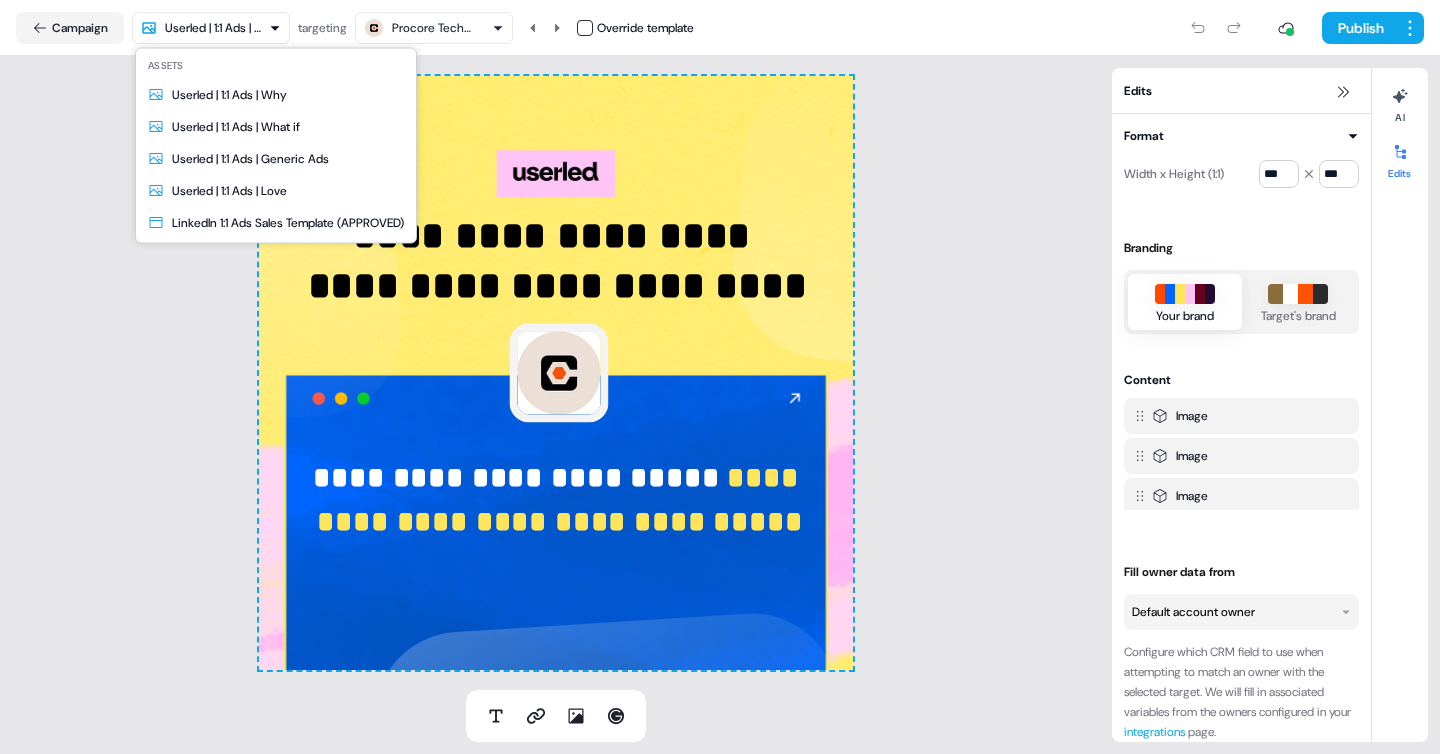 click on "**********" at bounding box center (720, 377) 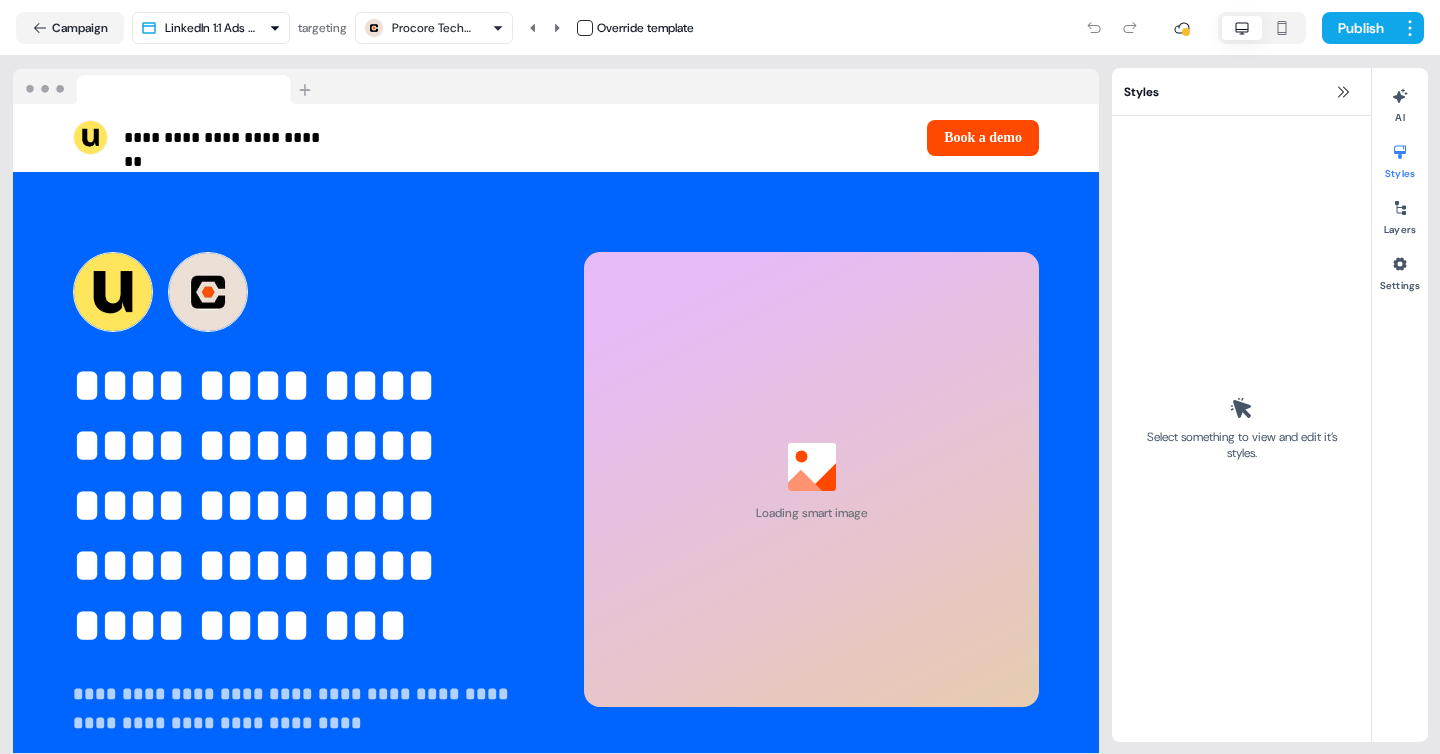 click on "**********" at bounding box center (720, 377) 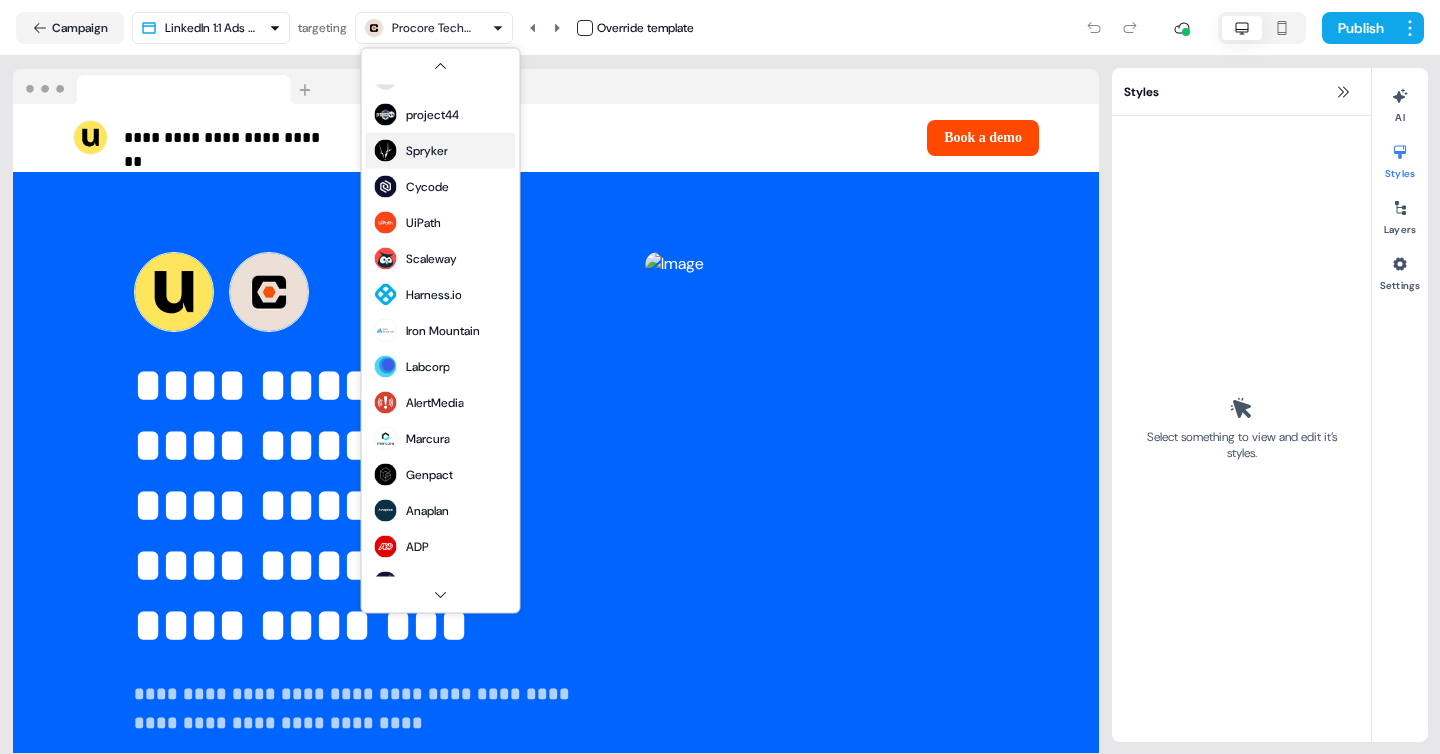 scroll, scrollTop: 64, scrollLeft: 0, axis: vertical 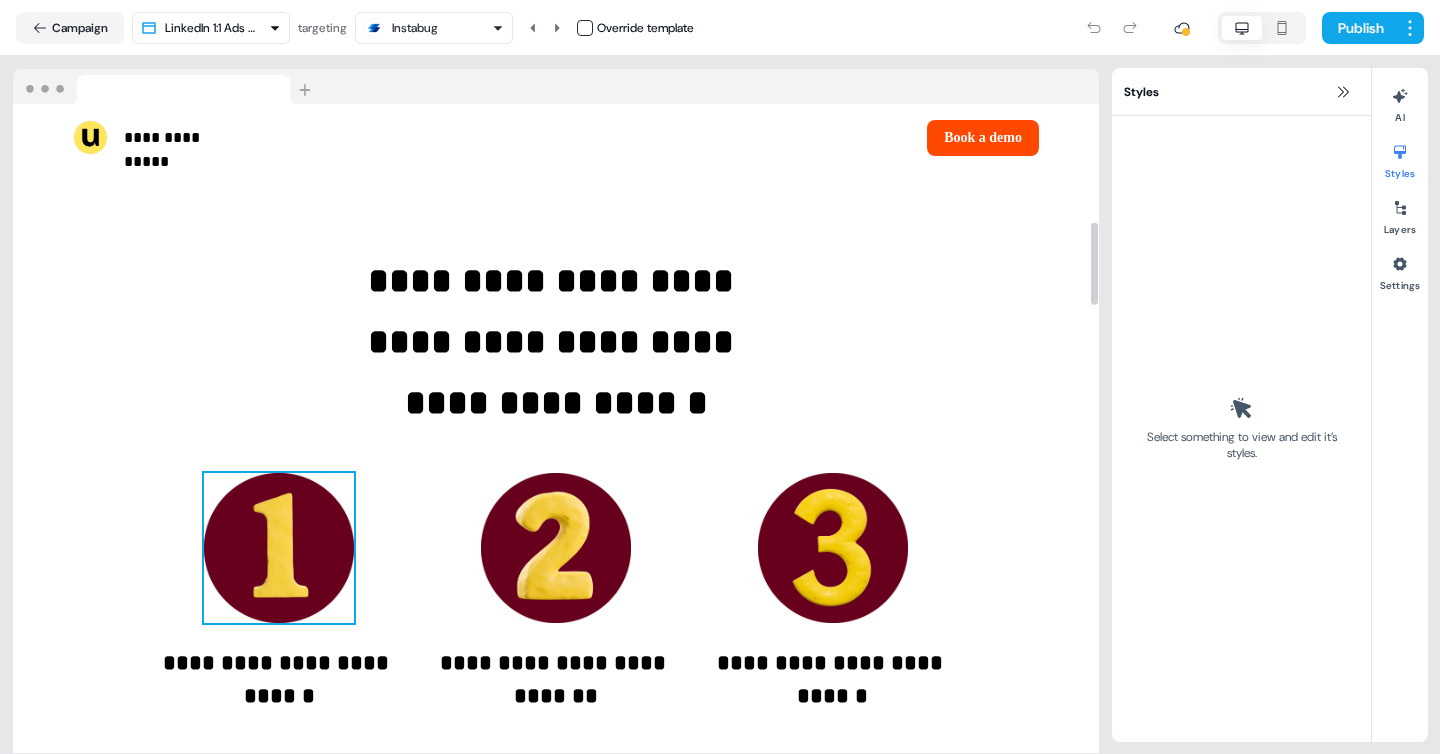 click at bounding box center (279, 548) 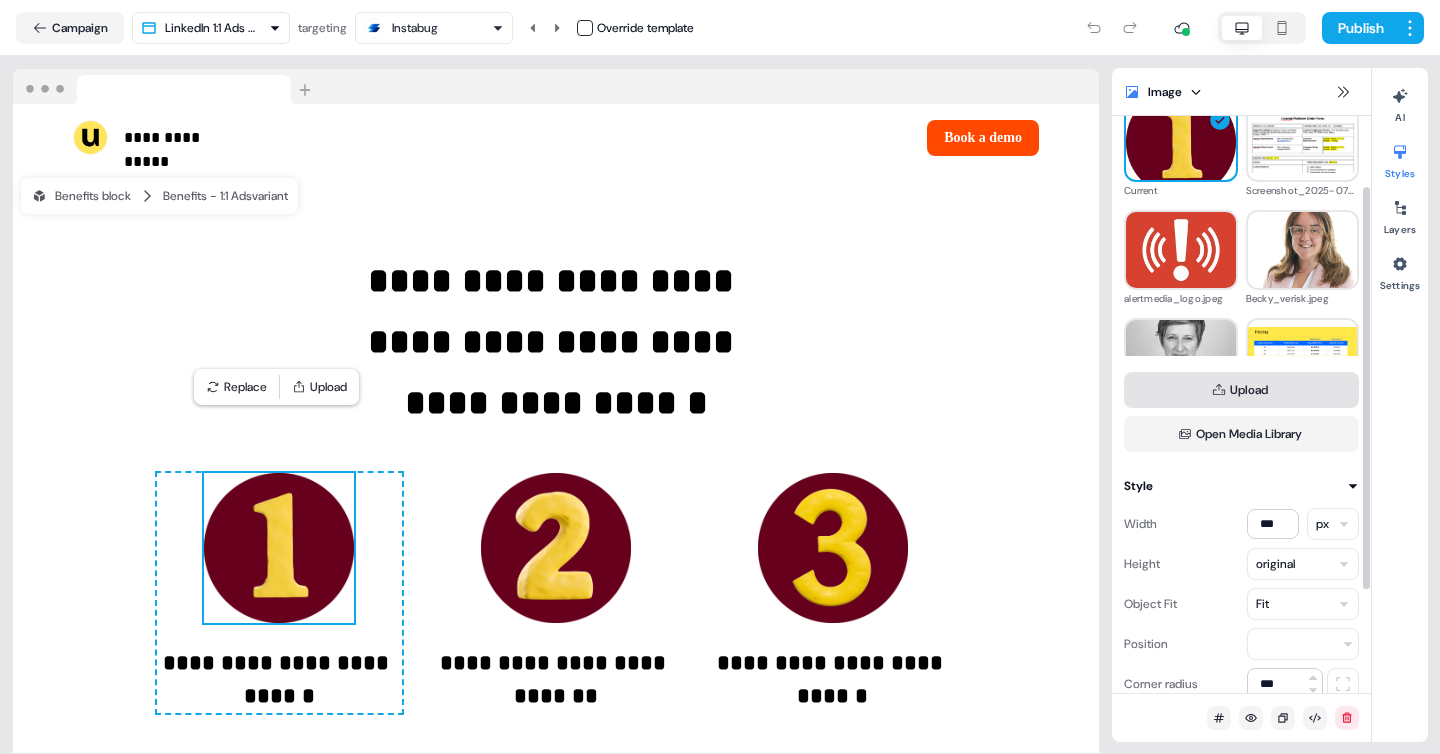 scroll, scrollTop: 102, scrollLeft: 0, axis: vertical 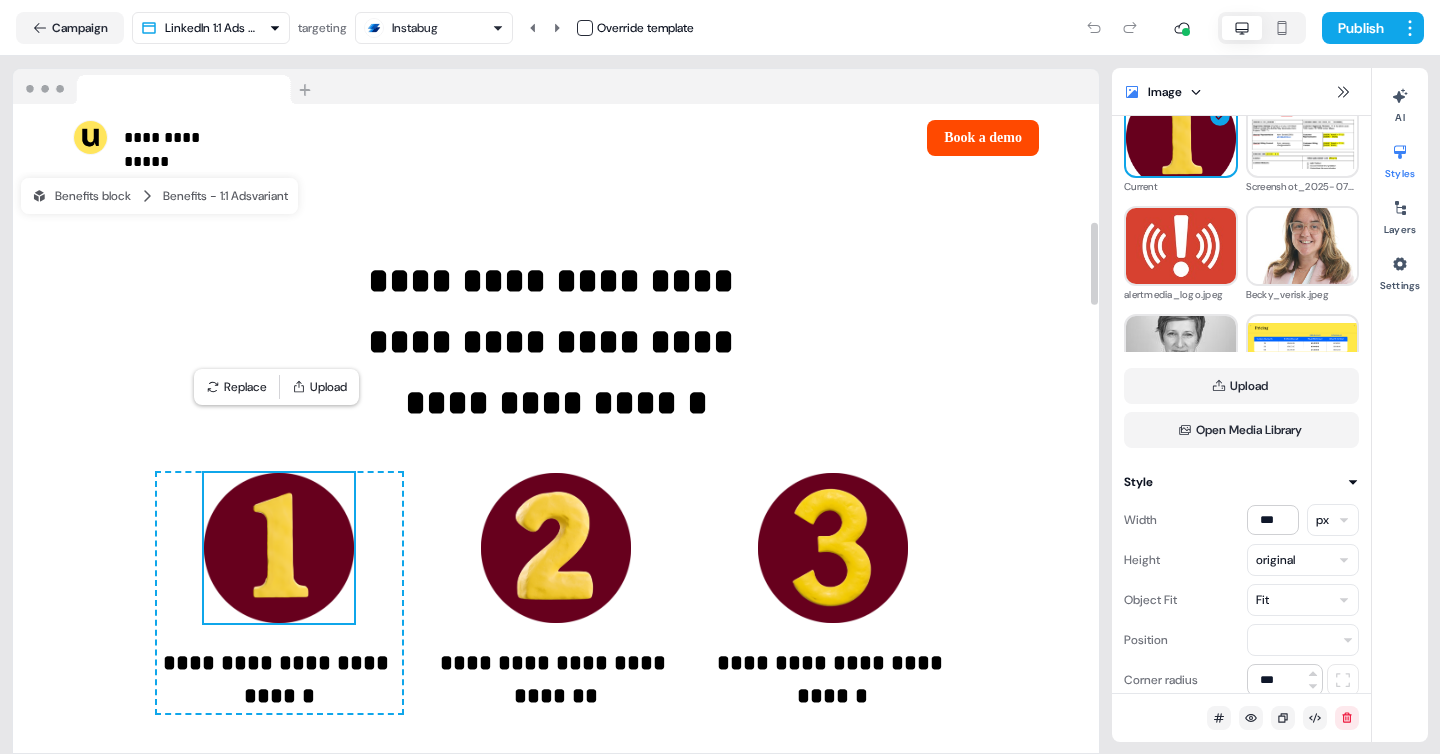 click at bounding box center (279, 548) 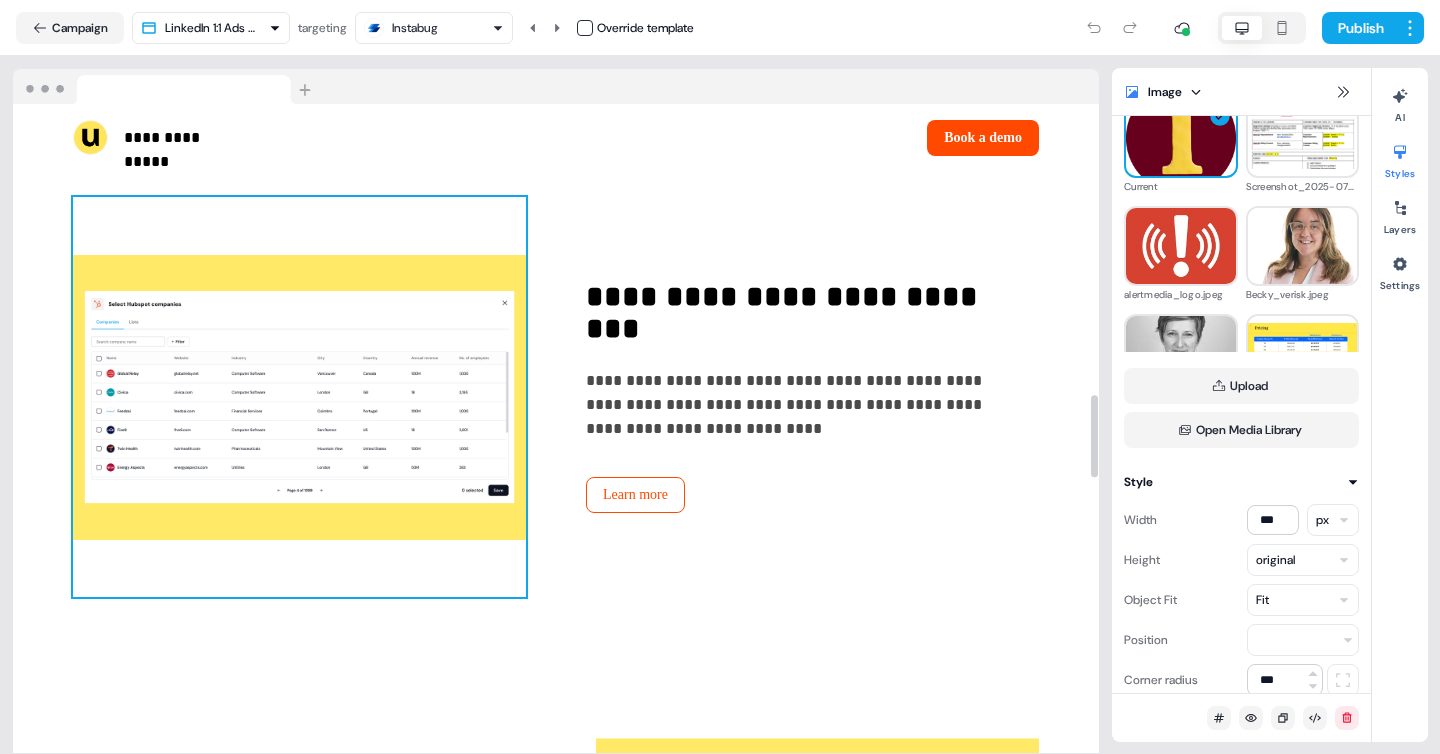 scroll, scrollTop: 2275, scrollLeft: 0, axis: vertical 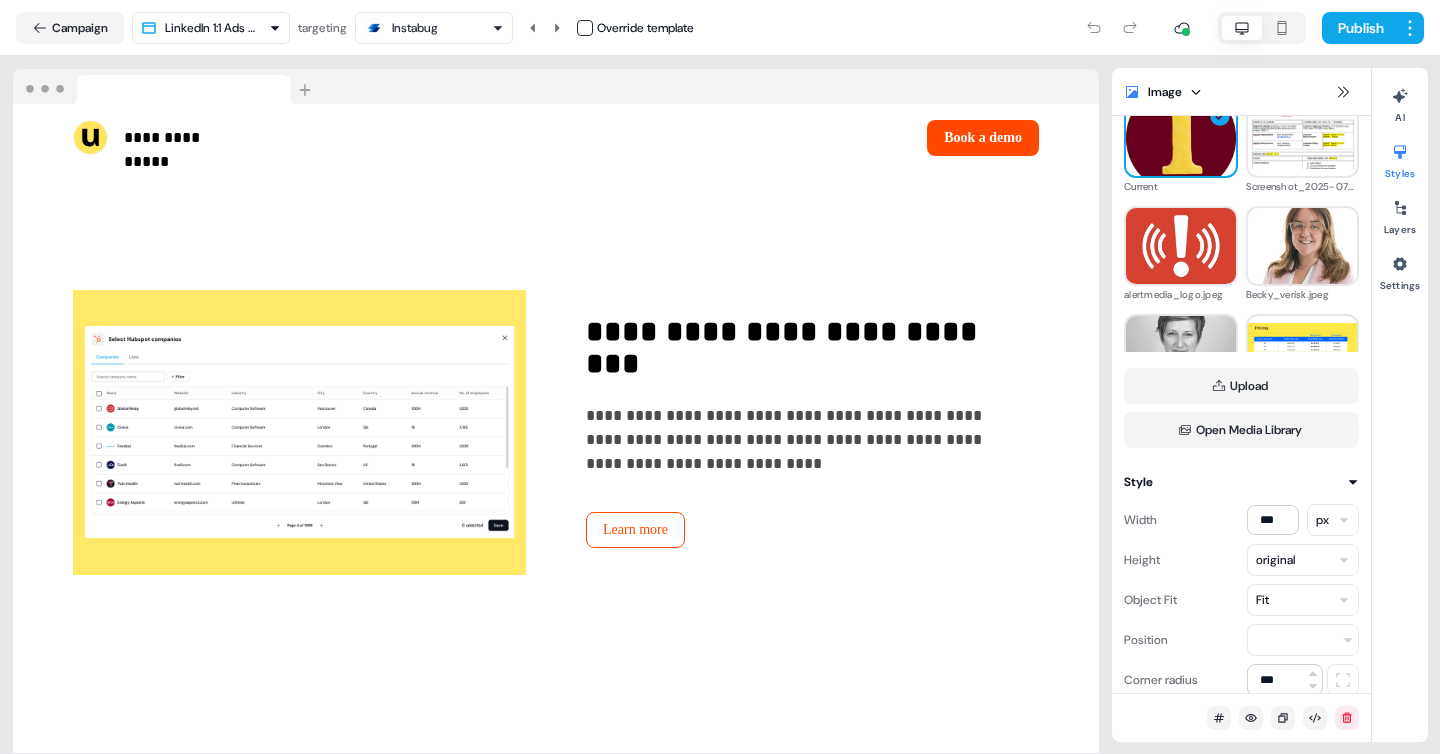 click 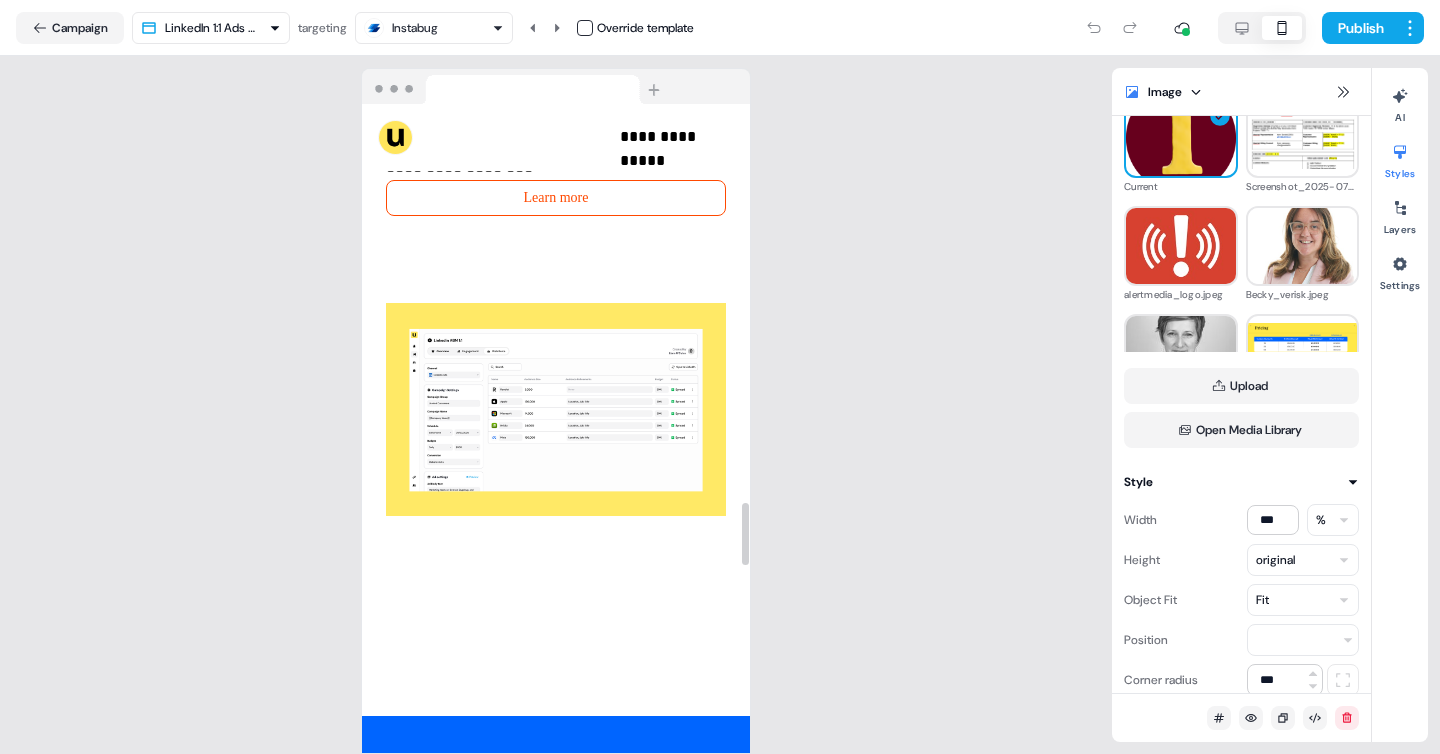 scroll, scrollTop: 4110, scrollLeft: 0, axis: vertical 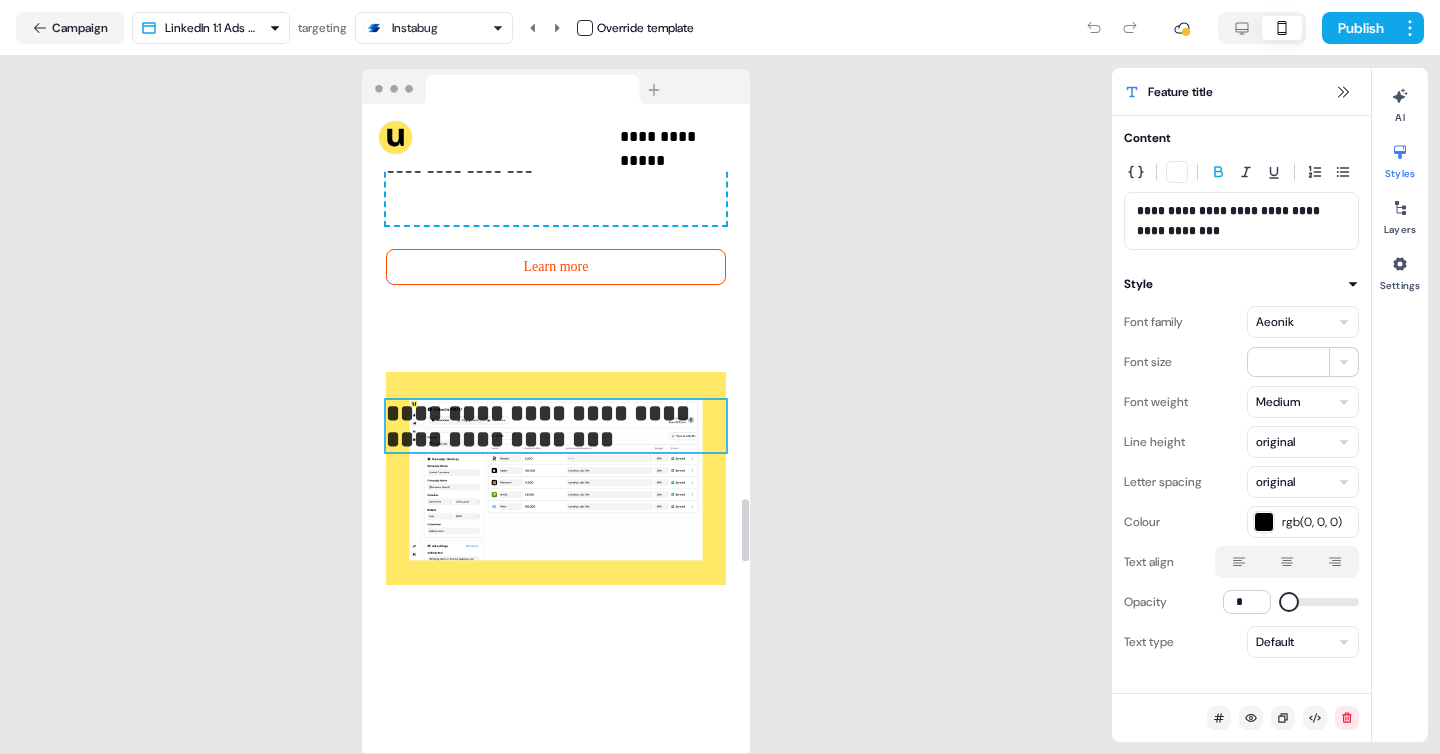 type on "***" 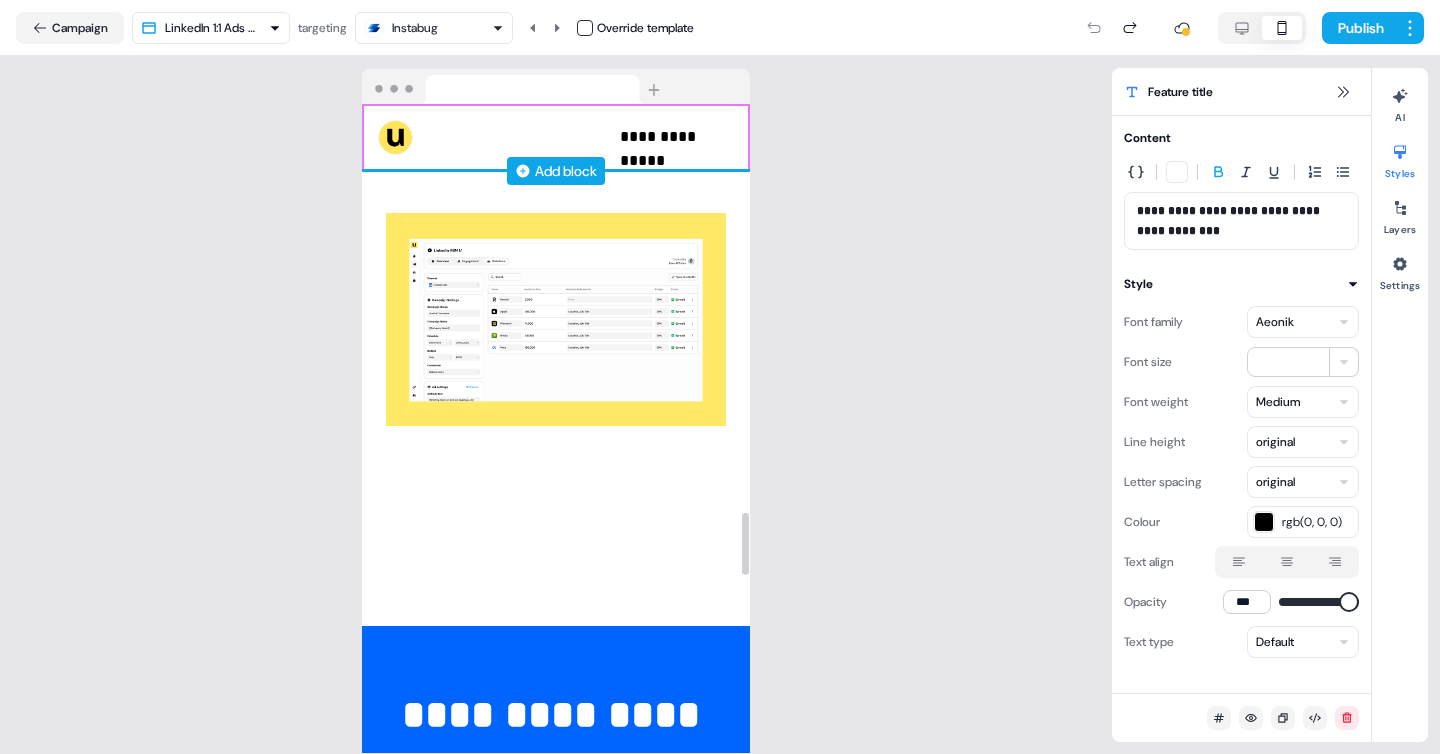 scroll, scrollTop: 4202, scrollLeft: 0, axis: vertical 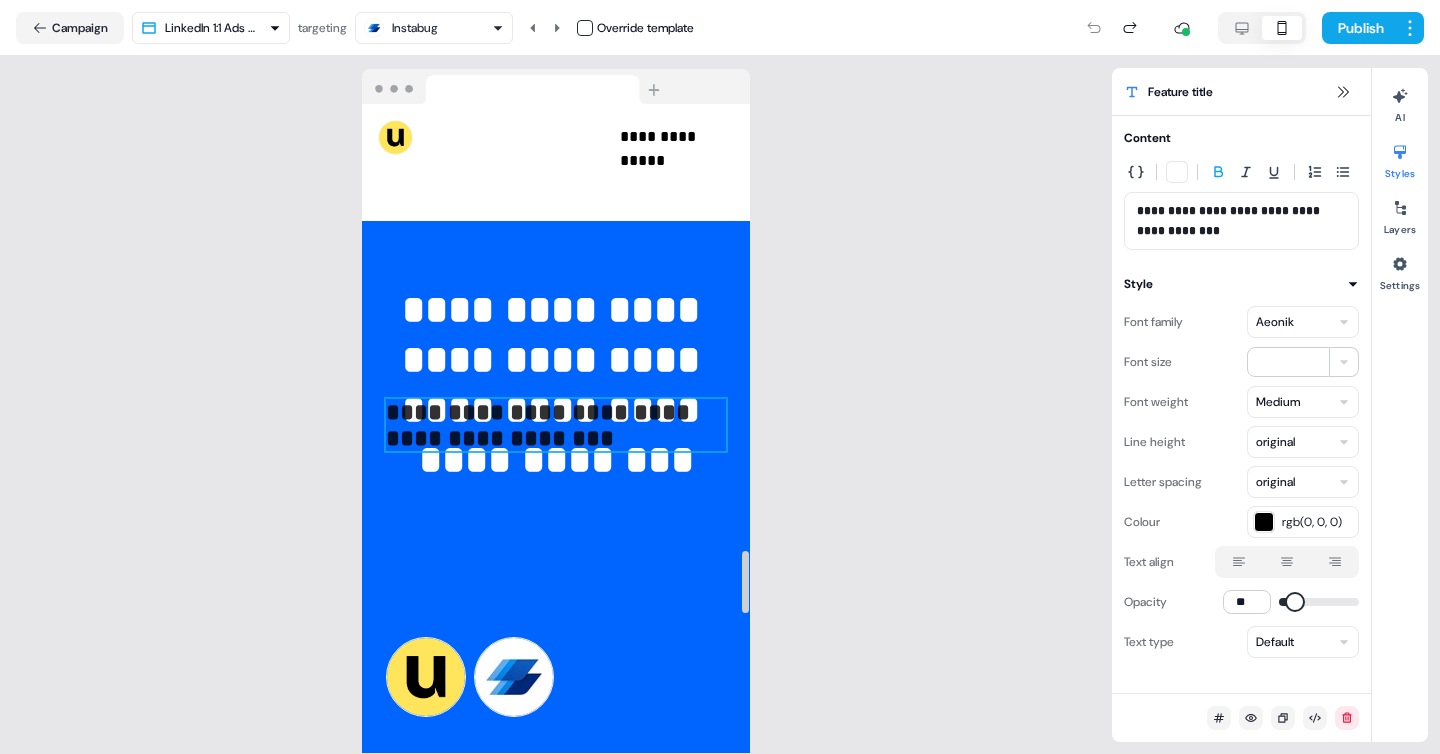 drag, startPoint x: 551, startPoint y: 229, endPoint x: 568, endPoint y: 252, distance: 28.600698 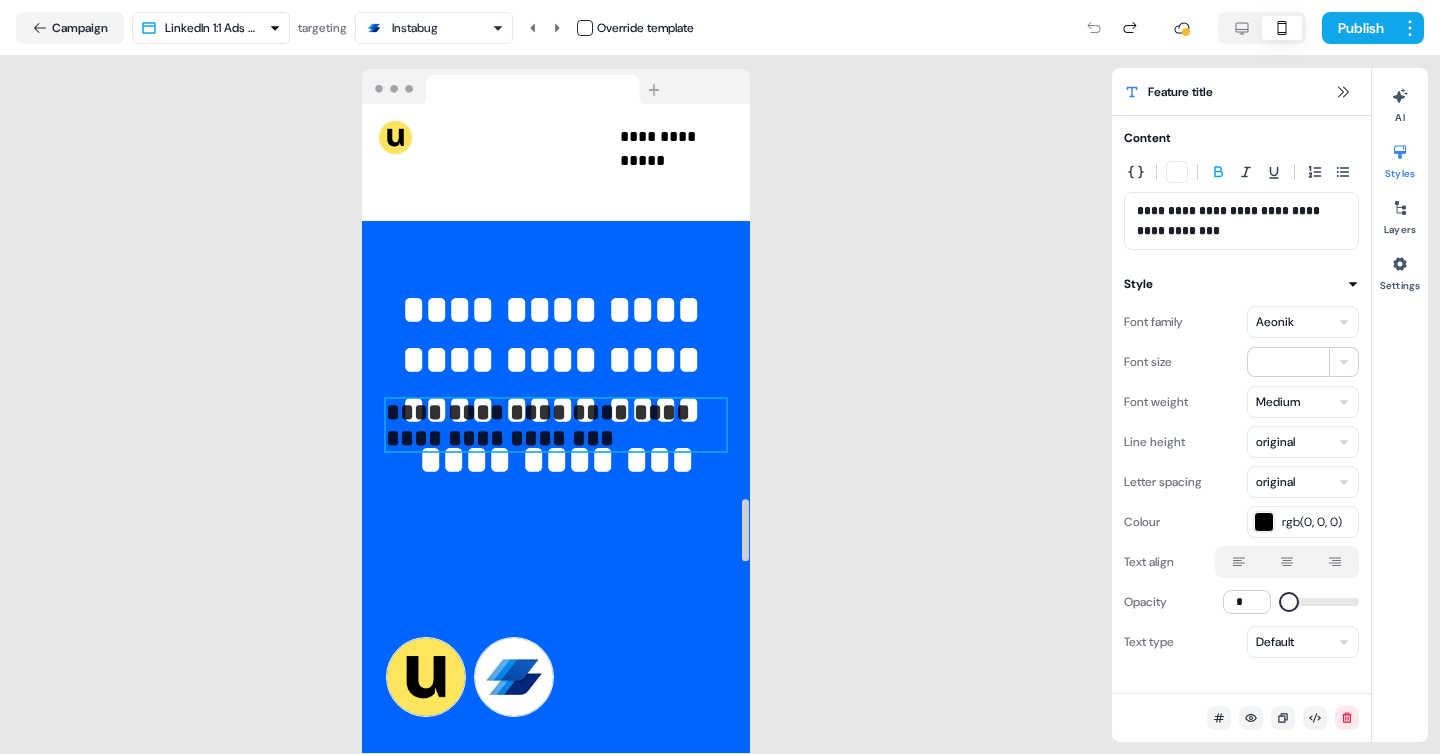 scroll, scrollTop: 4075, scrollLeft: 0, axis: vertical 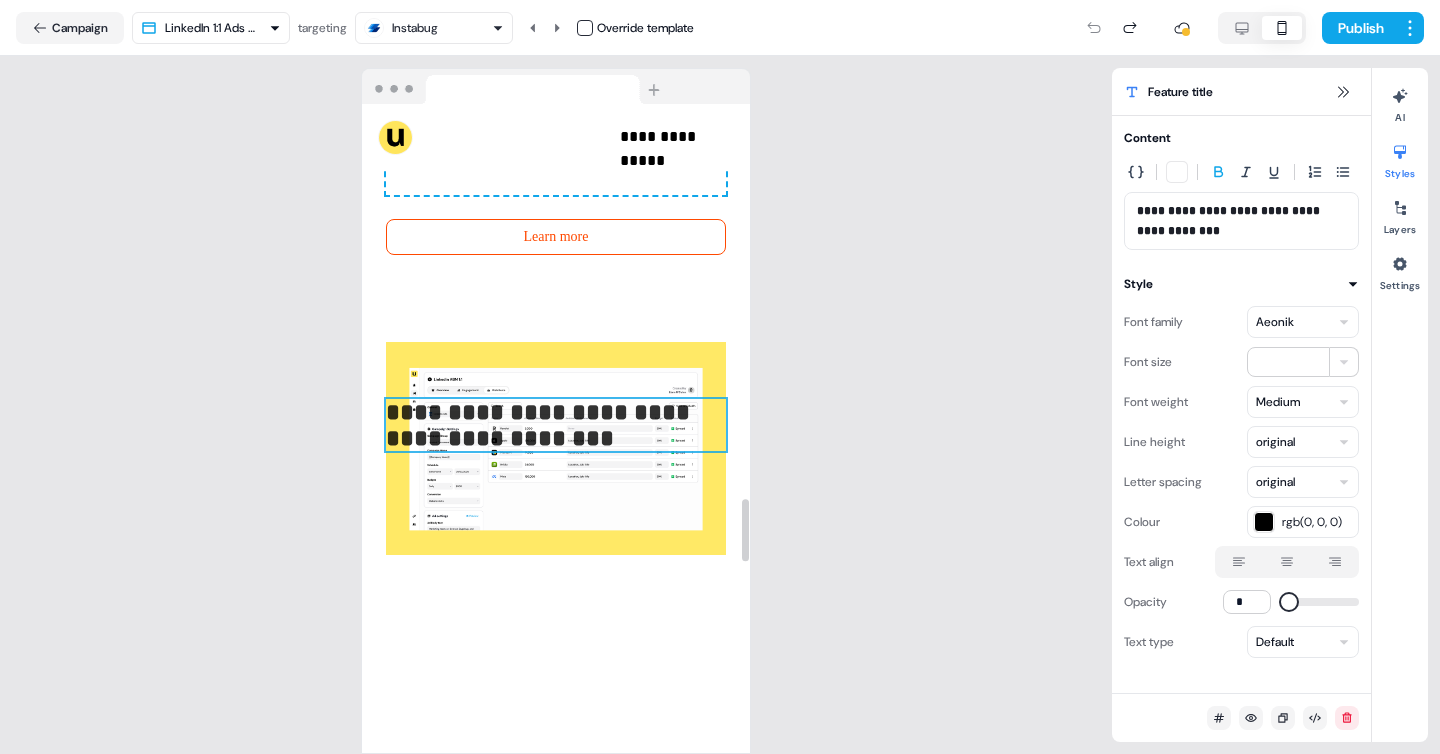 type on "***" 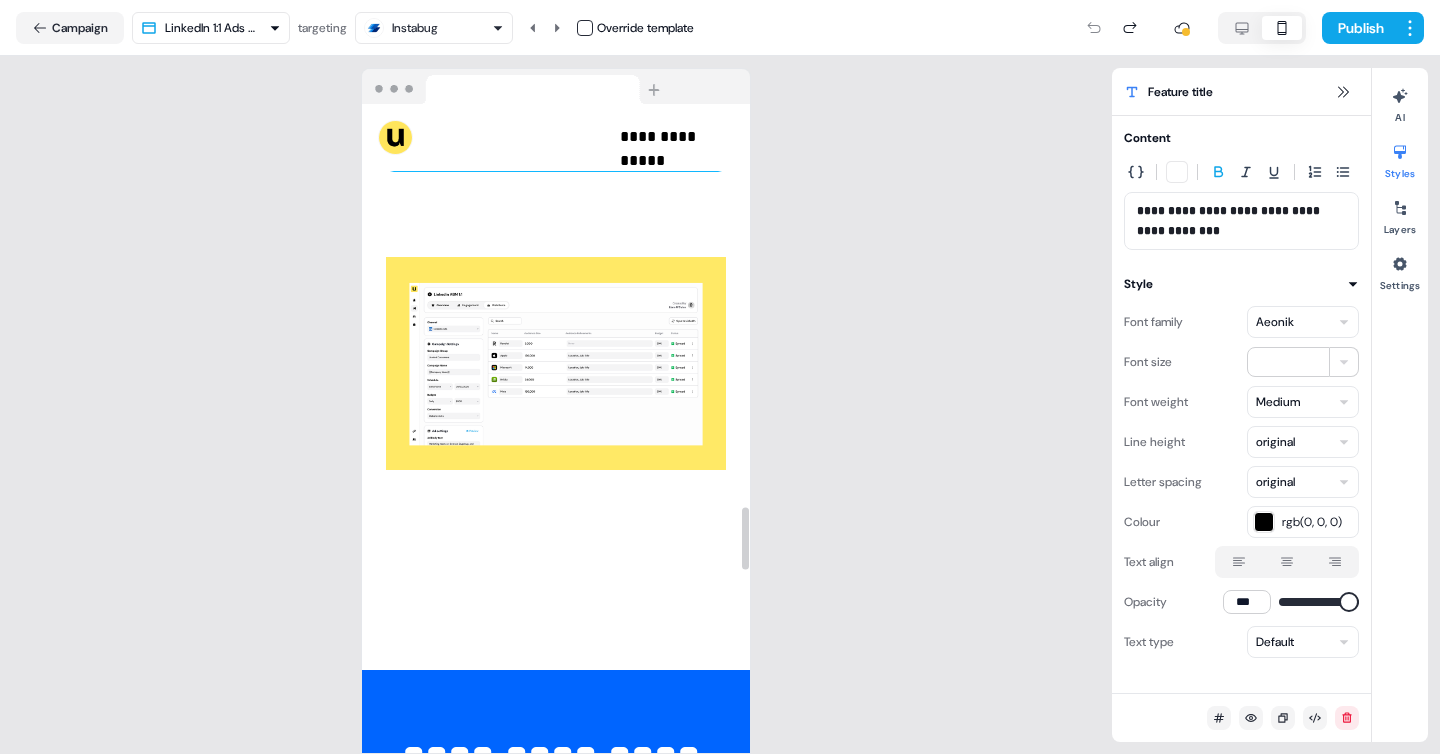 scroll, scrollTop: 4161, scrollLeft: 0, axis: vertical 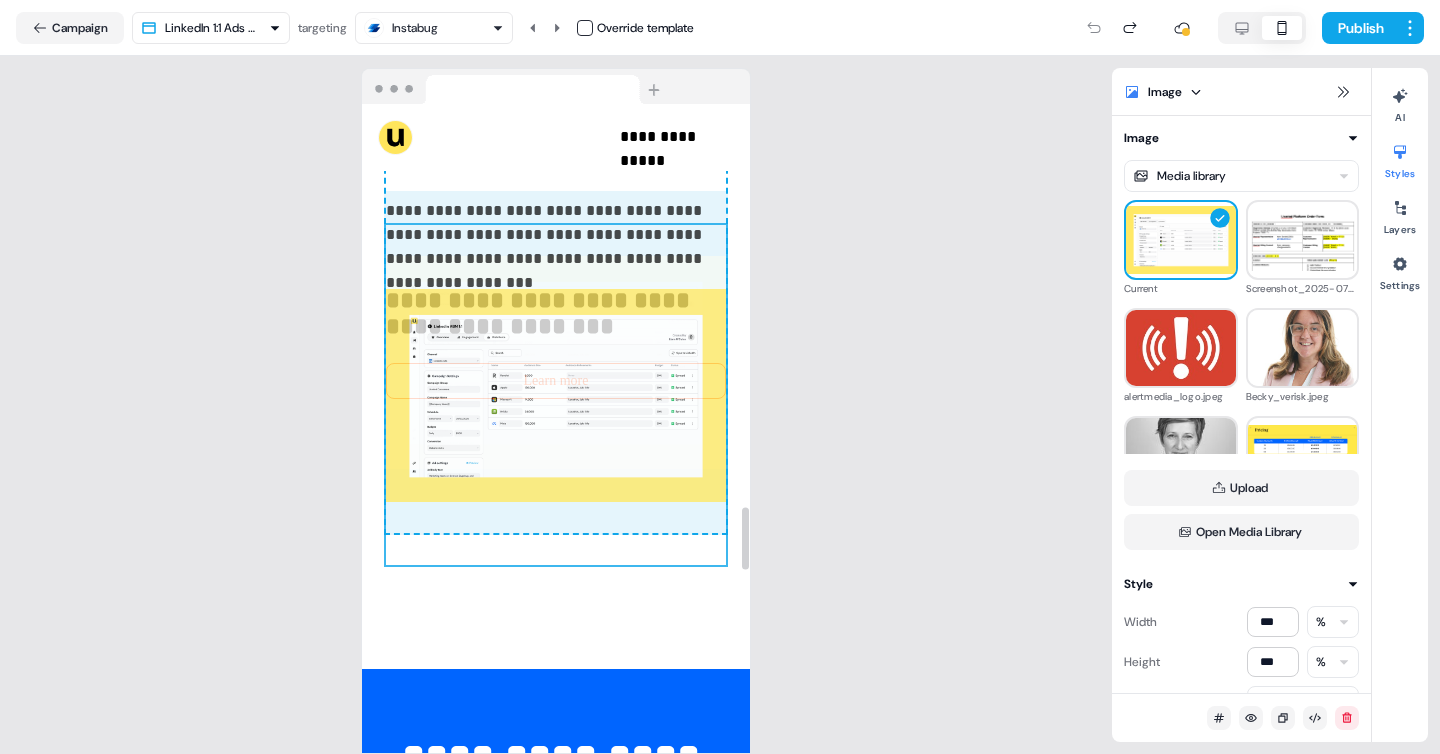 drag, startPoint x: 520, startPoint y: 617, endPoint x: 487, endPoint y: 277, distance: 341.59772 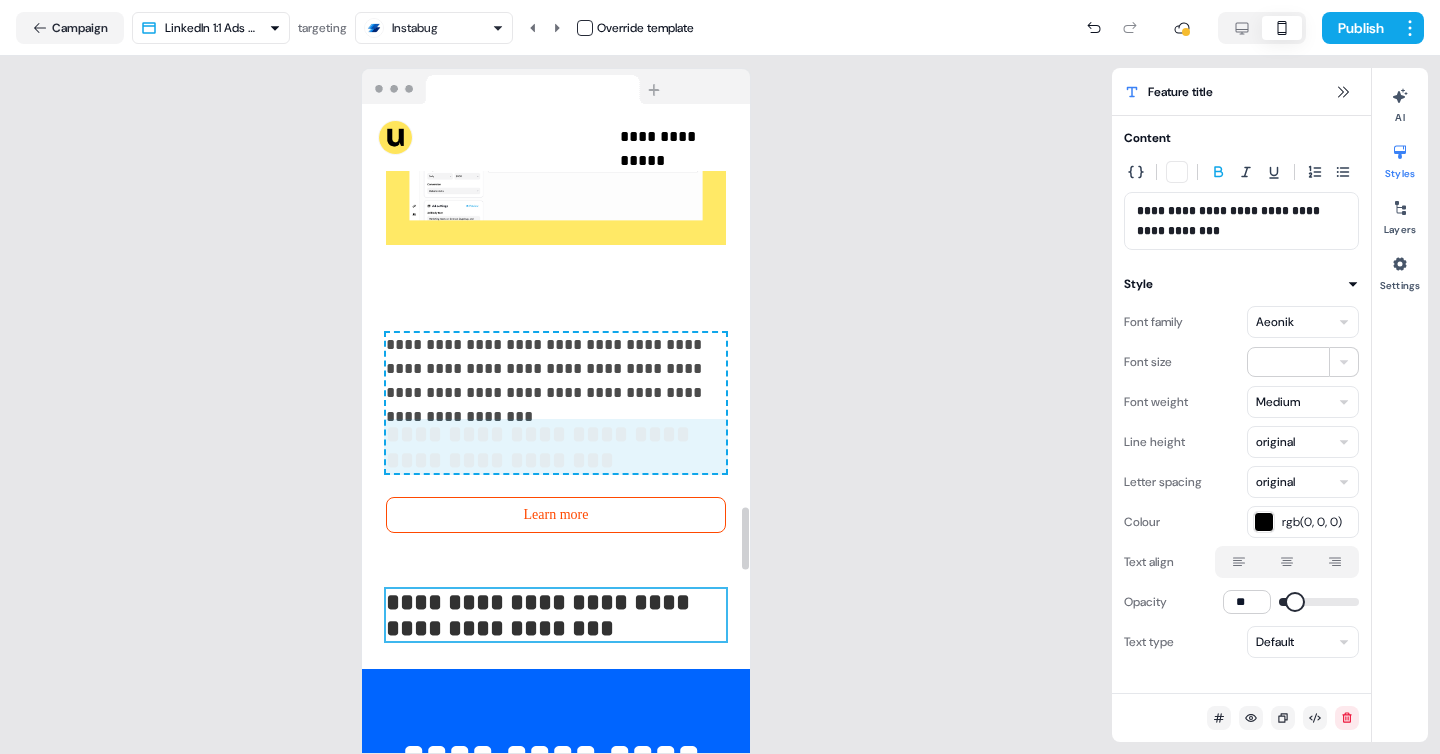 drag, startPoint x: 490, startPoint y: 699, endPoint x: 488, endPoint y: 595, distance: 104.019226 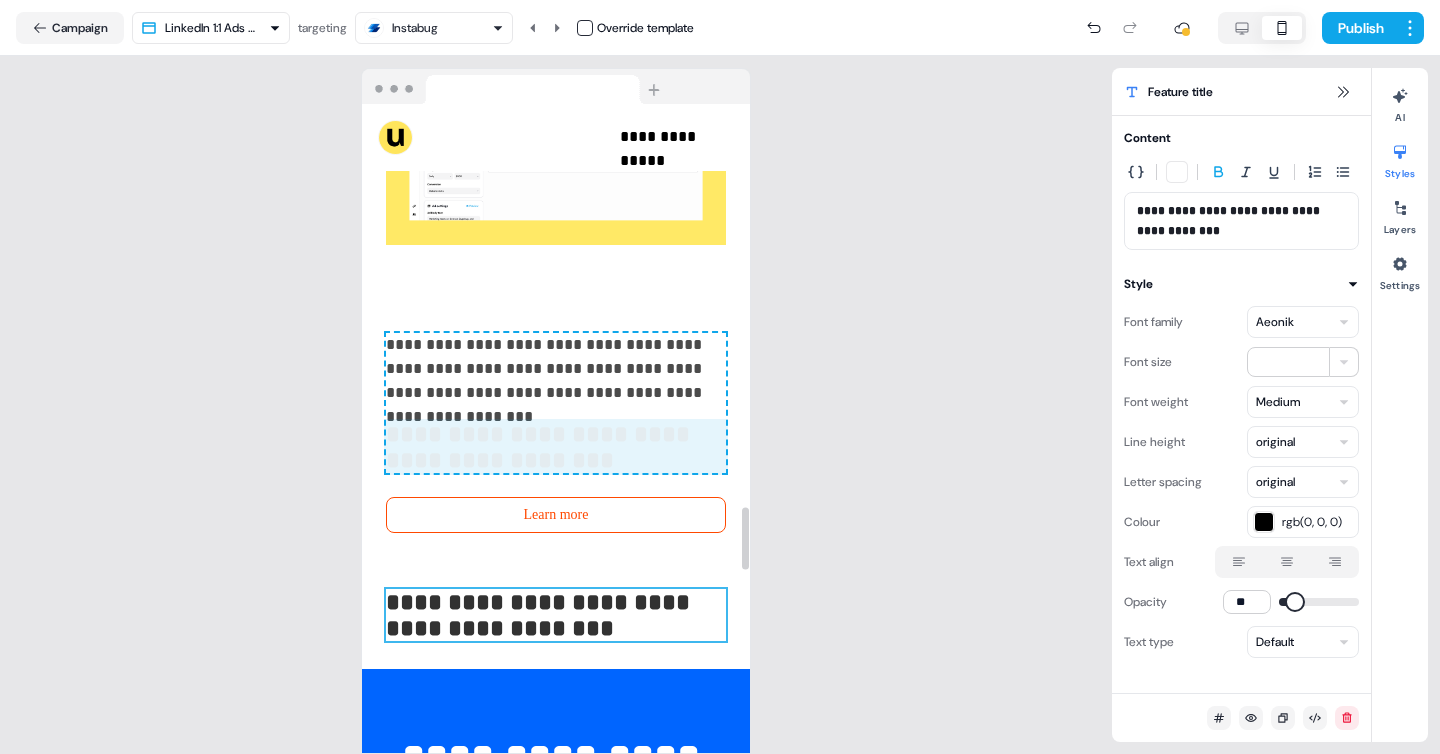 click on "**********" at bounding box center (556, 403) 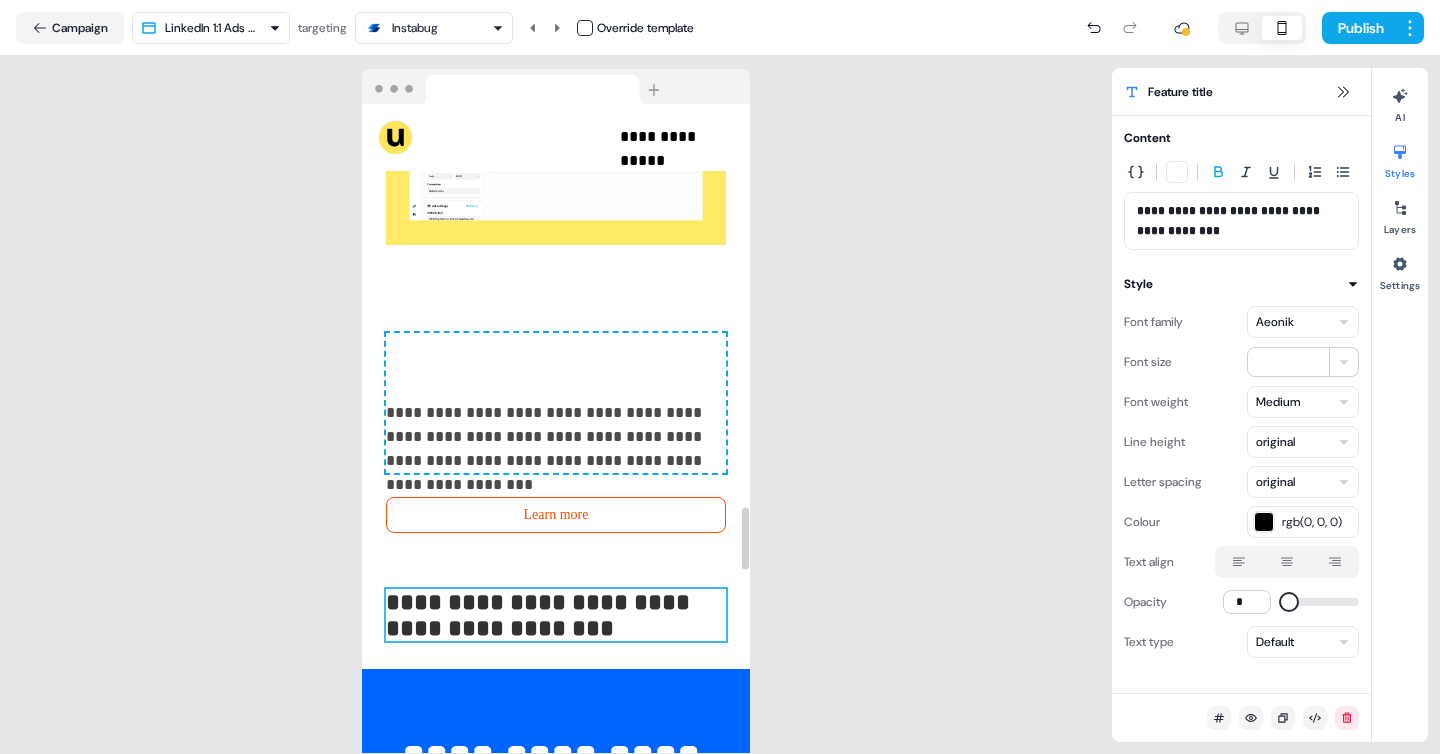 type on "***" 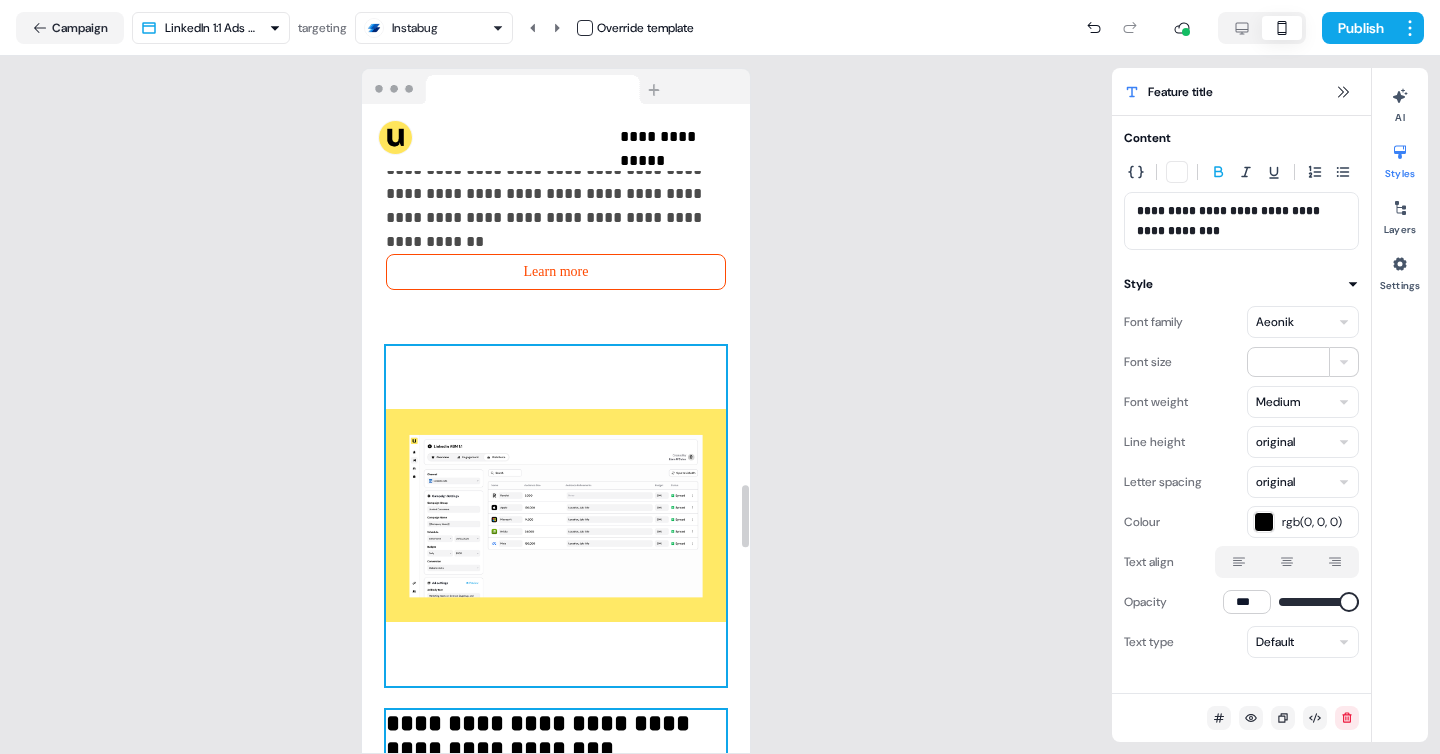 scroll, scrollTop: 3759, scrollLeft: 0, axis: vertical 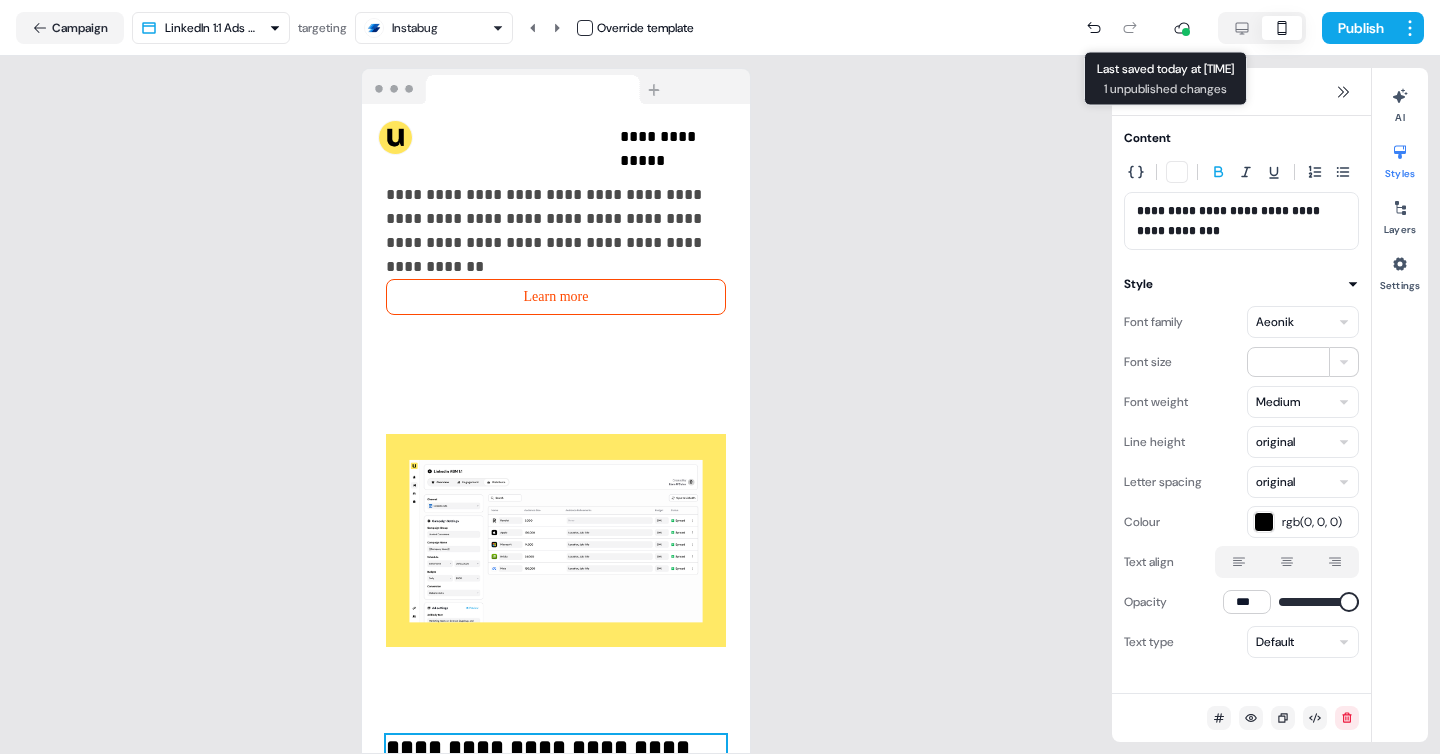 click 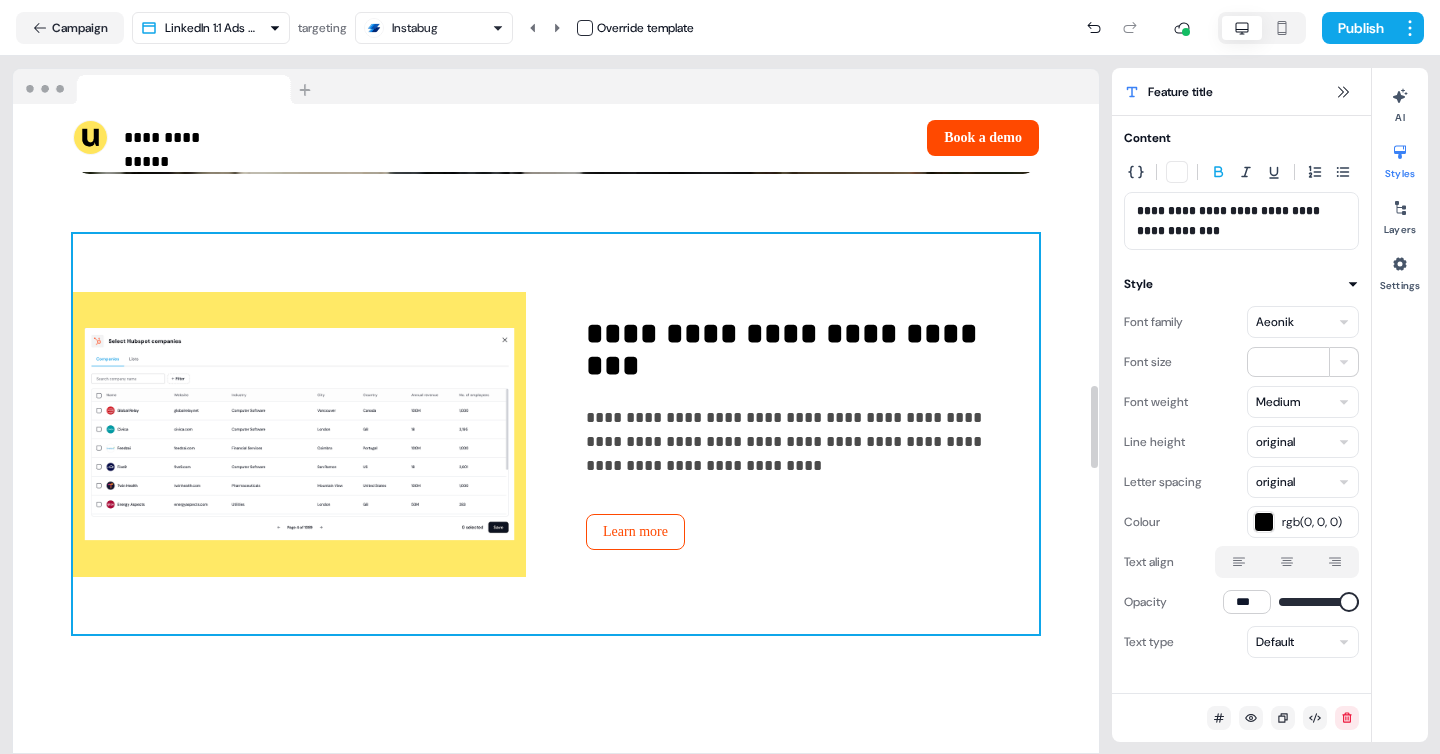 scroll, scrollTop: 2202, scrollLeft: 0, axis: vertical 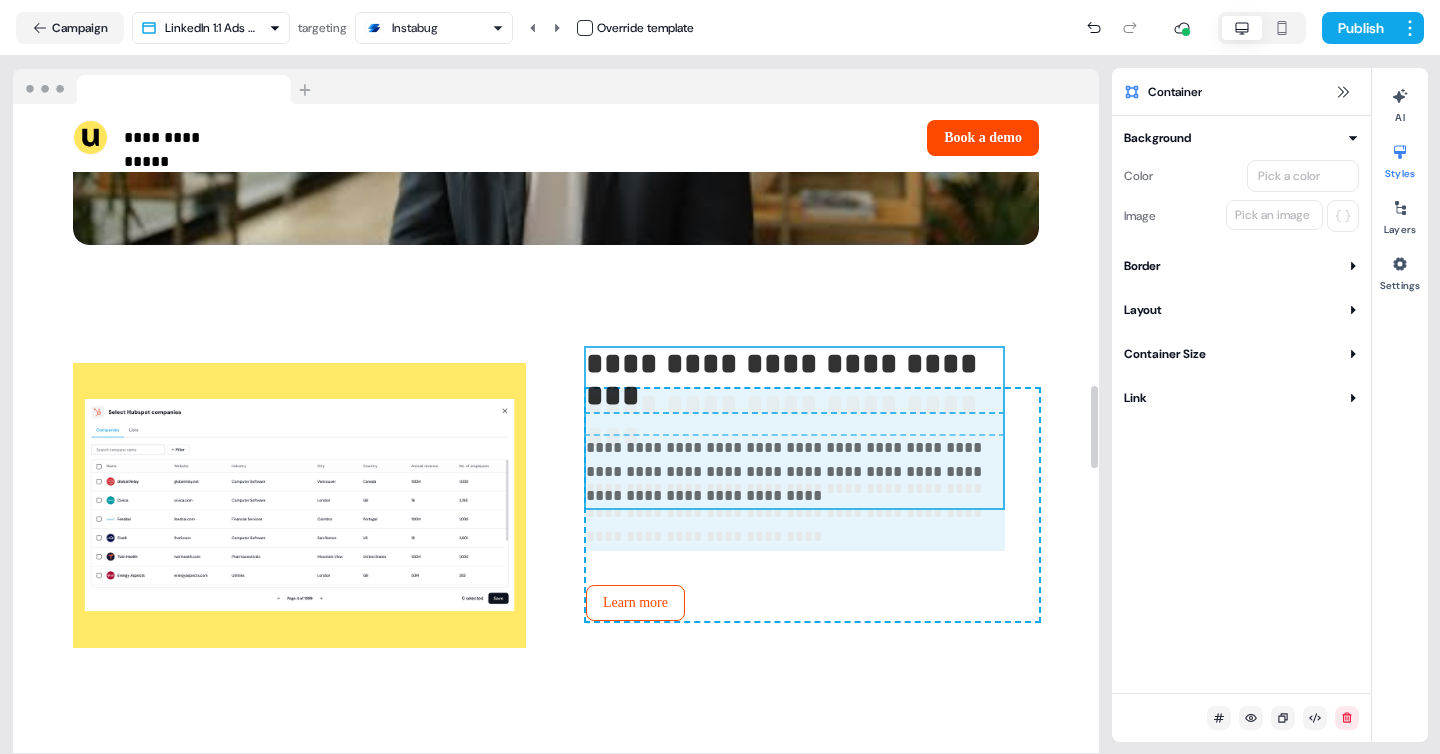 click on "**********" at bounding box center (812, 505) 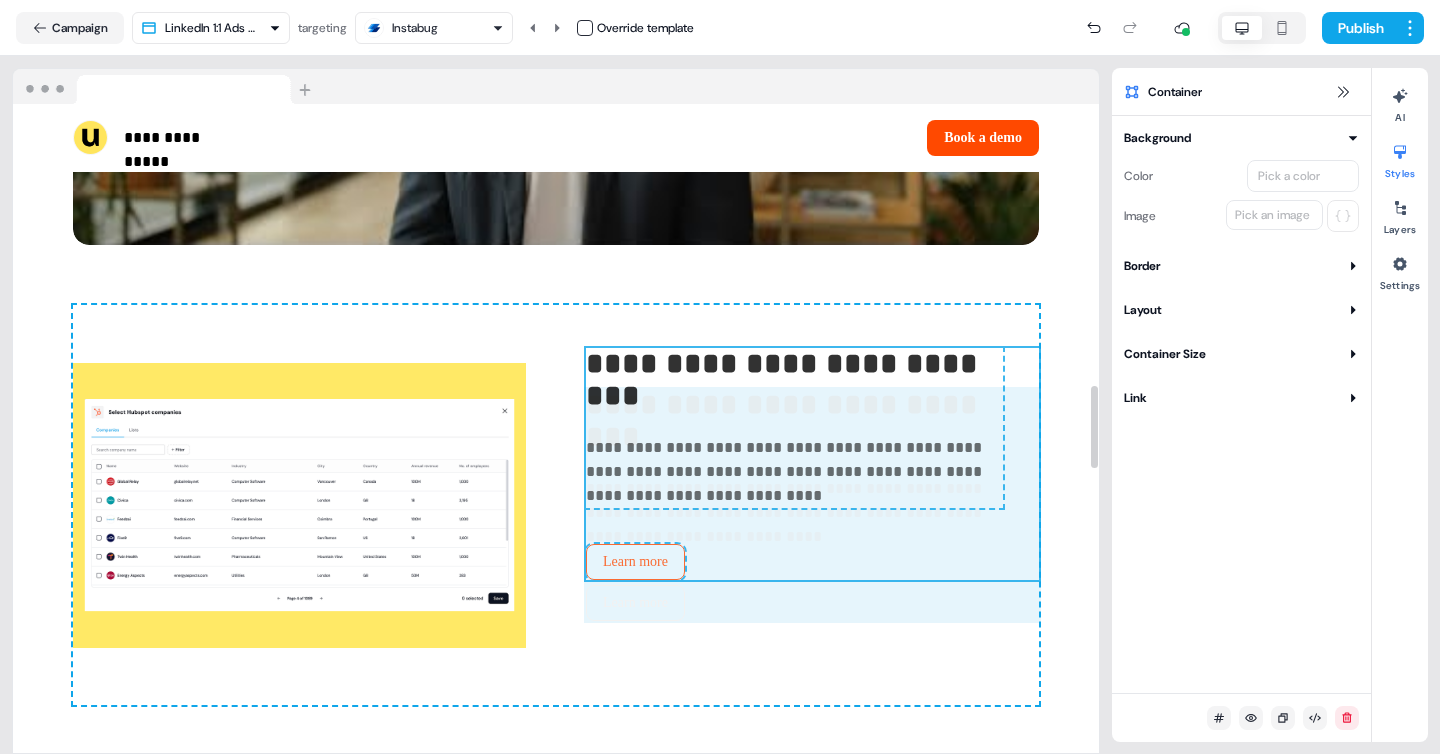 drag, startPoint x: 983, startPoint y: 521, endPoint x: 839, endPoint y: 478, distance: 150.28307 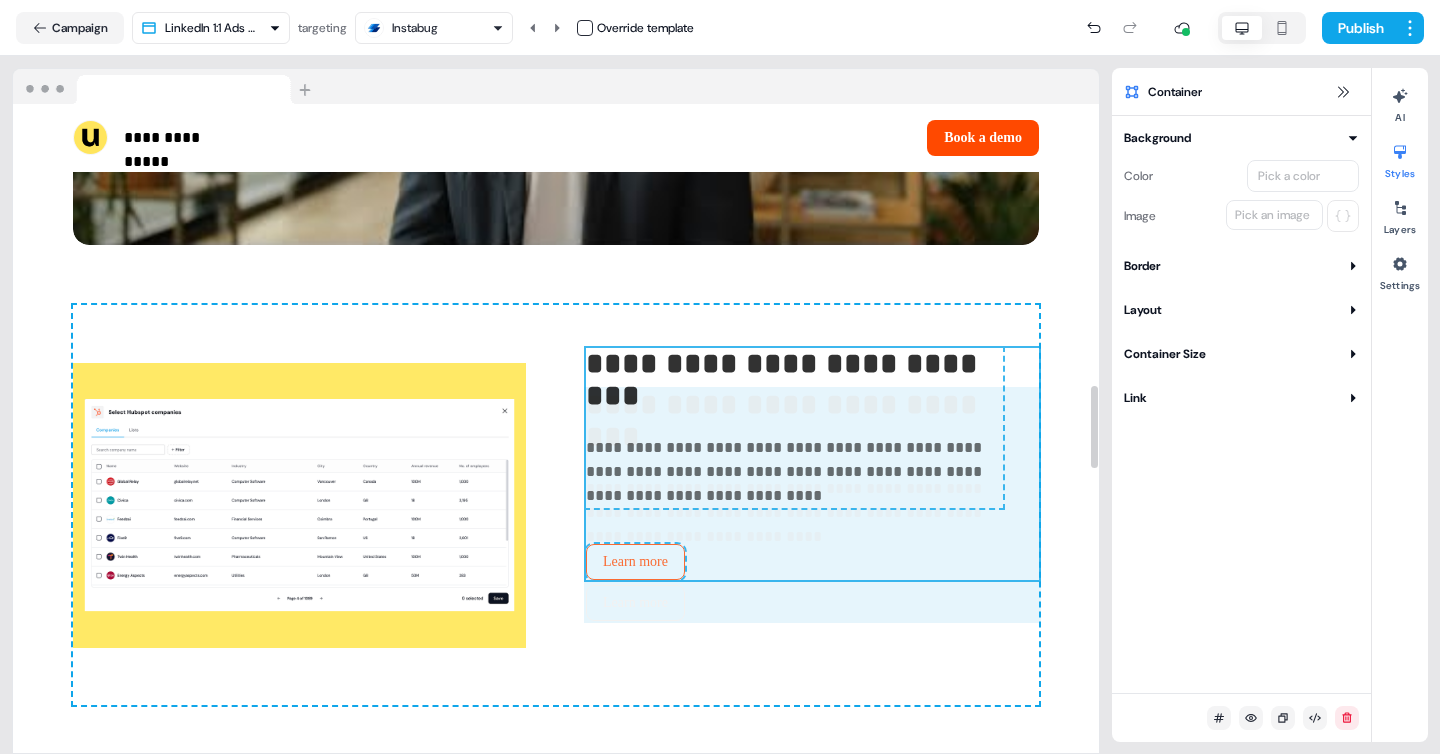click on "**********" at bounding box center [556, 505] 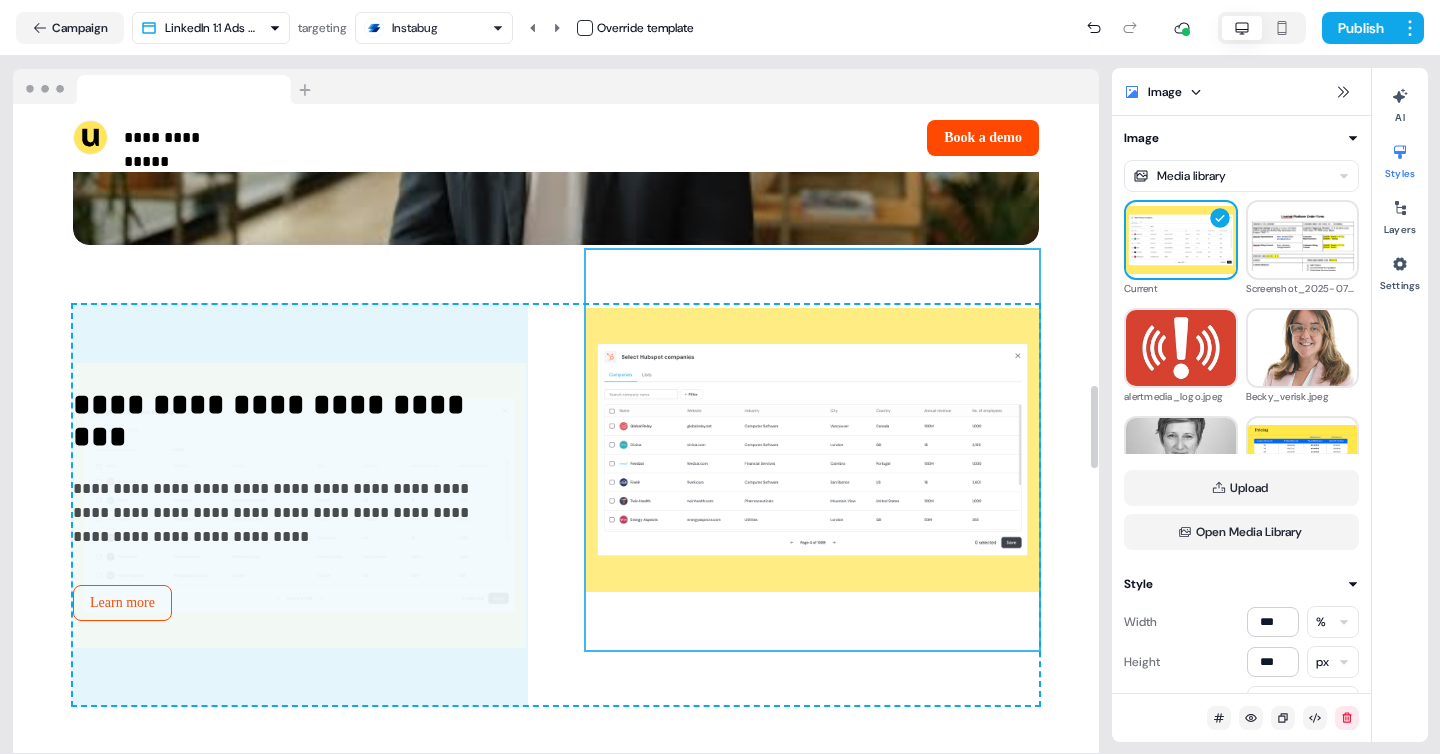 drag, startPoint x: 372, startPoint y: 467, endPoint x: 853, endPoint y: 474, distance: 481.05093 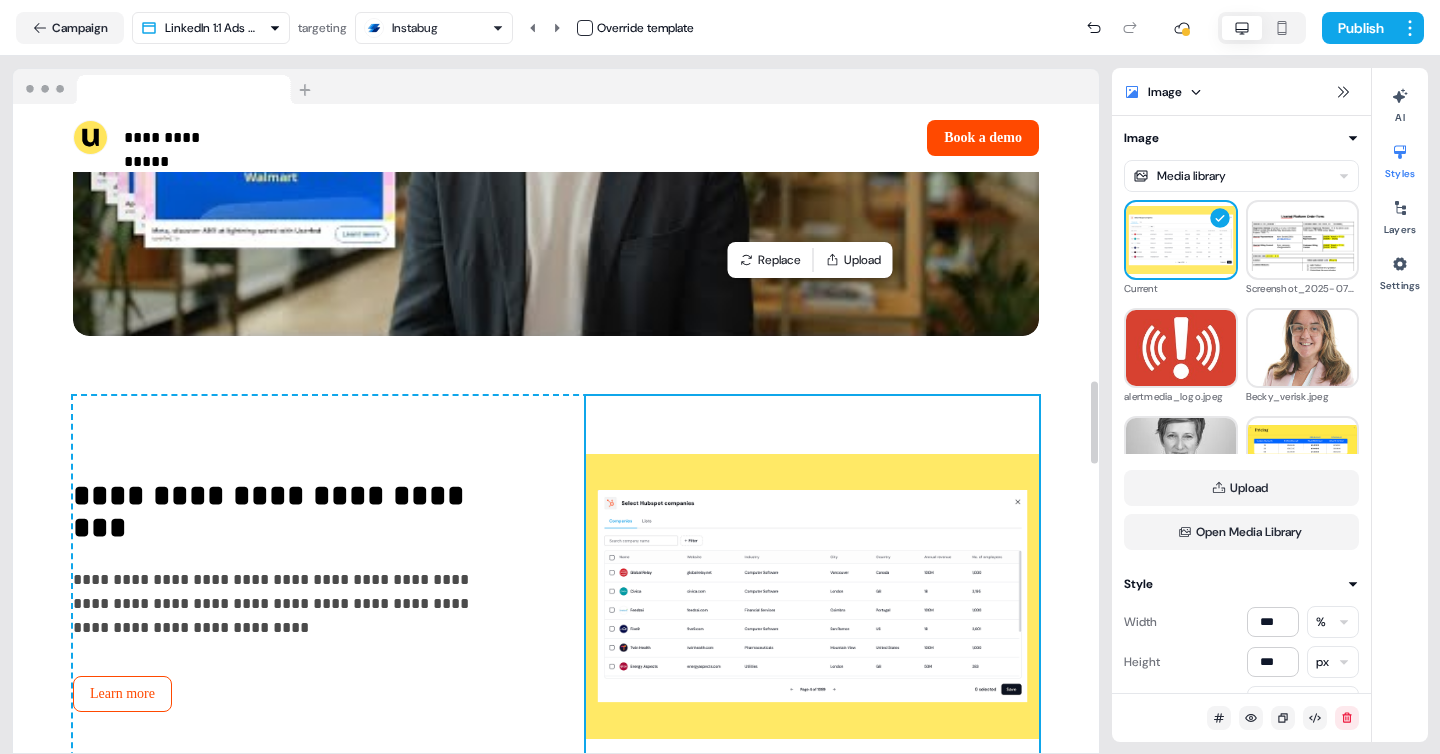 scroll, scrollTop: 2065, scrollLeft: 0, axis: vertical 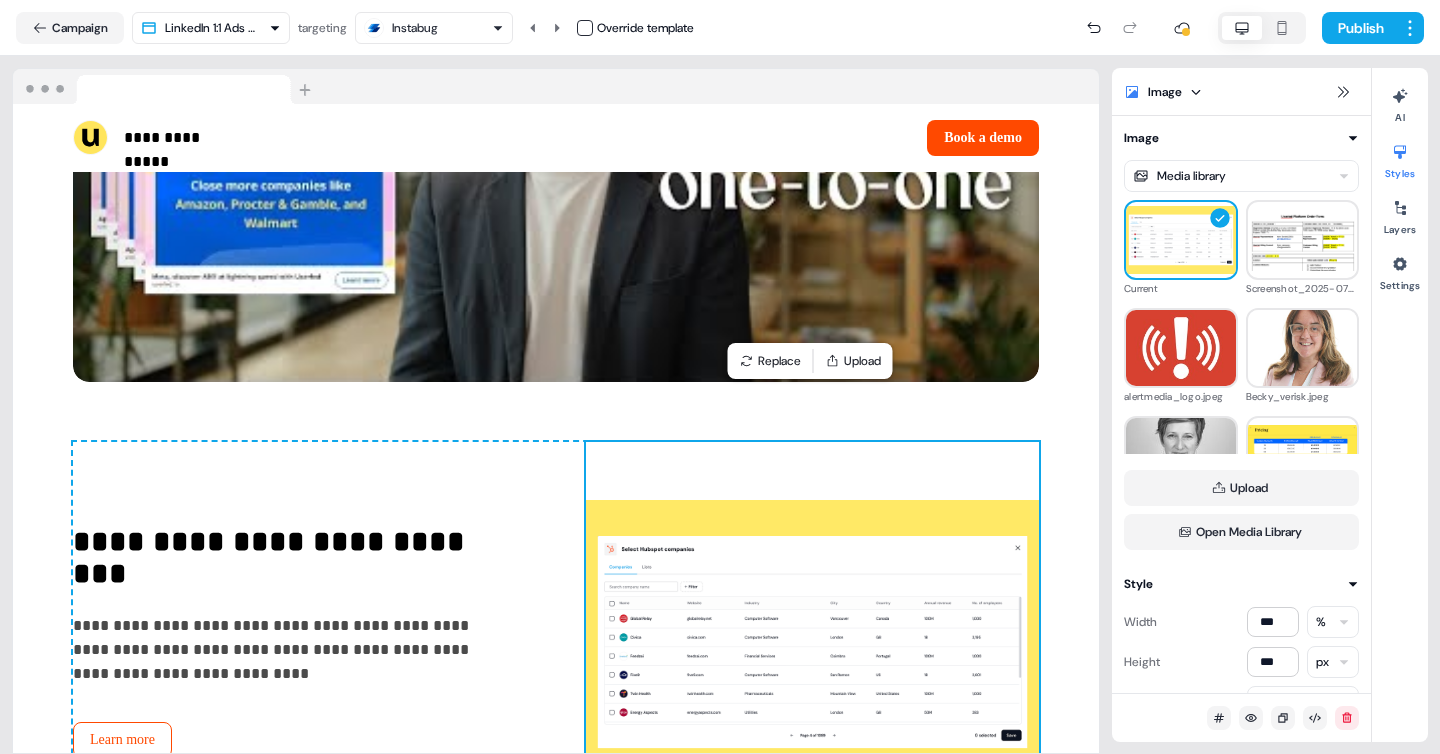 click 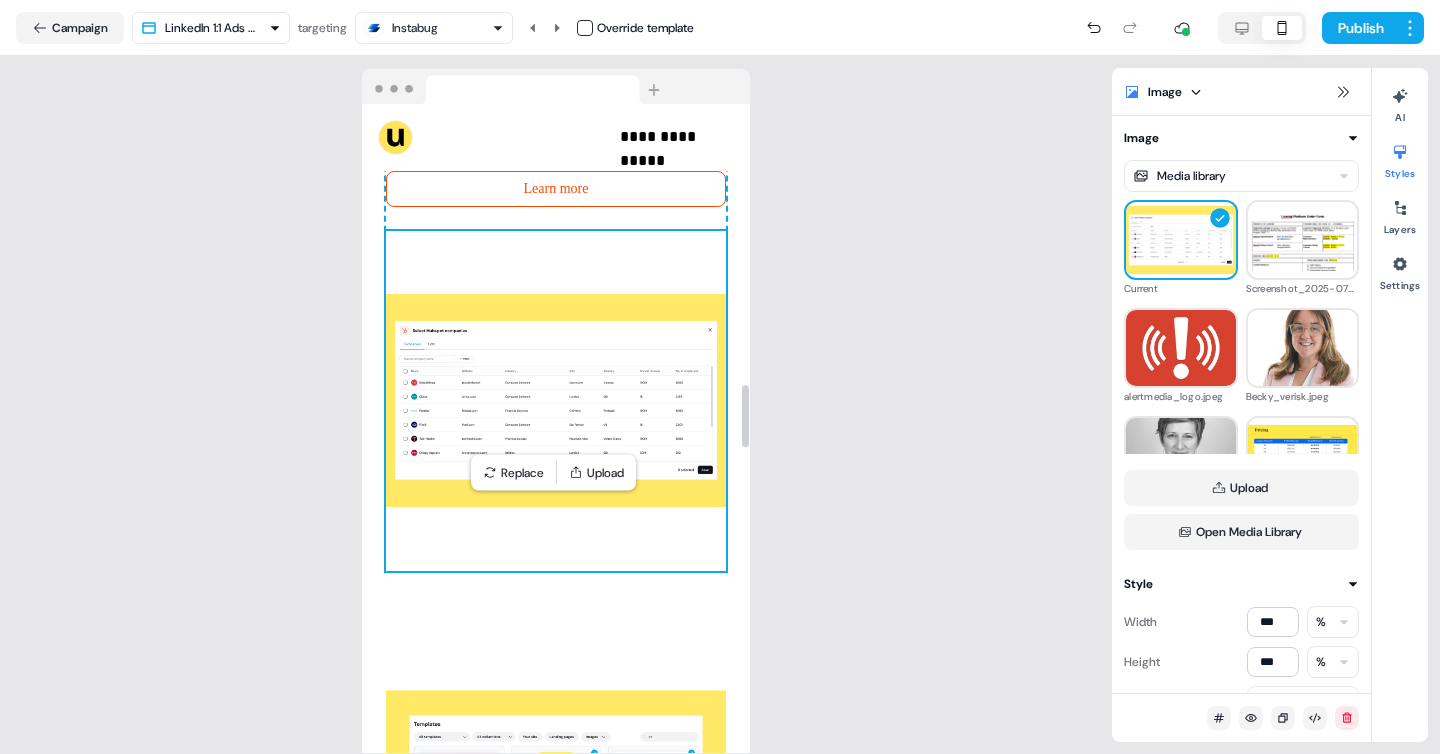 scroll, scrollTop: 2895, scrollLeft: 0, axis: vertical 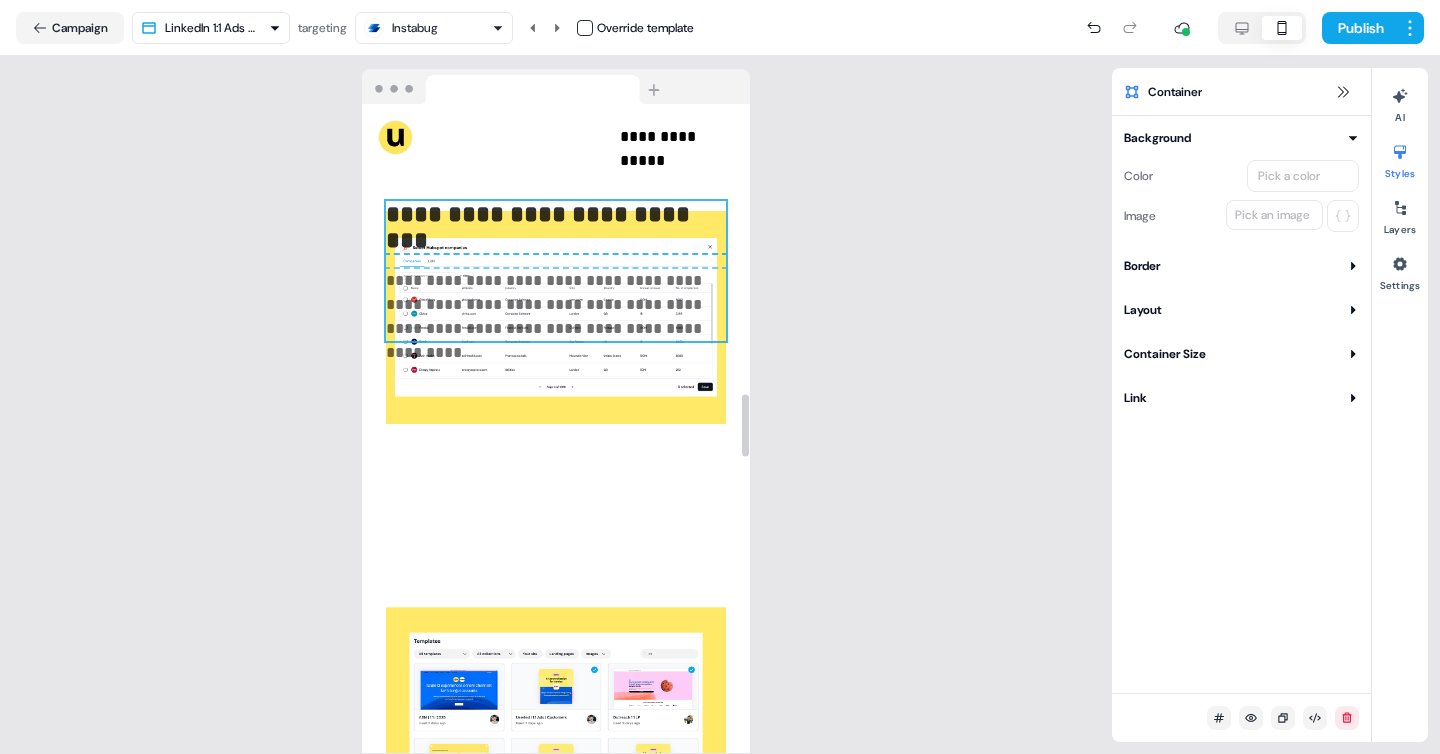 drag, startPoint x: 717, startPoint y: 329, endPoint x: 705, endPoint y: 256, distance: 73.97973 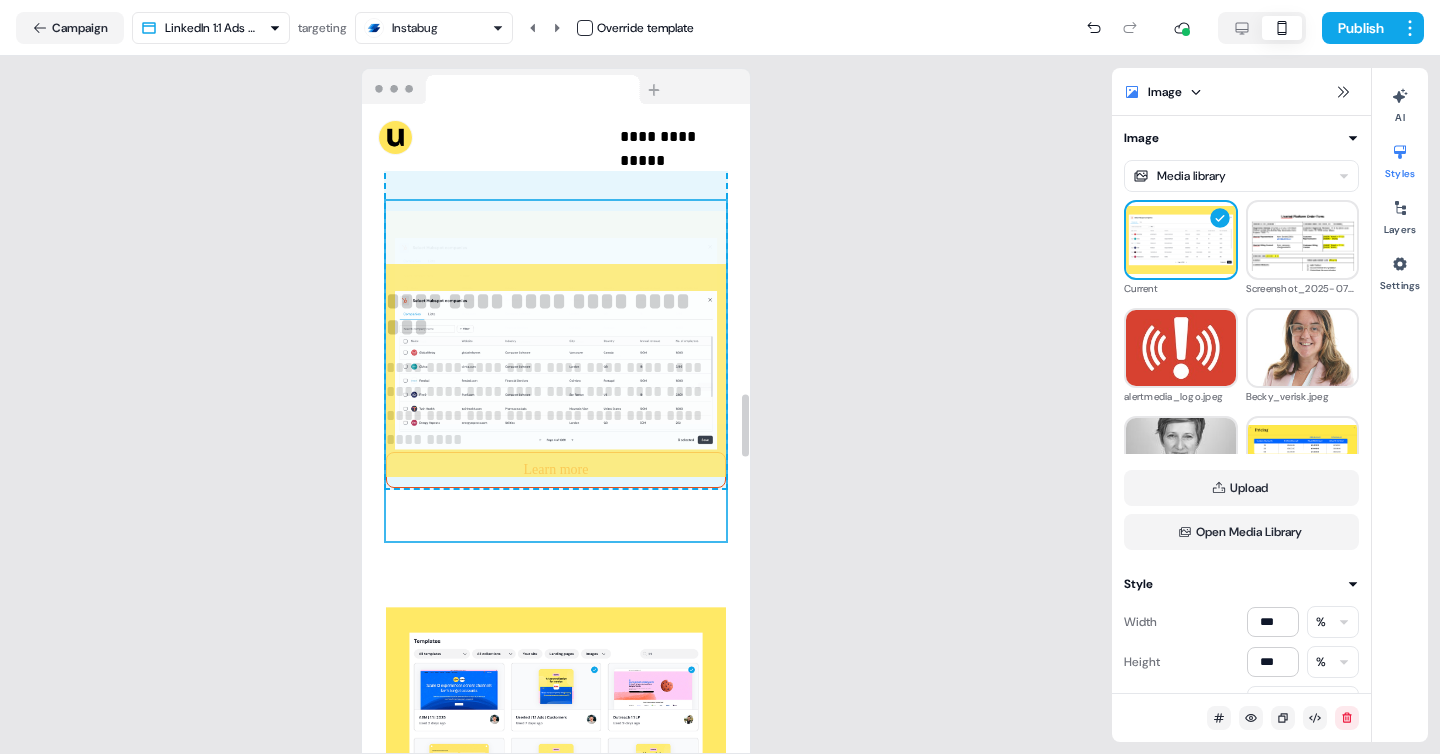 drag, startPoint x: 641, startPoint y: 623, endPoint x: 611, endPoint y: 386, distance: 238.89119 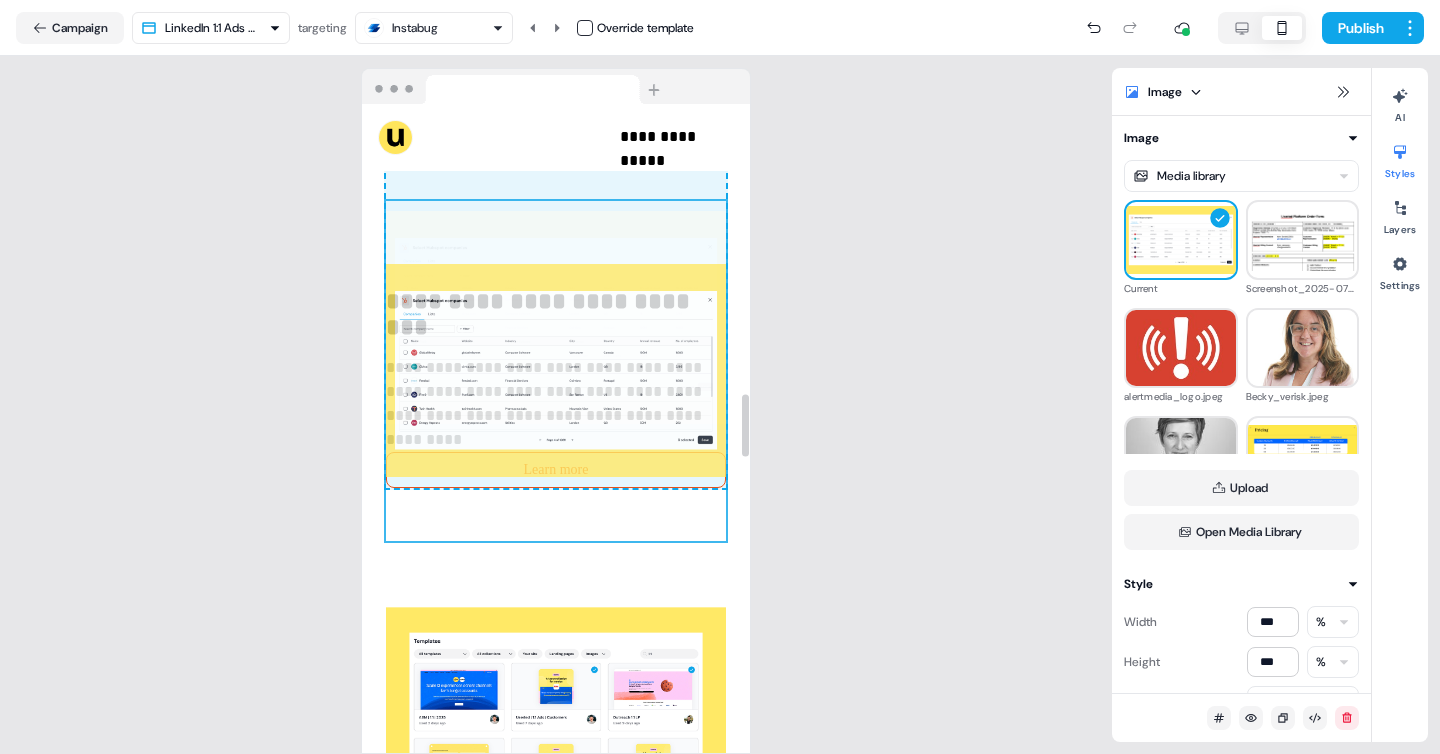 click on "**********" at bounding box center (556, 206) 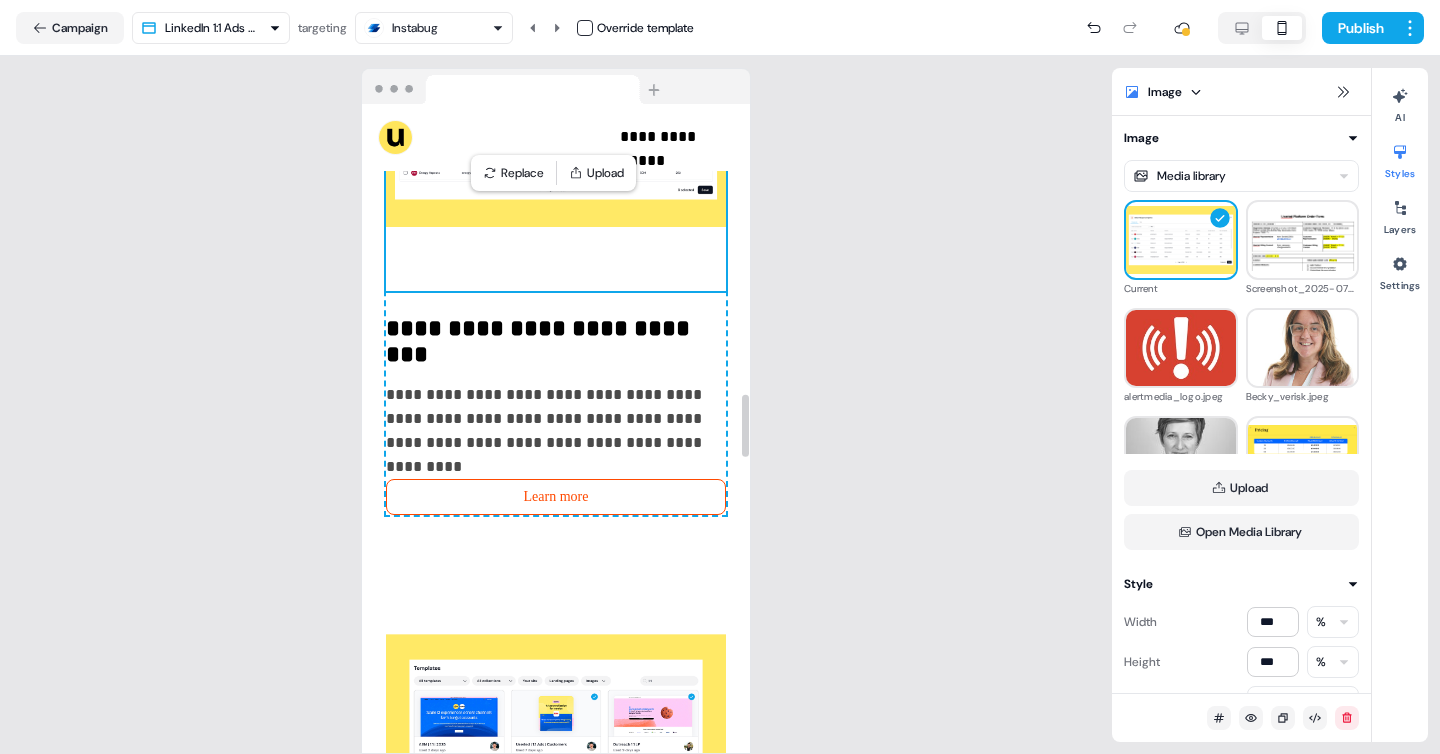 scroll, scrollTop: 2899, scrollLeft: 0, axis: vertical 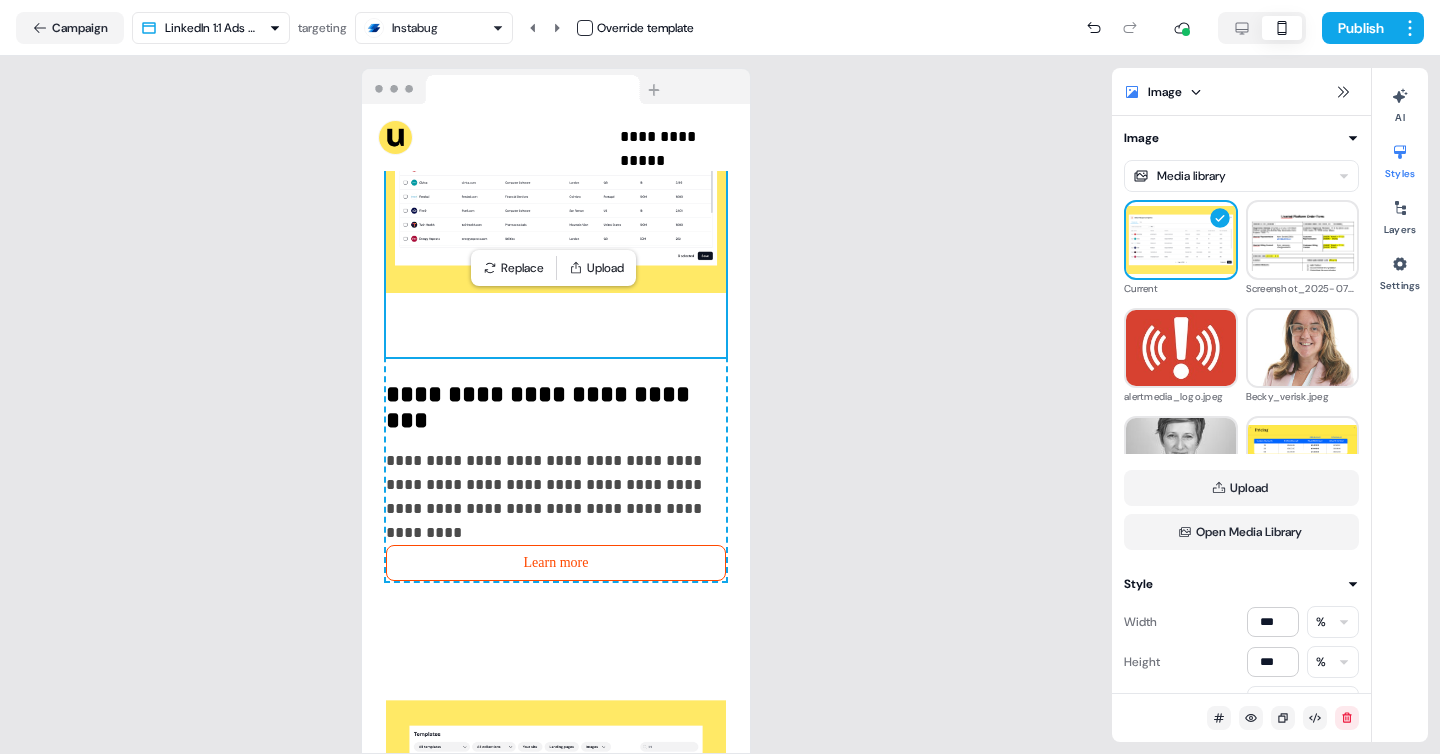 click at bounding box center (1242, 28) 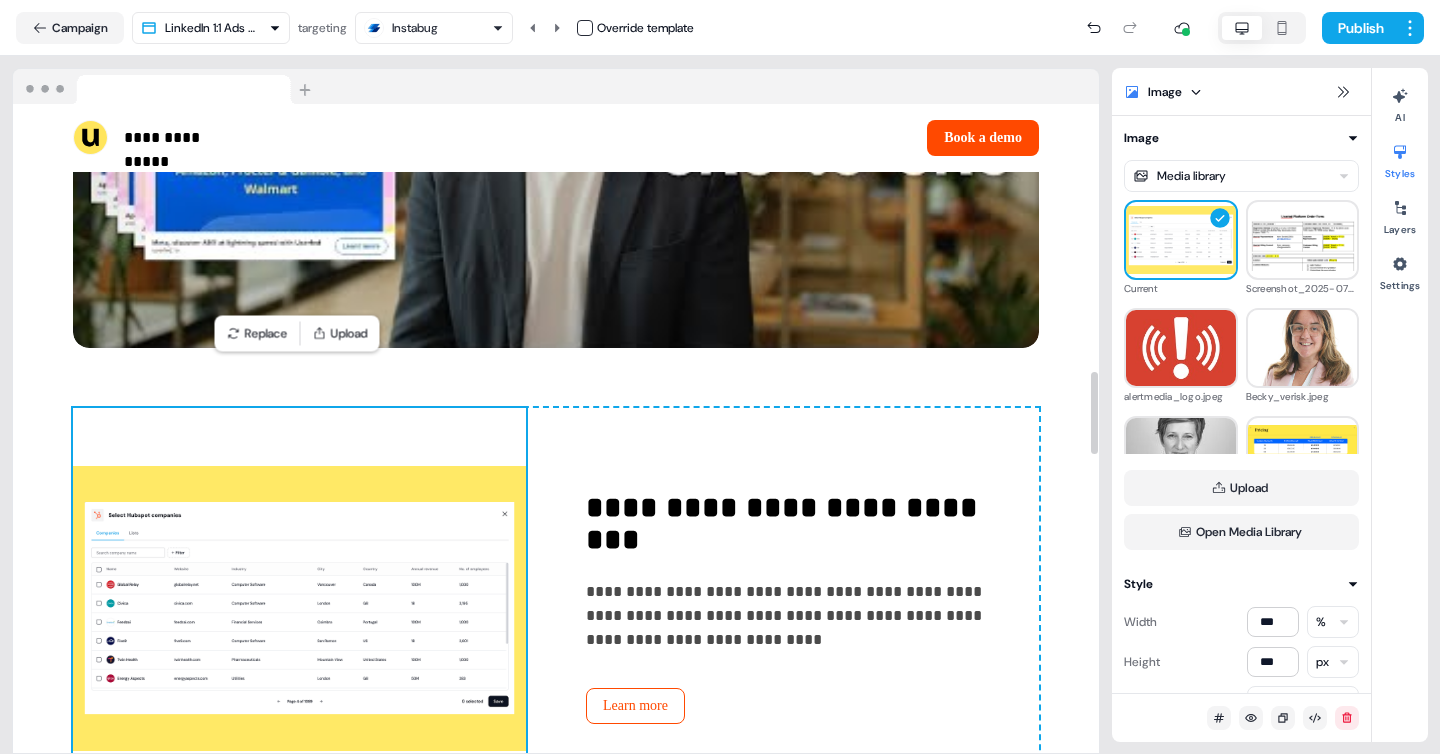 scroll, scrollTop: 2092, scrollLeft: 0, axis: vertical 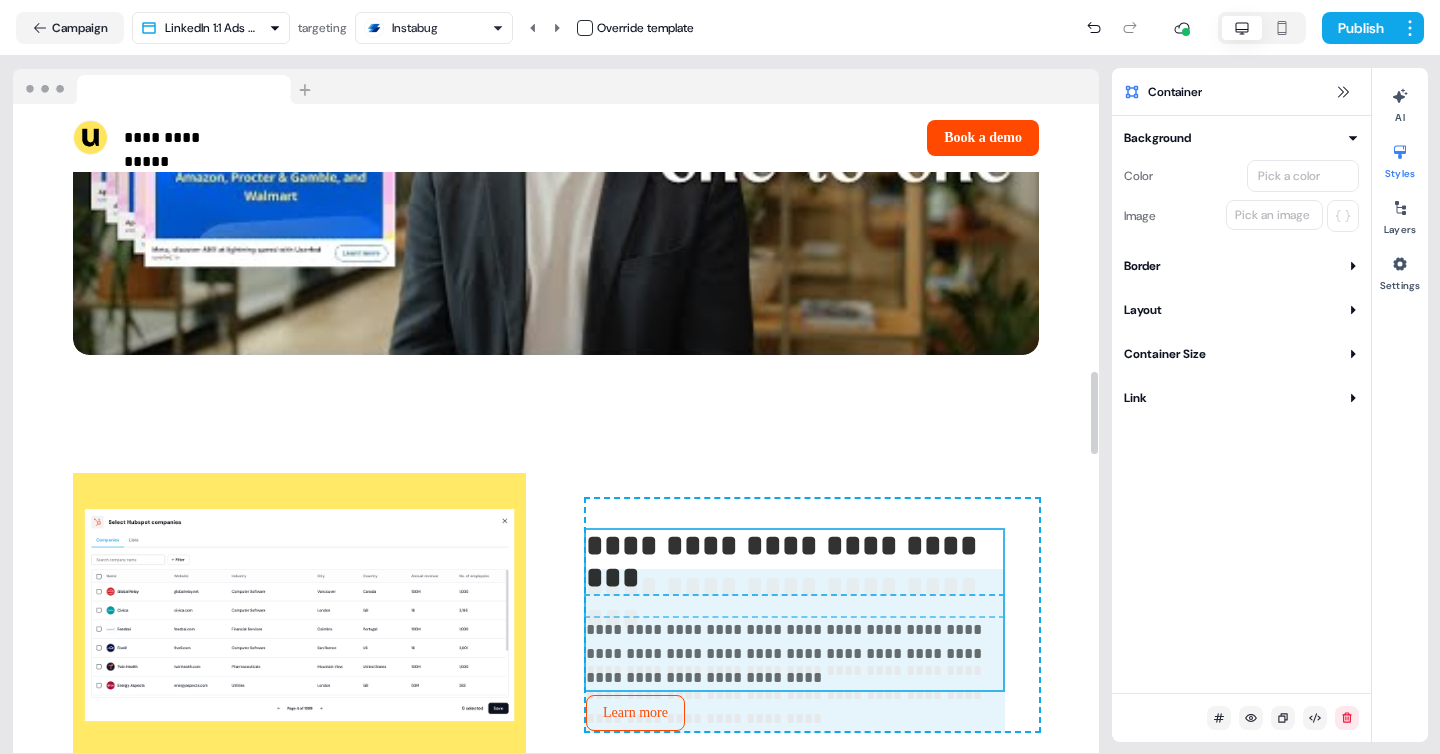 drag, startPoint x: 919, startPoint y: 500, endPoint x: 736, endPoint y: 494, distance: 183.09833 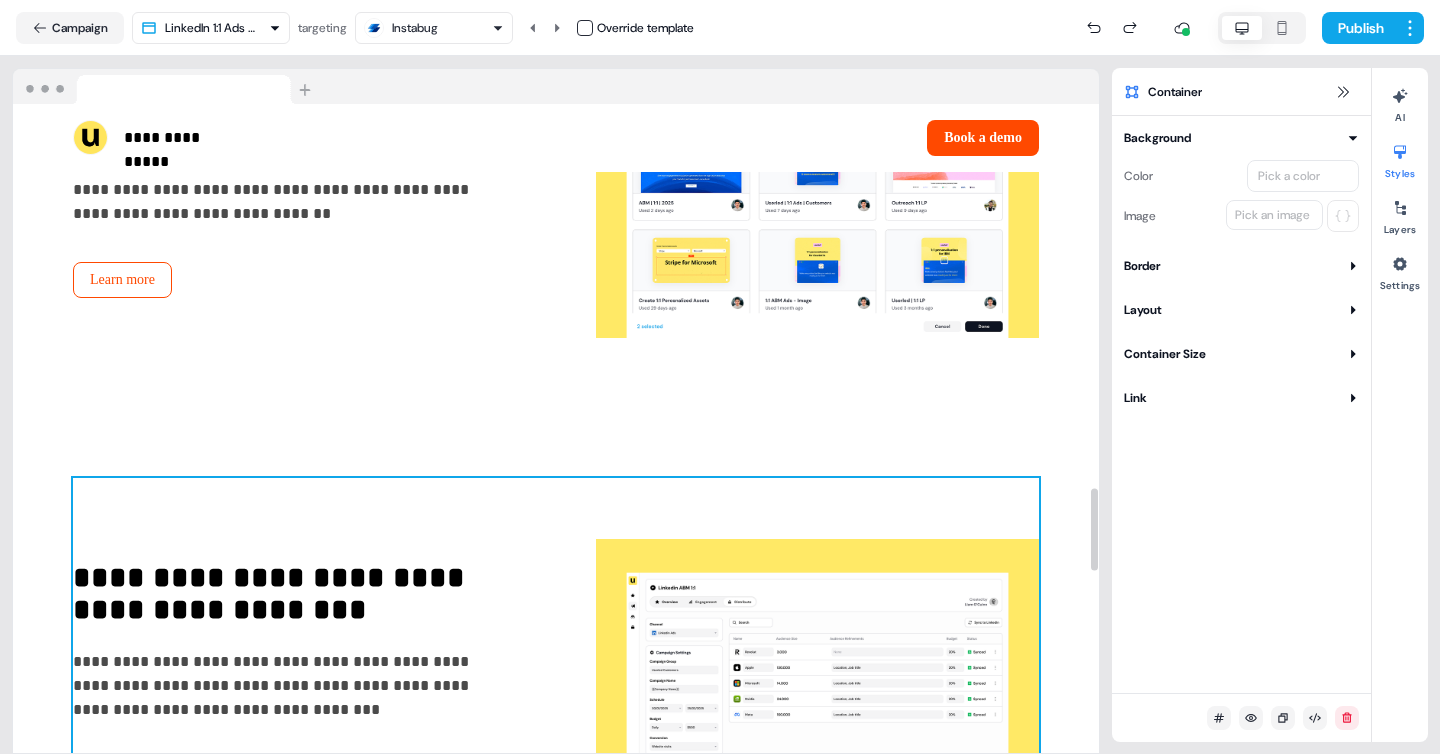 scroll, scrollTop: 2924, scrollLeft: 0, axis: vertical 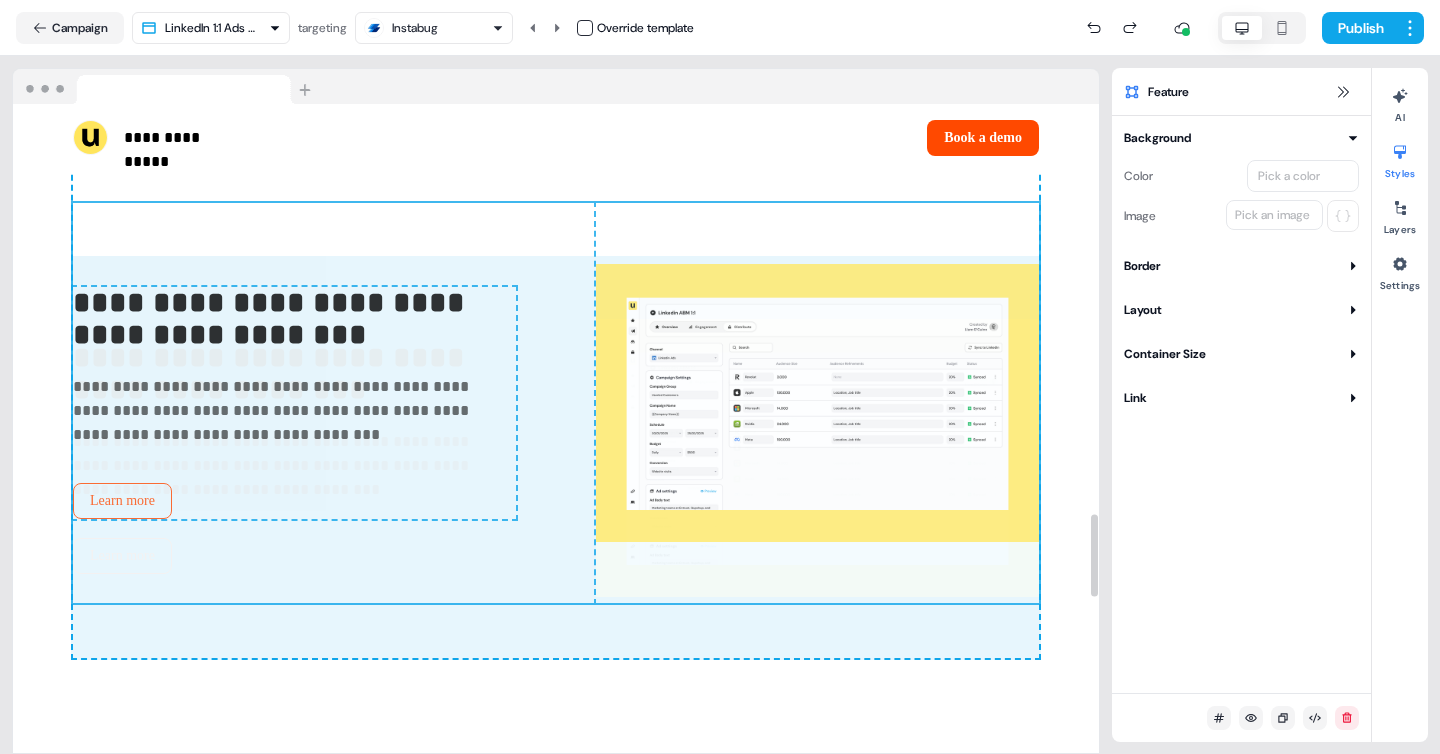 drag, startPoint x: 488, startPoint y: 521, endPoint x: 479, endPoint y: 284, distance: 237.17082 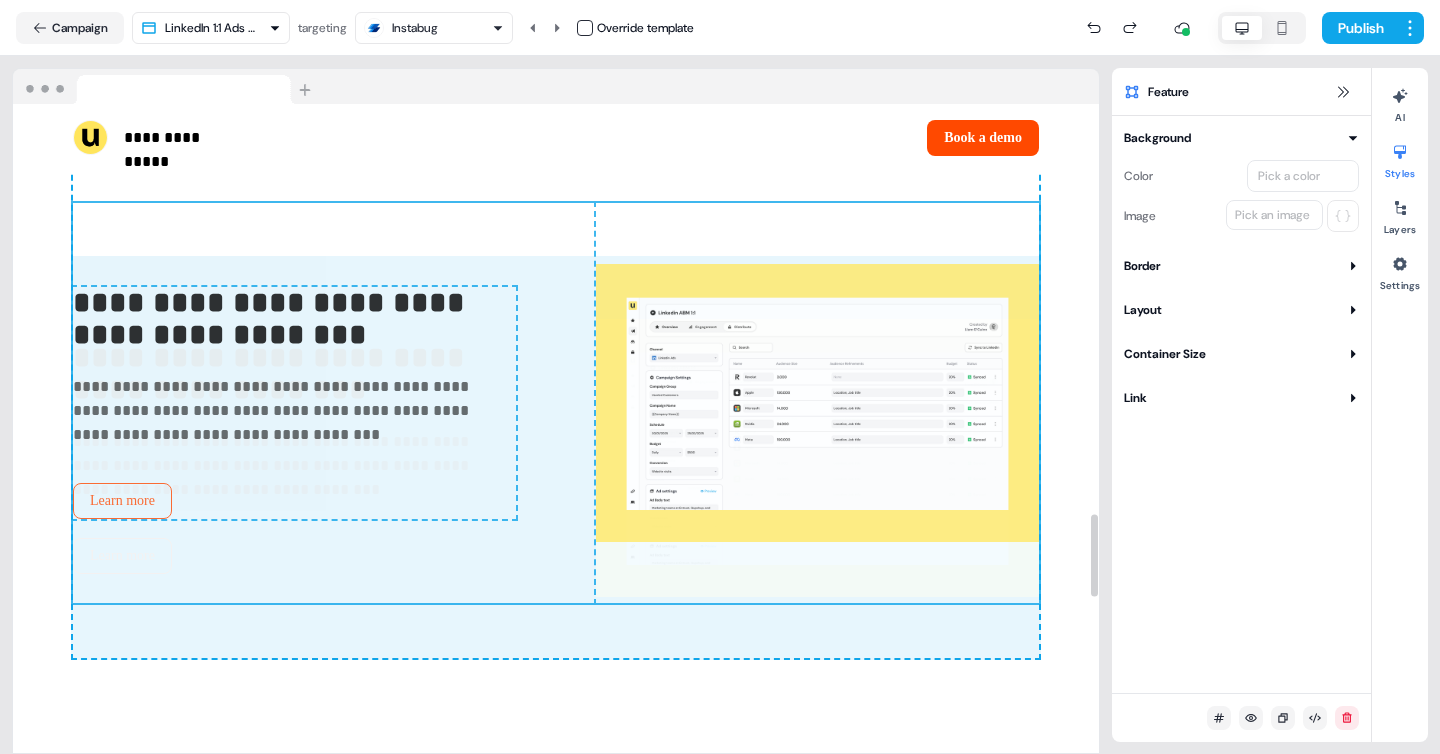 click on "**********" at bounding box center (556, -22) 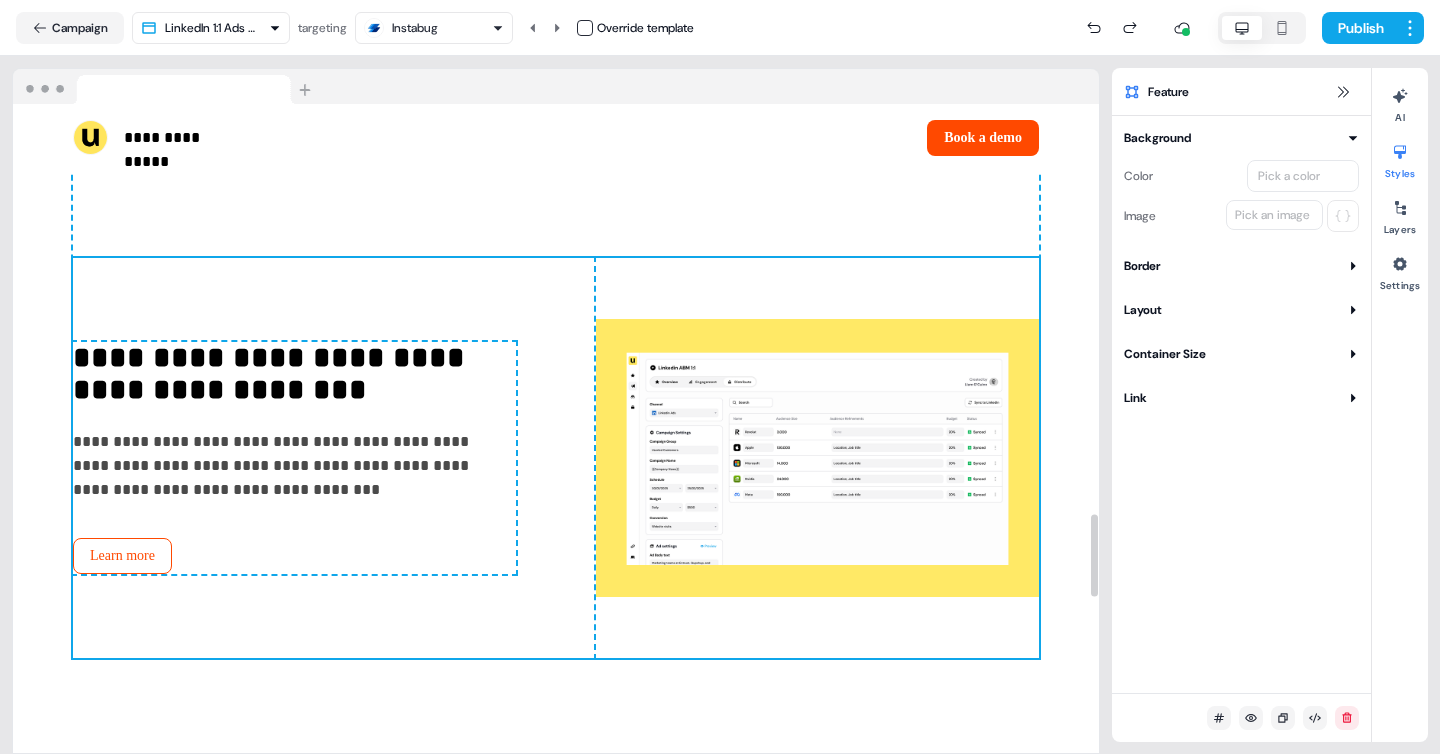 click on "**********" at bounding box center [556, 458] 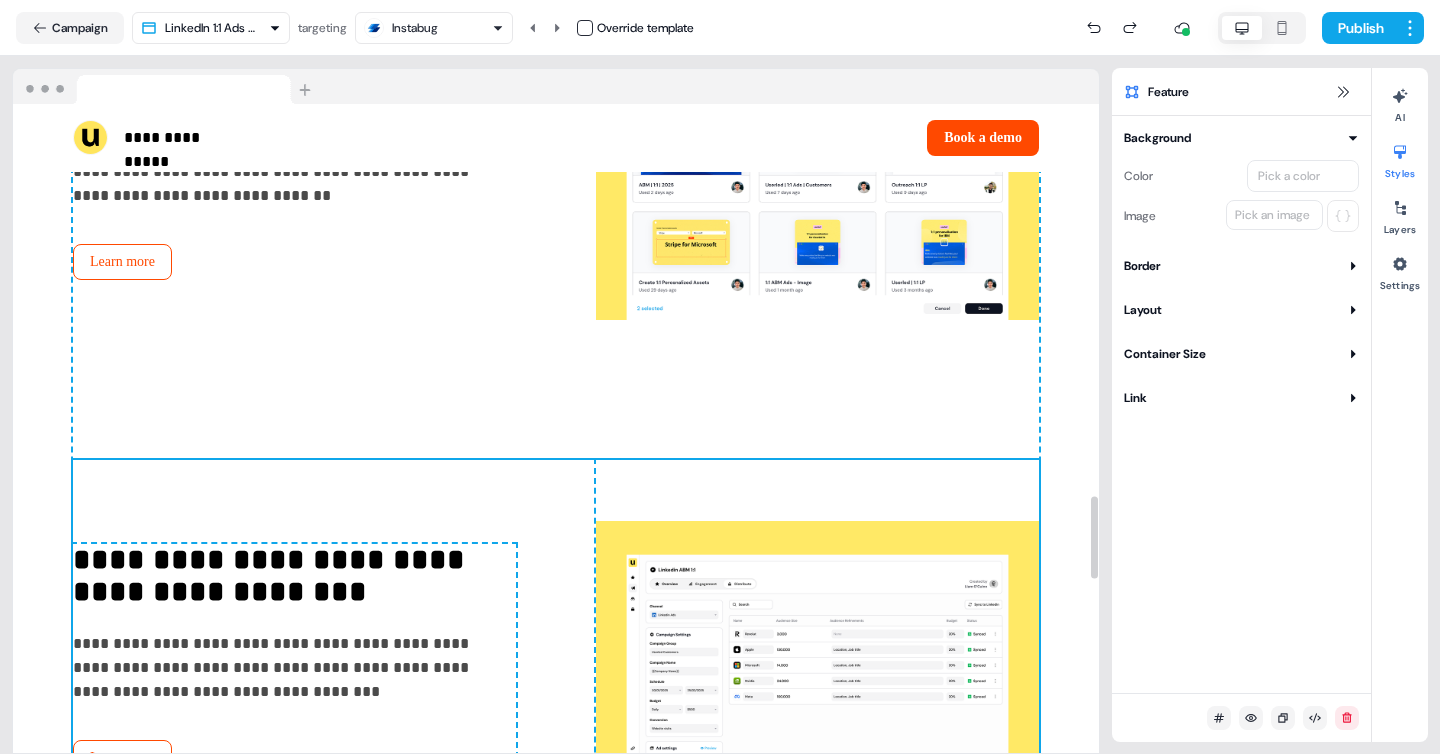 scroll, scrollTop: 3067, scrollLeft: 0, axis: vertical 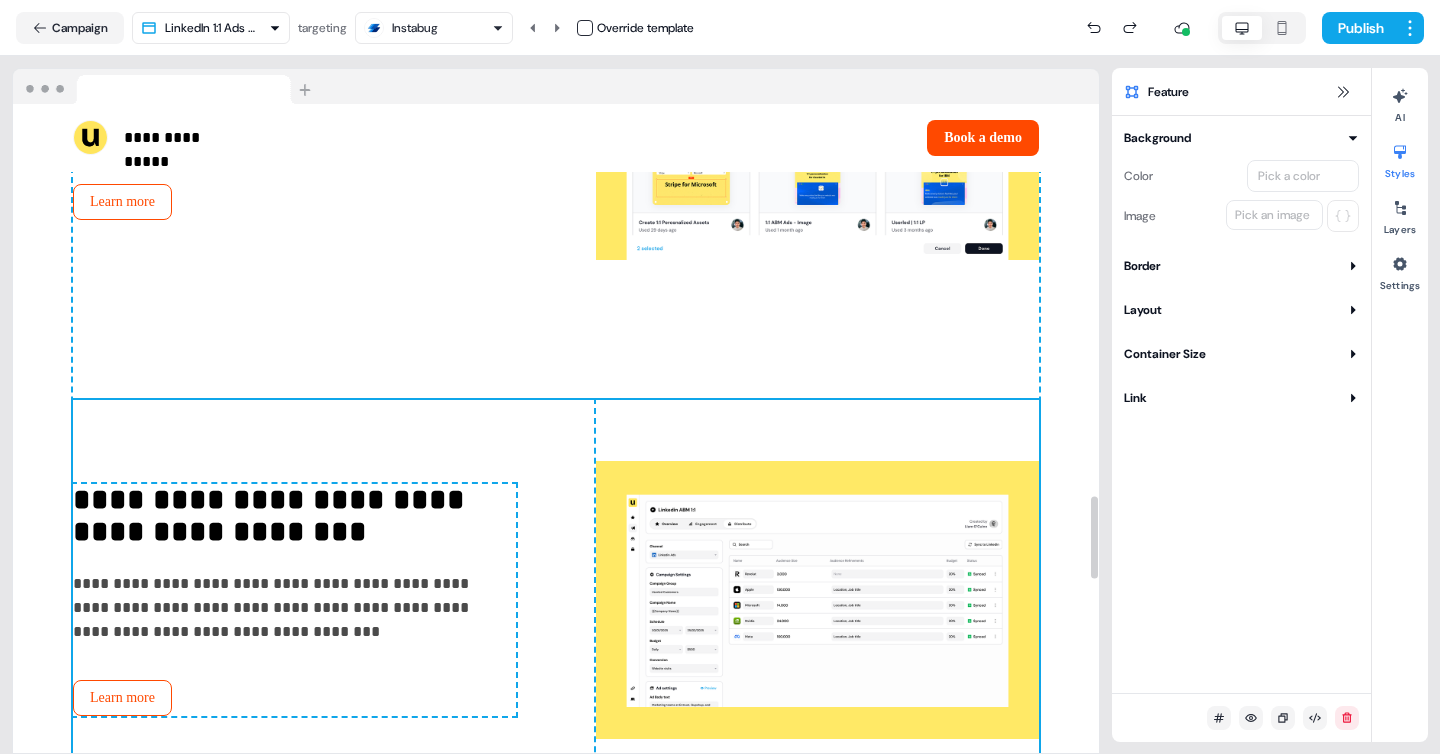 click on "**********" at bounding box center (556, 120) 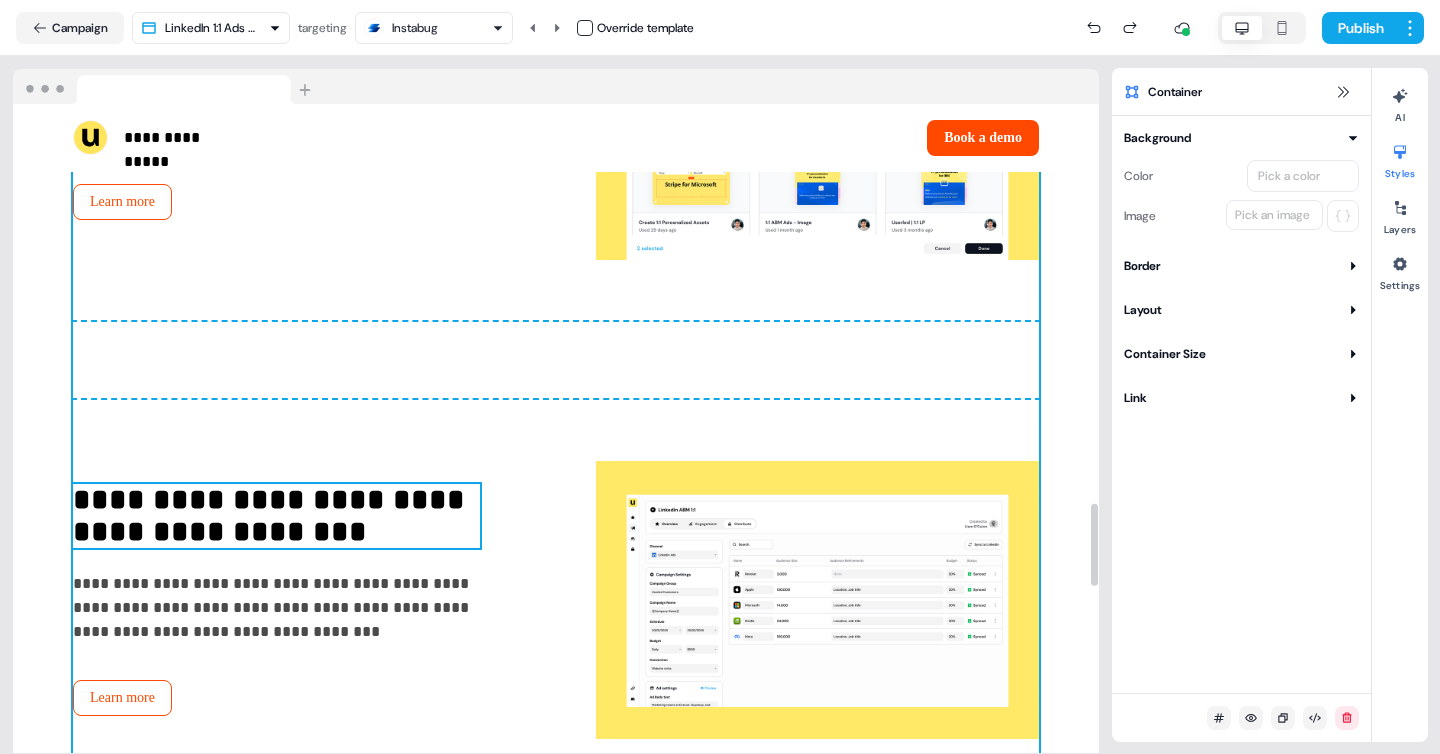 scroll, scrollTop: 3163, scrollLeft: 0, axis: vertical 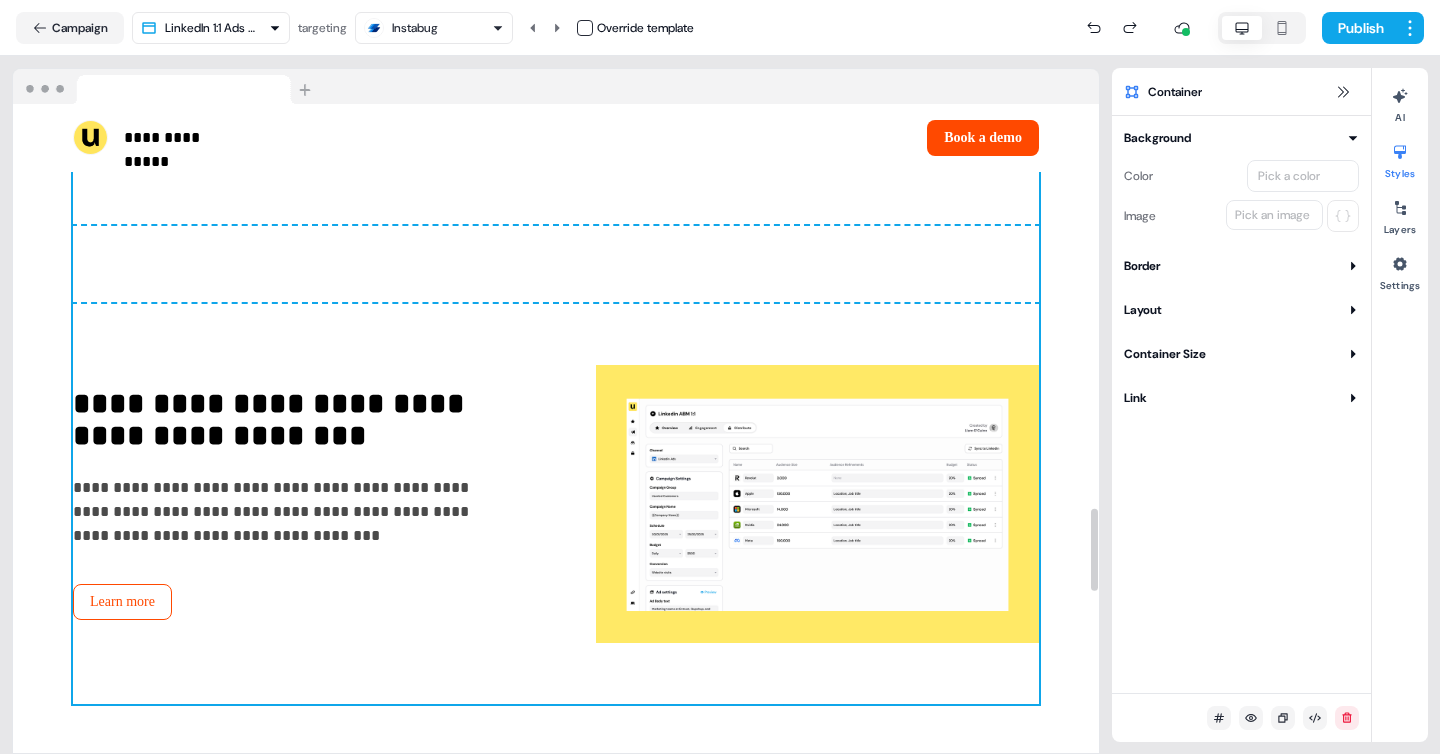 click on "**********" at bounding box center (556, 504) 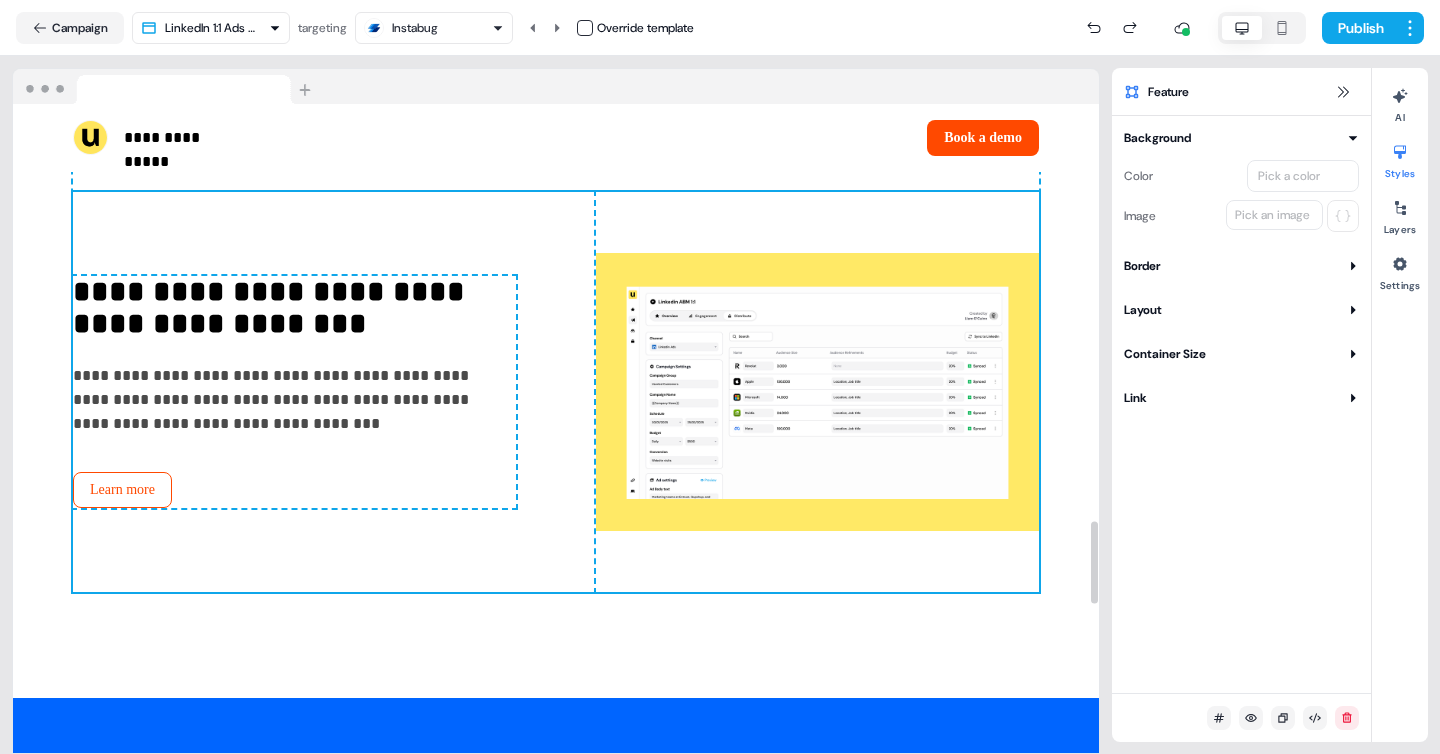 scroll, scrollTop: 3281, scrollLeft: 0, axis: vertical 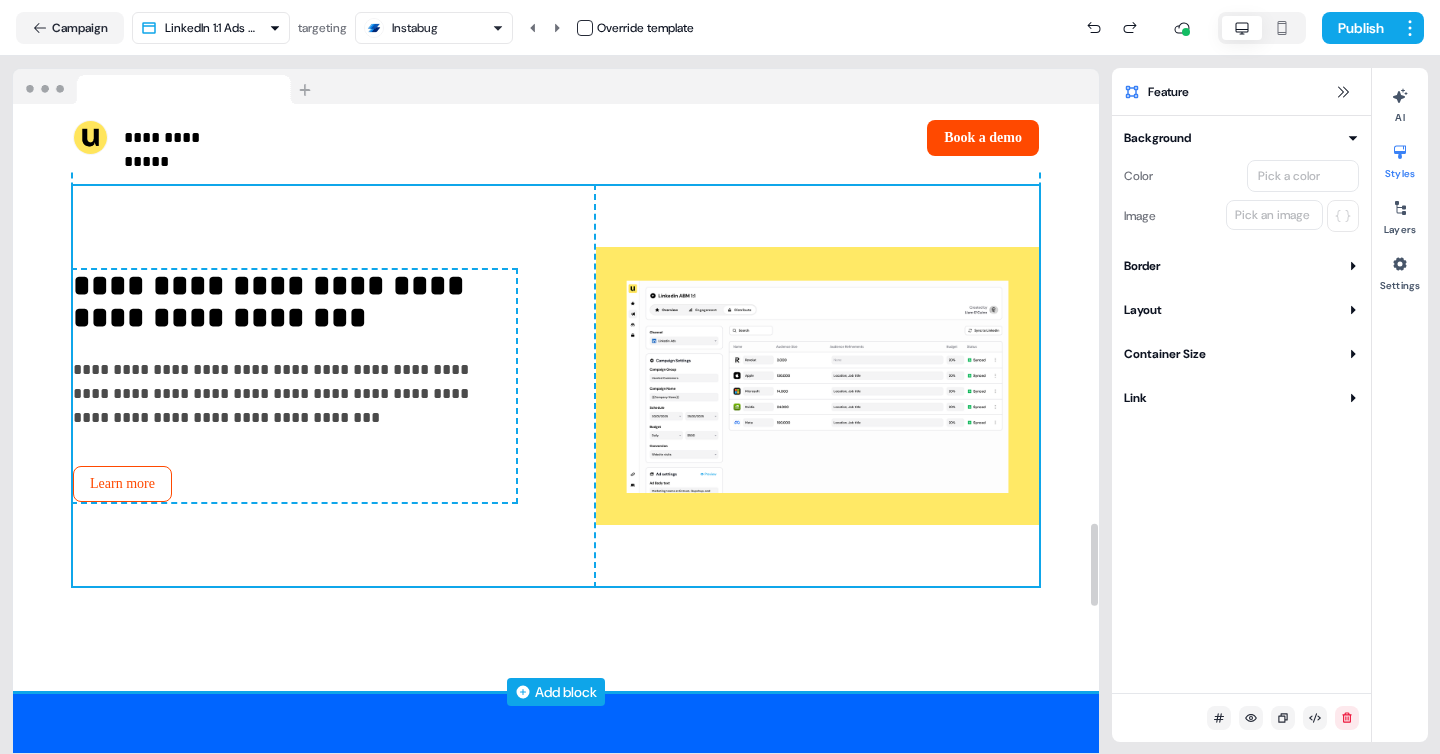 click on "Add block" at bounding box center [566, 692] 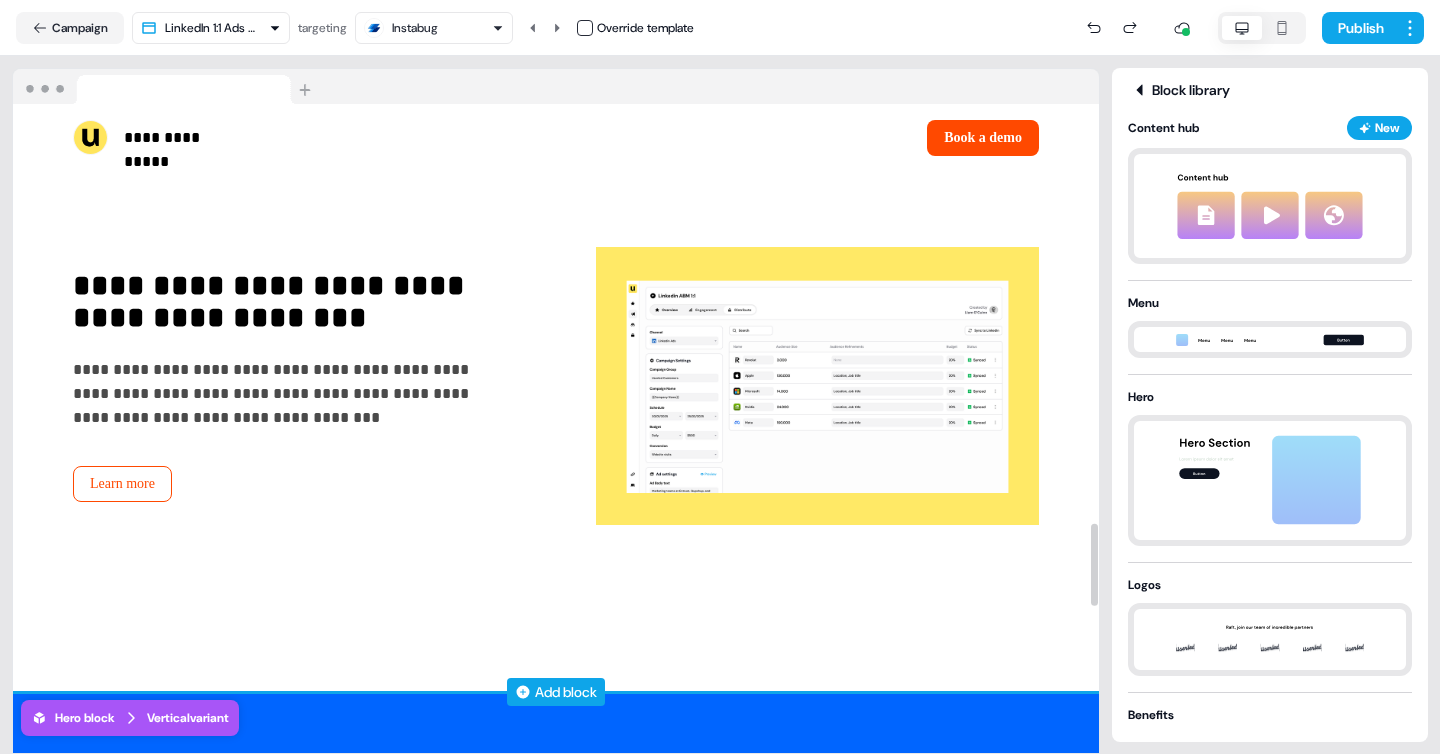 click on "Add block" at bounding box center (566, 692) 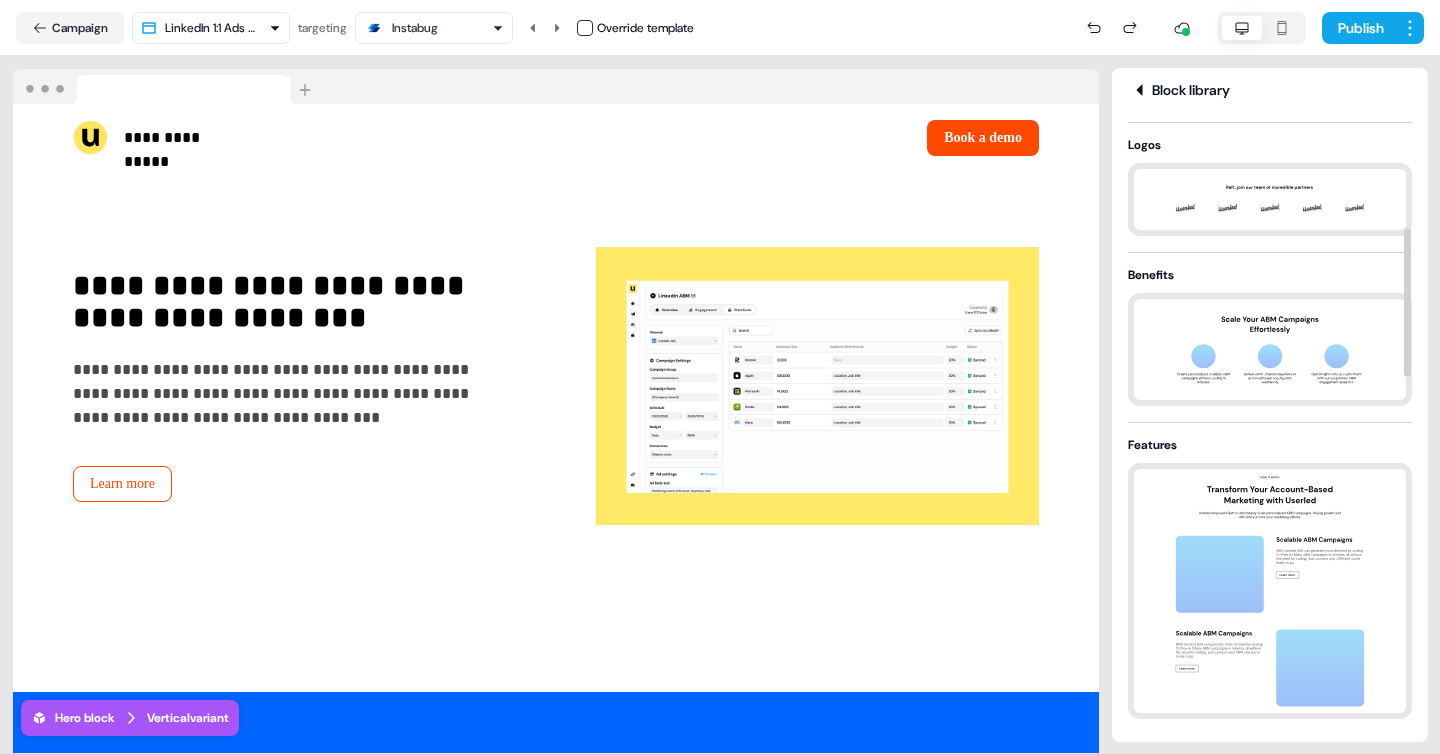 scroll, scrollTop: 465, scrollLeft: 0, axis: vertical 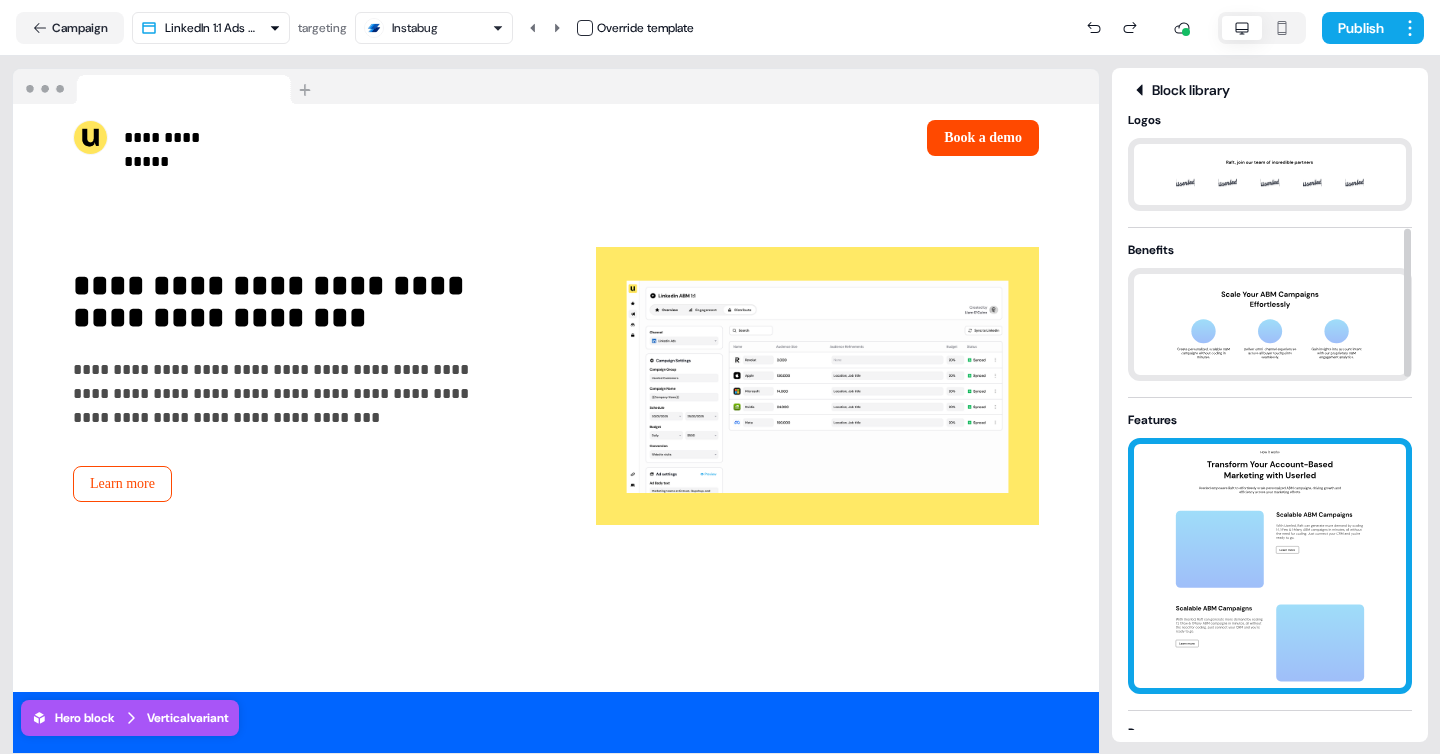 click at bounding box center (1270, 566) 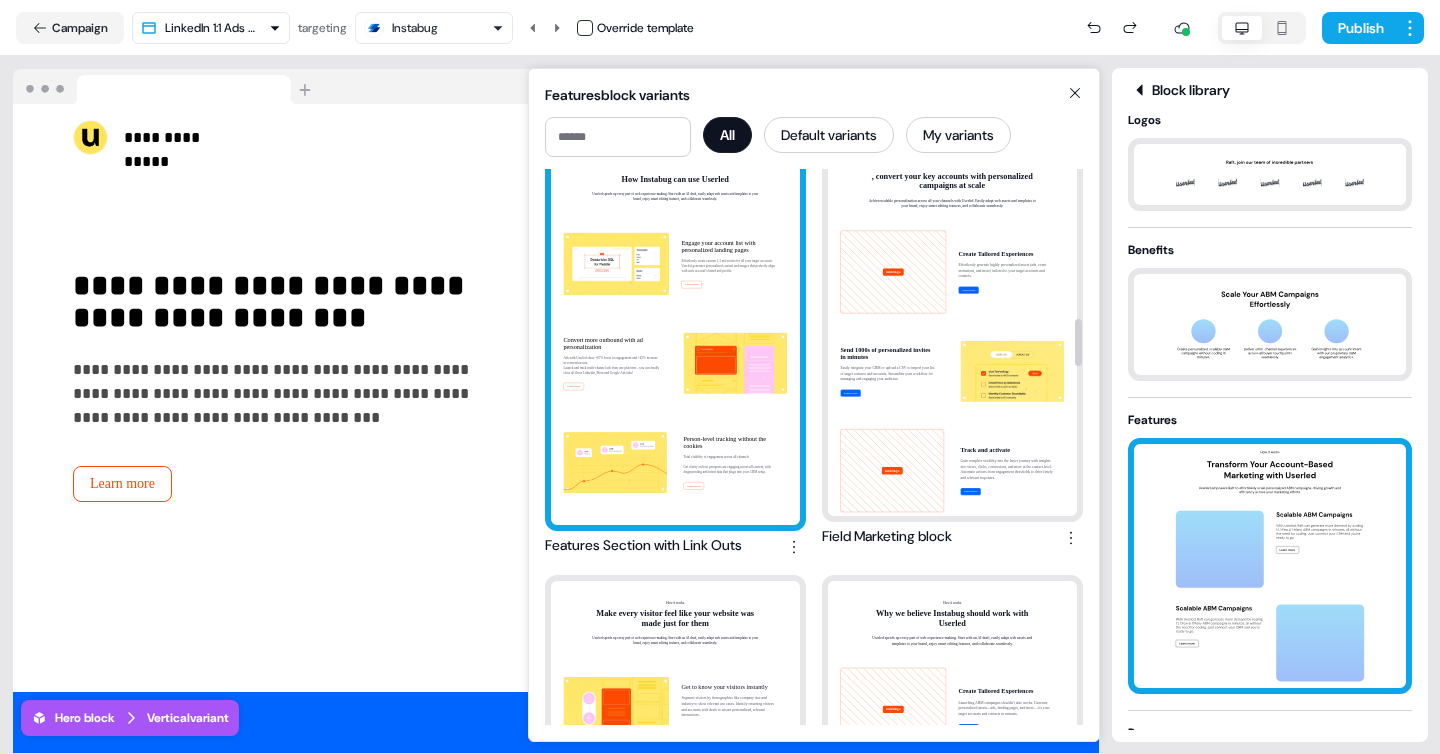 scroll, scrollTop: 1737, scrollLeft: 0, axis: vertical 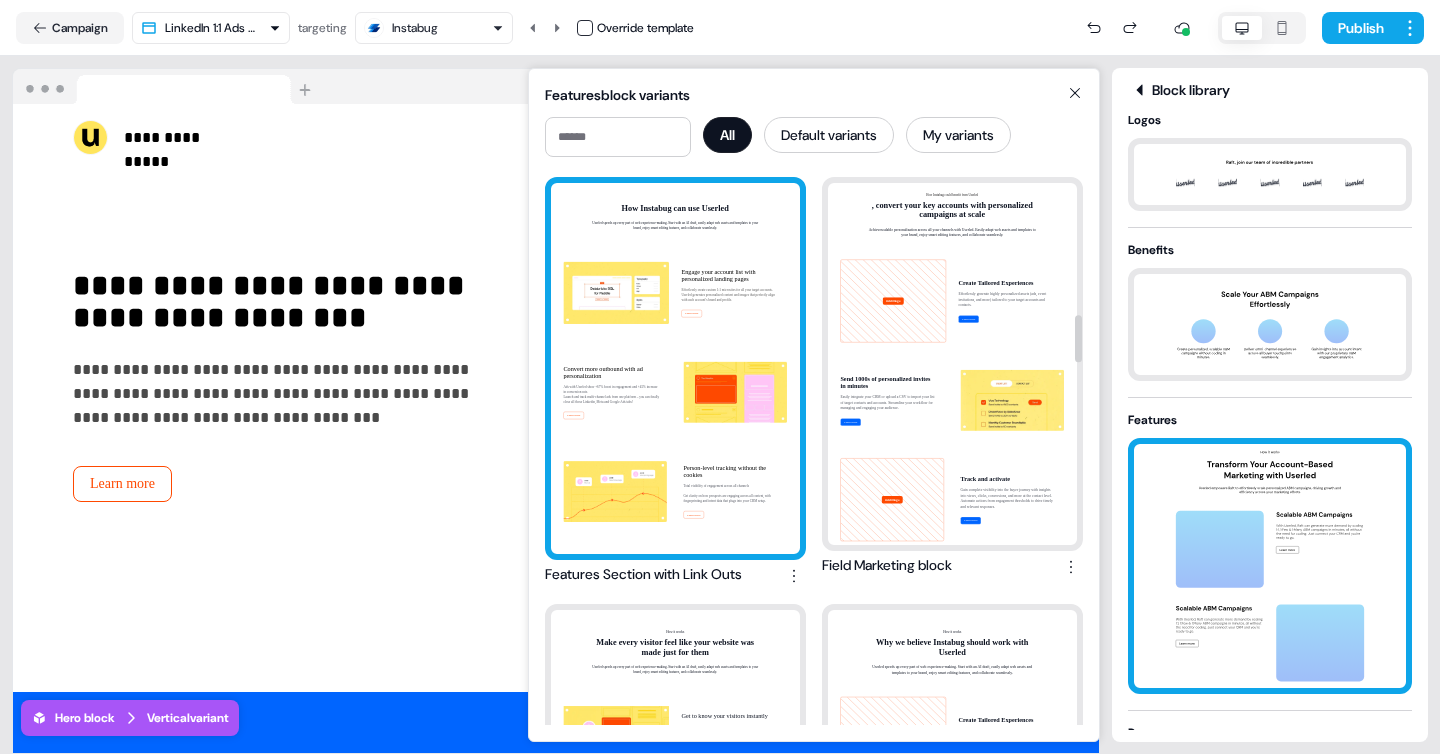 click on "How Instabug can use Userled Userled speeds up every part of web experience-making. Start with an AI draft, easily adapt web assets and templates to your brand, enjoy smart editing features, and collaborate seamlessly. Engage your account list with personalized landing pages Effortlessly create custom 1:1 microsites for all your target accounts. Userled generates personalized content and images that perfectly align with each account’s brand and profile. Learn more Convert more outbound with ad personalization Ads with Userled show +67% boost in engagement and +45% increase in conversion rate. ‍Launch and track multi-channel ads from one platform – you can finally close all those Linkedin, Meta and Google Ads tabs! Learn more Person-level tracking without the cookies Total visibility of engagement across all channels Get clarity on how prospects are engaging across all content, with fingerprinting and intent data that plugs into your CRM setup. Learn more" at bounding box center (675, 368) 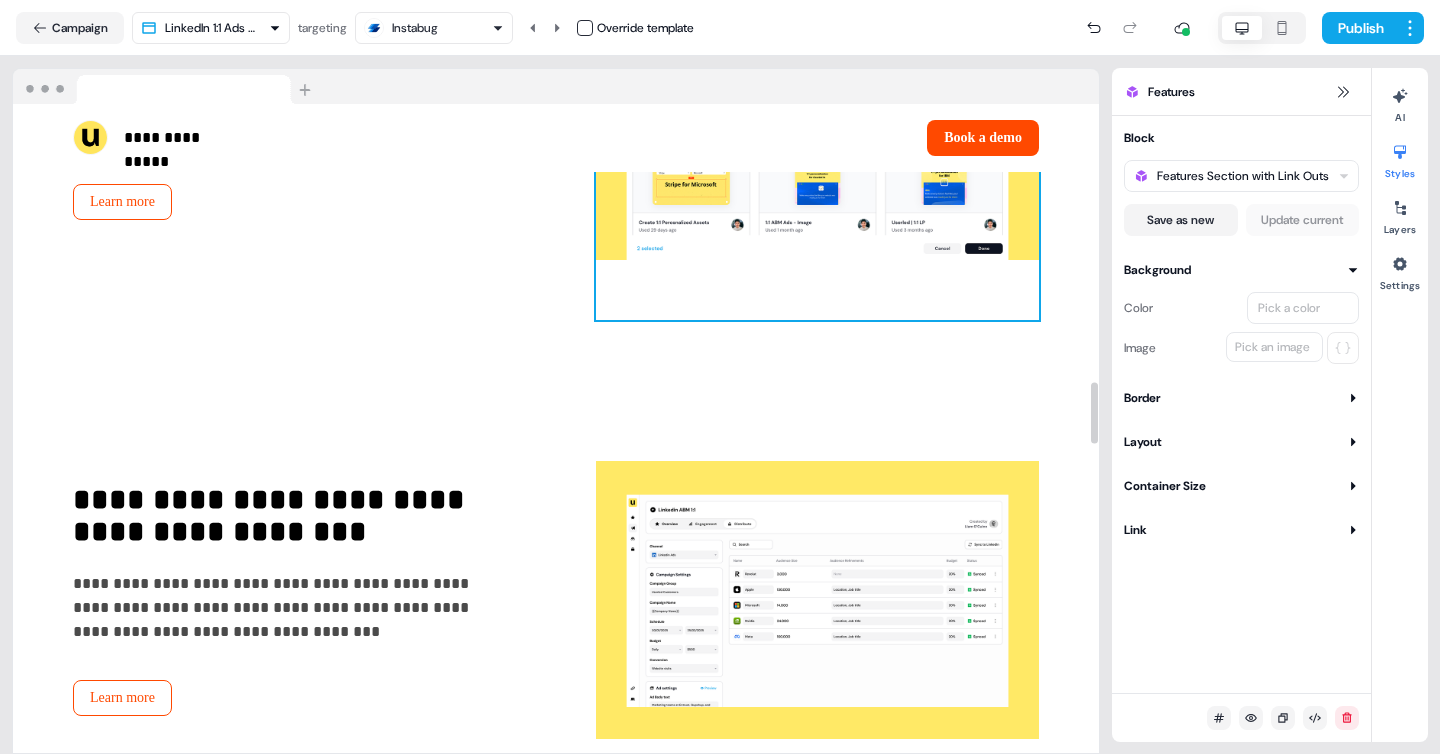 scroll, scrollTop: 3107, scrollLeft: 0, axis: vertical 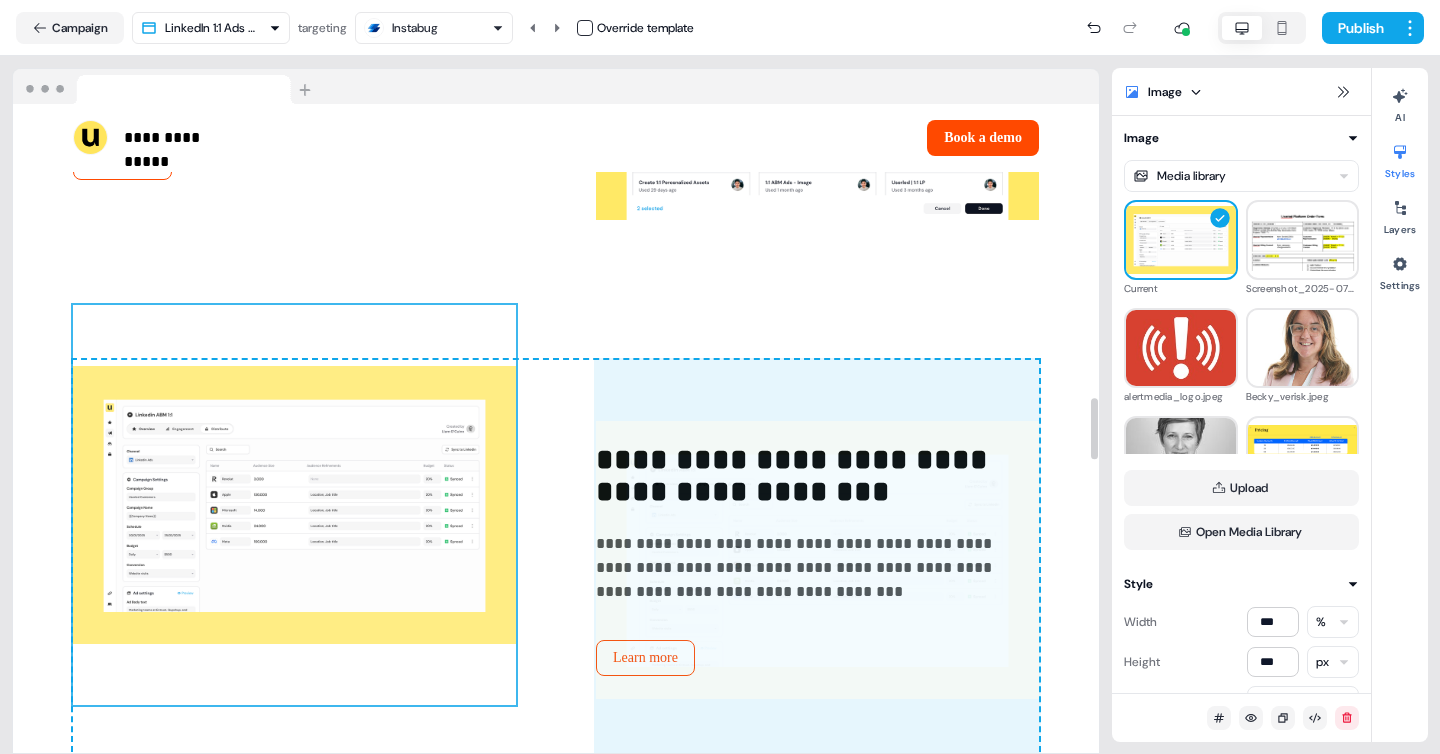 drag, startPoint x: 669, startPoint y: 476, endPoint x: 284, endPoint y: 437, distance: 386.97028 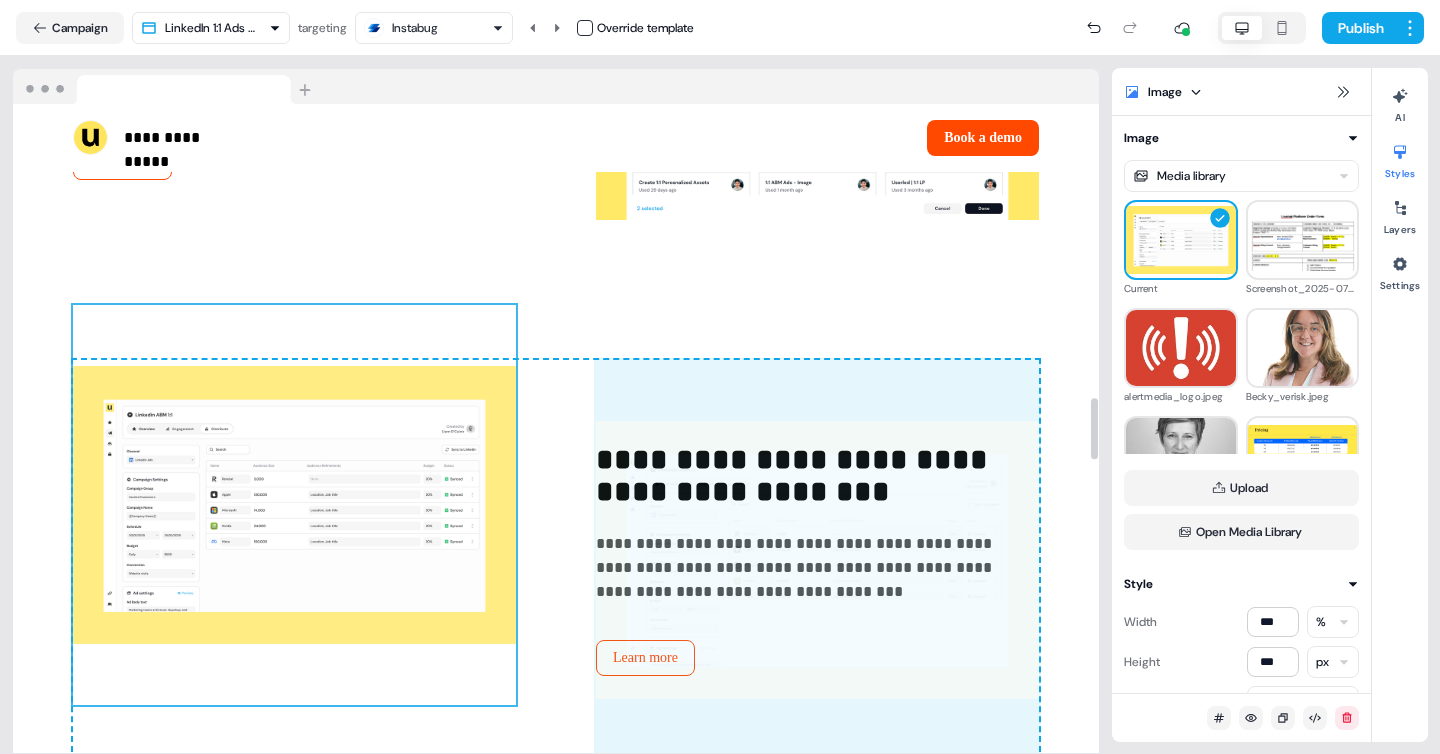 click on "**********" at bounding box center (556, 560) 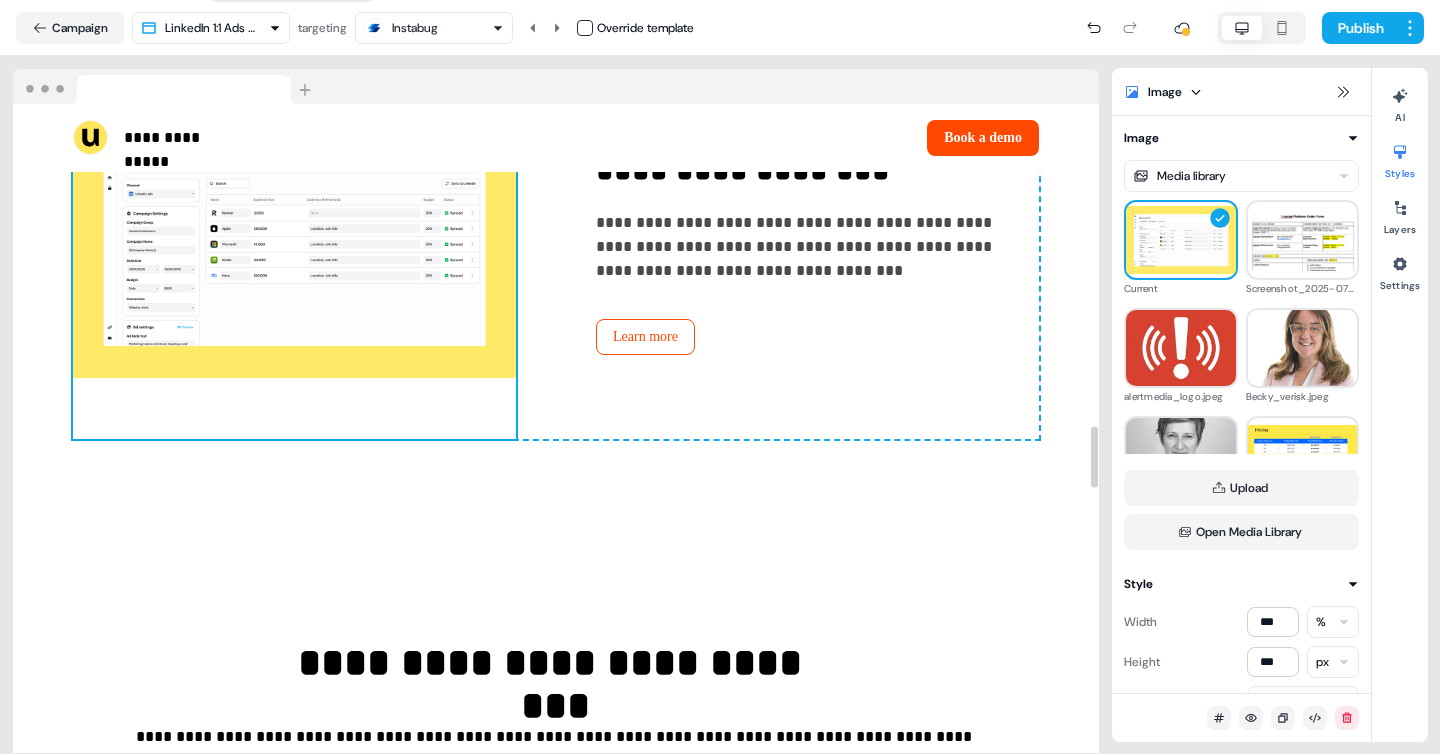 scroll, scrollTop: 3448, scrollLeft: 0, axis: vertical 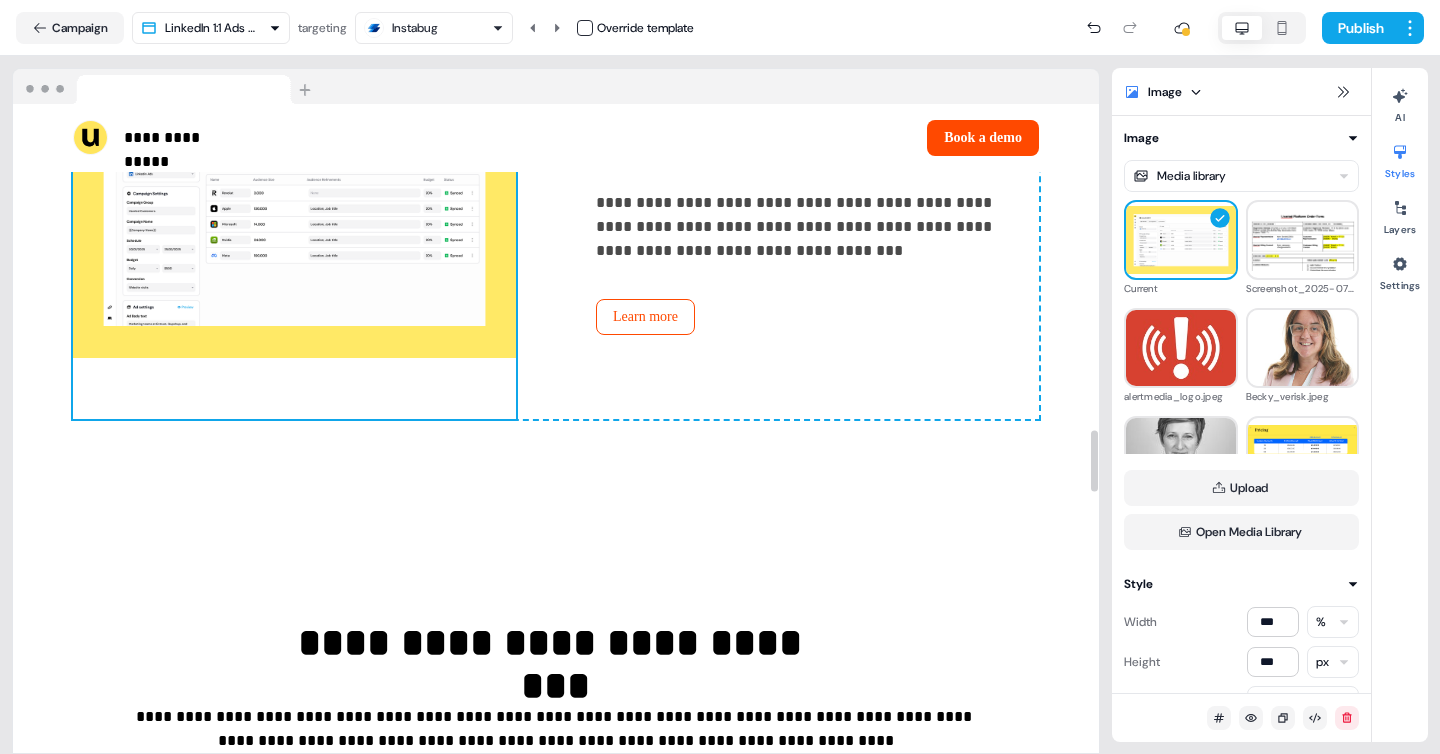 click at bounding box center [294, 219] 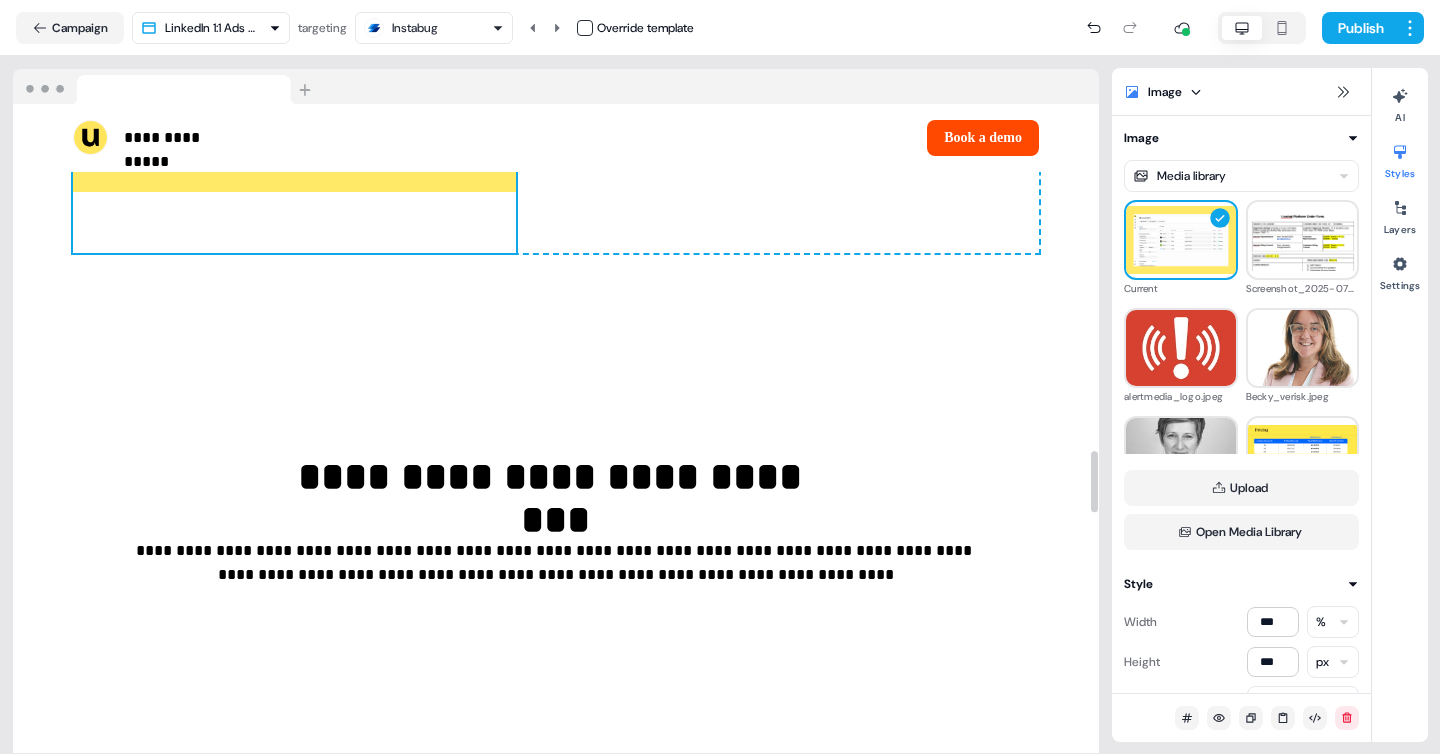 scroll, scrollTop: 3937, scrollLeft: 0, axis: vertical 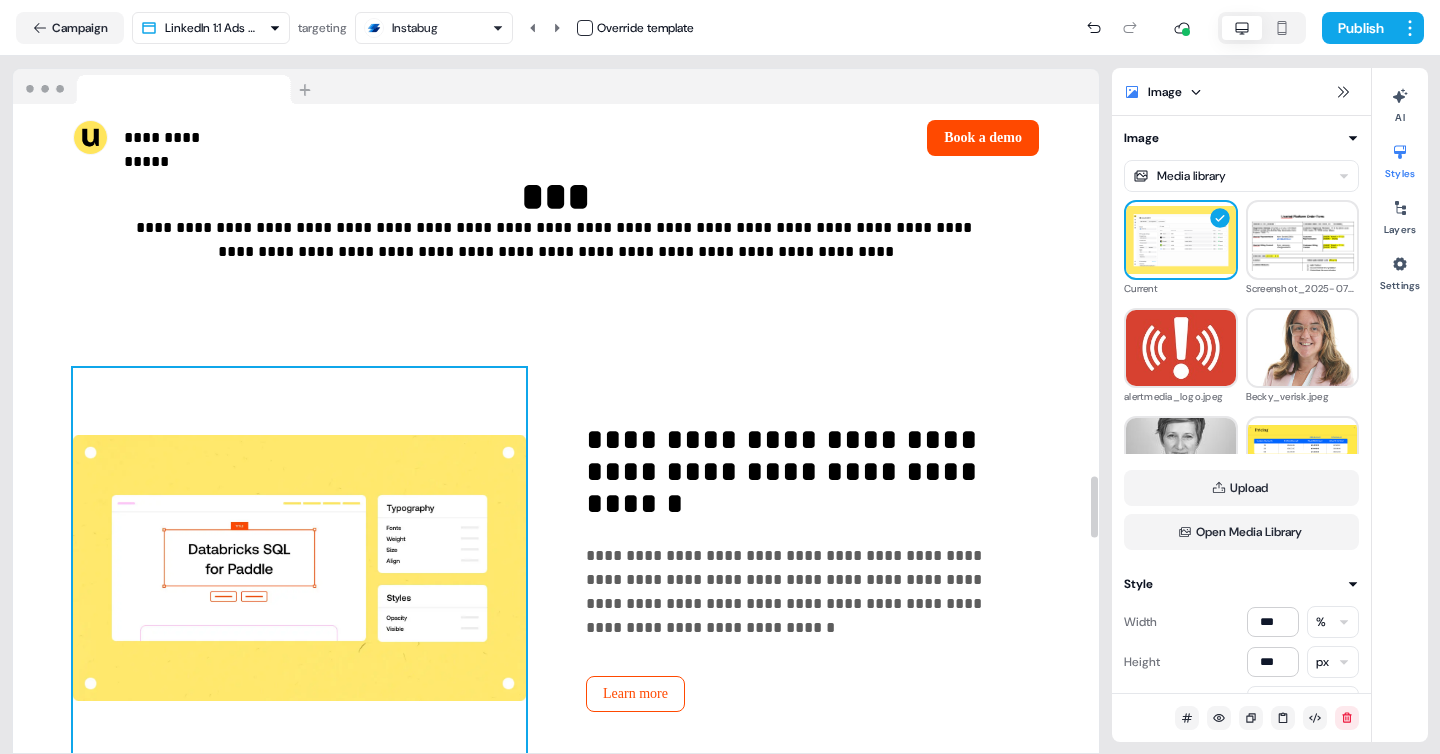 click at bounding box center [299, 568] 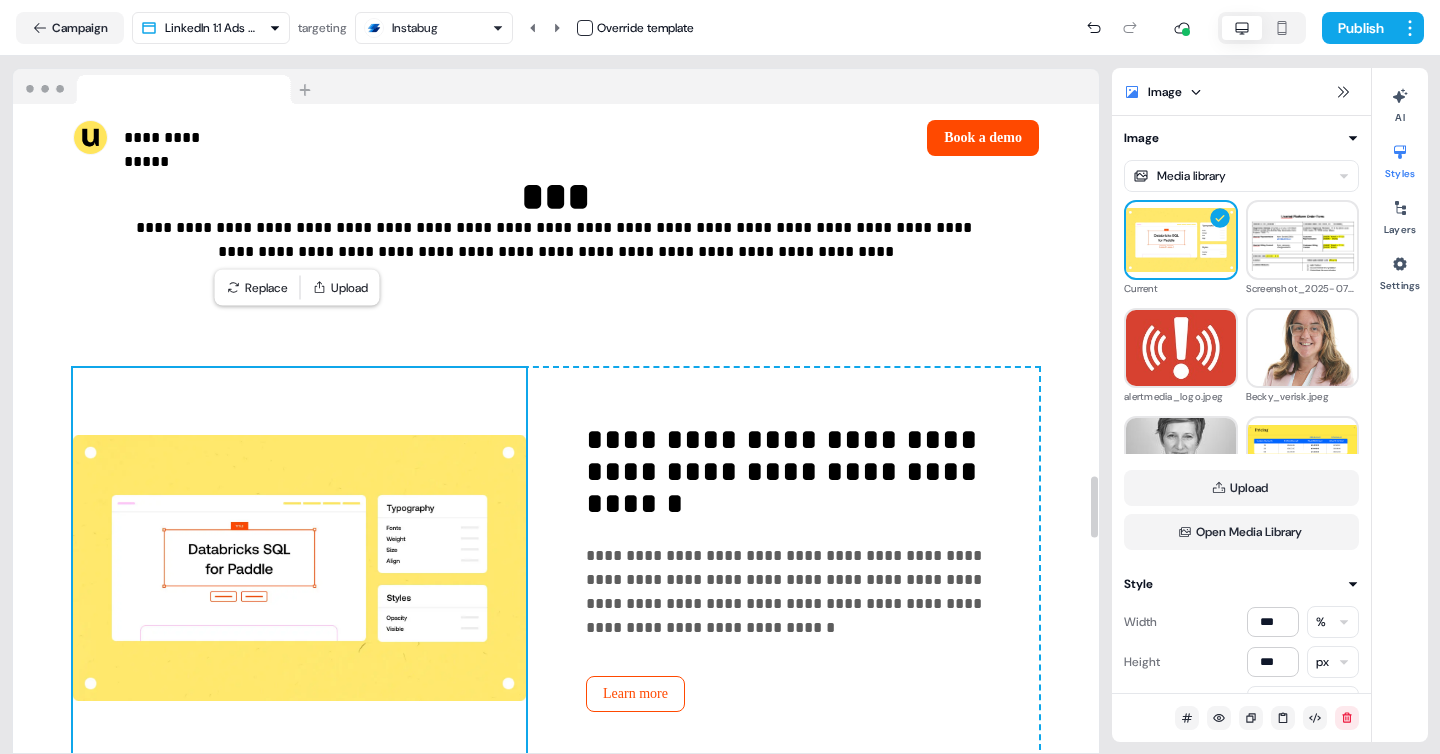 type 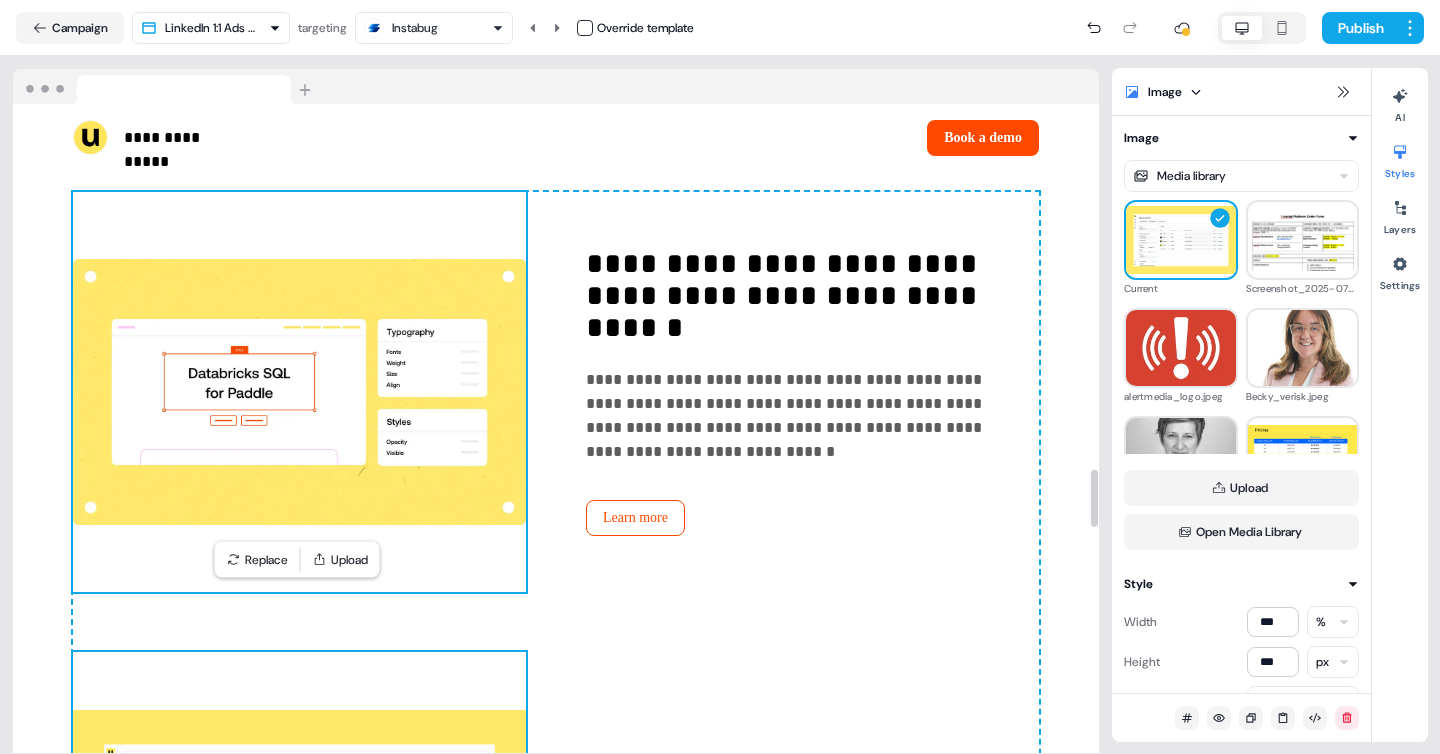 scroll, scrollTop: 4160, scrollLeft: 0, axis: vertical 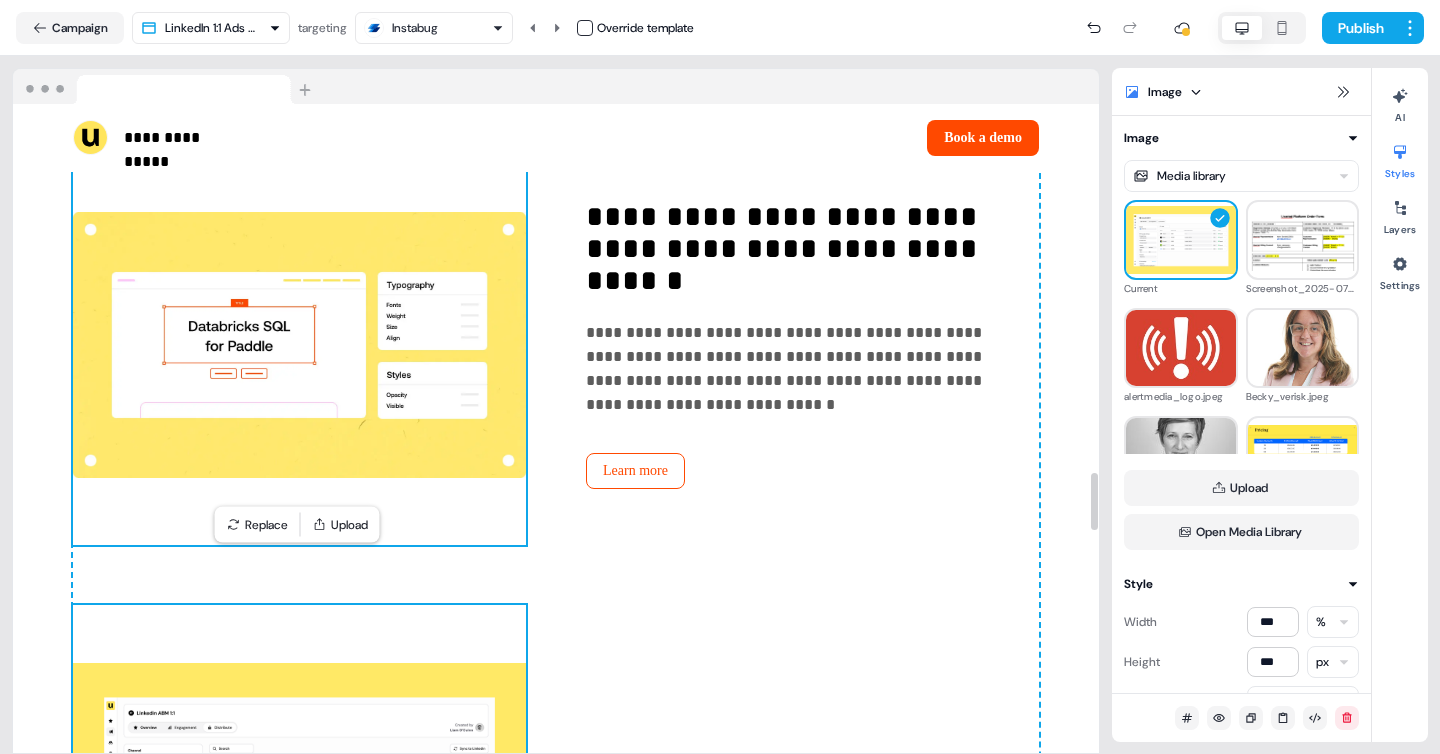 click at bounding box center (299, 345) 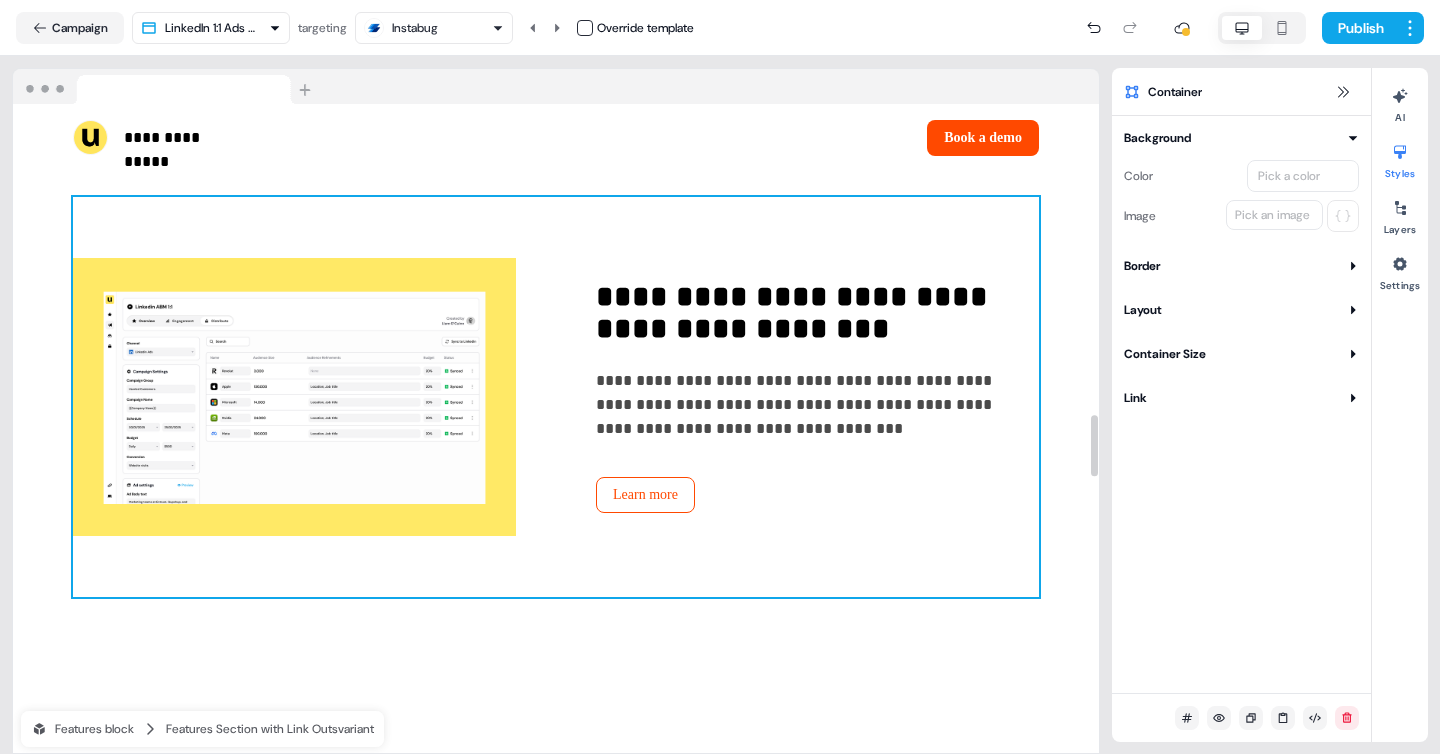 scroll, scrollTop: 3240, scrollLeft: 0, axis: vertical 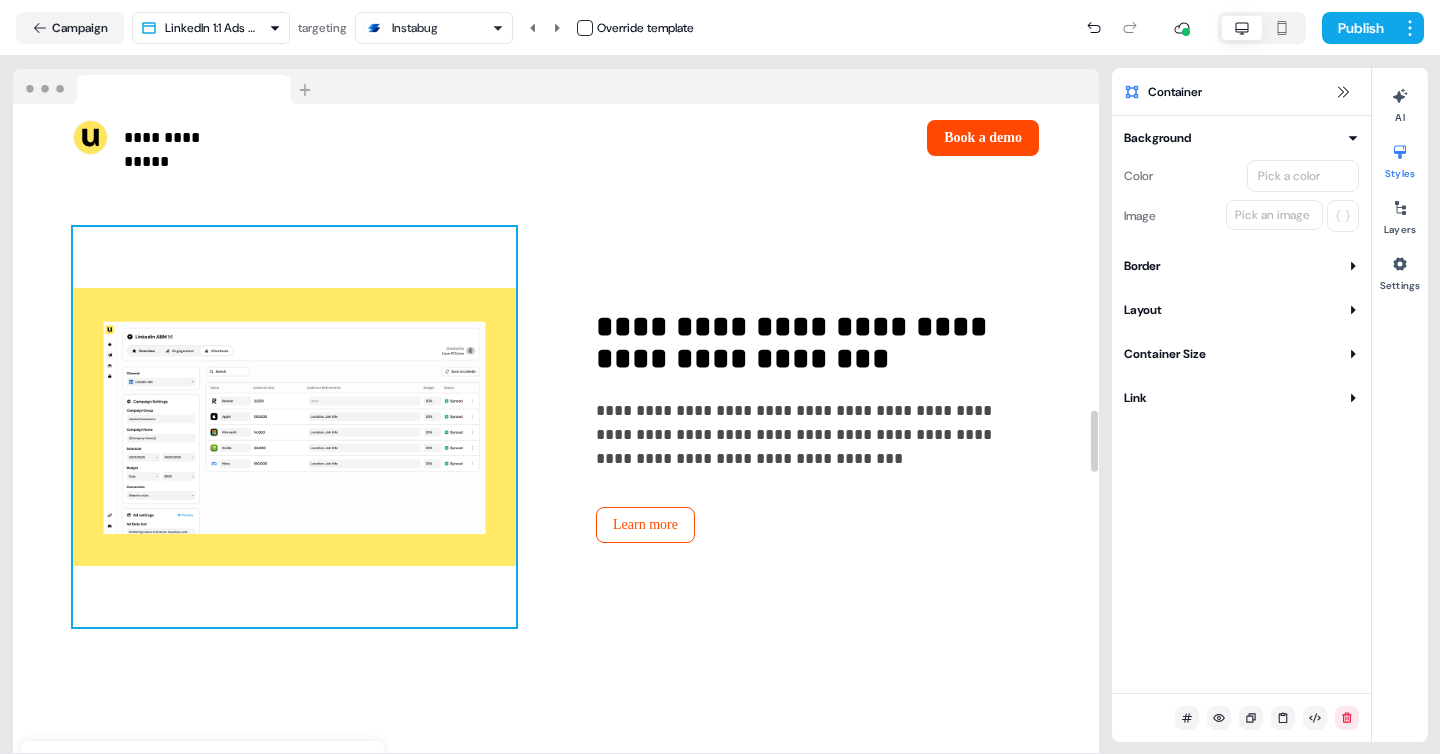 click at bounding box center (294, 427) 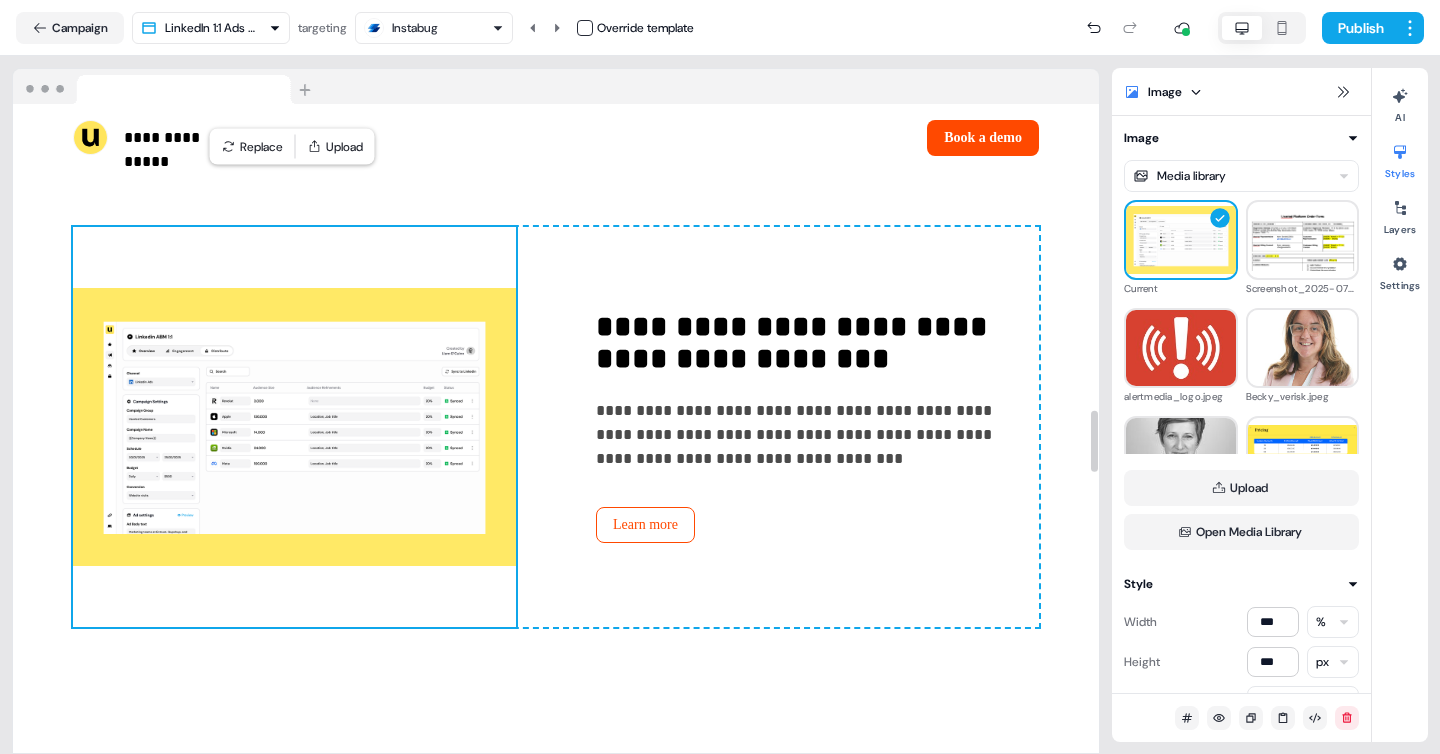 scroll, scrollTop: 3246, scrollLeft: 0, axis: vertical 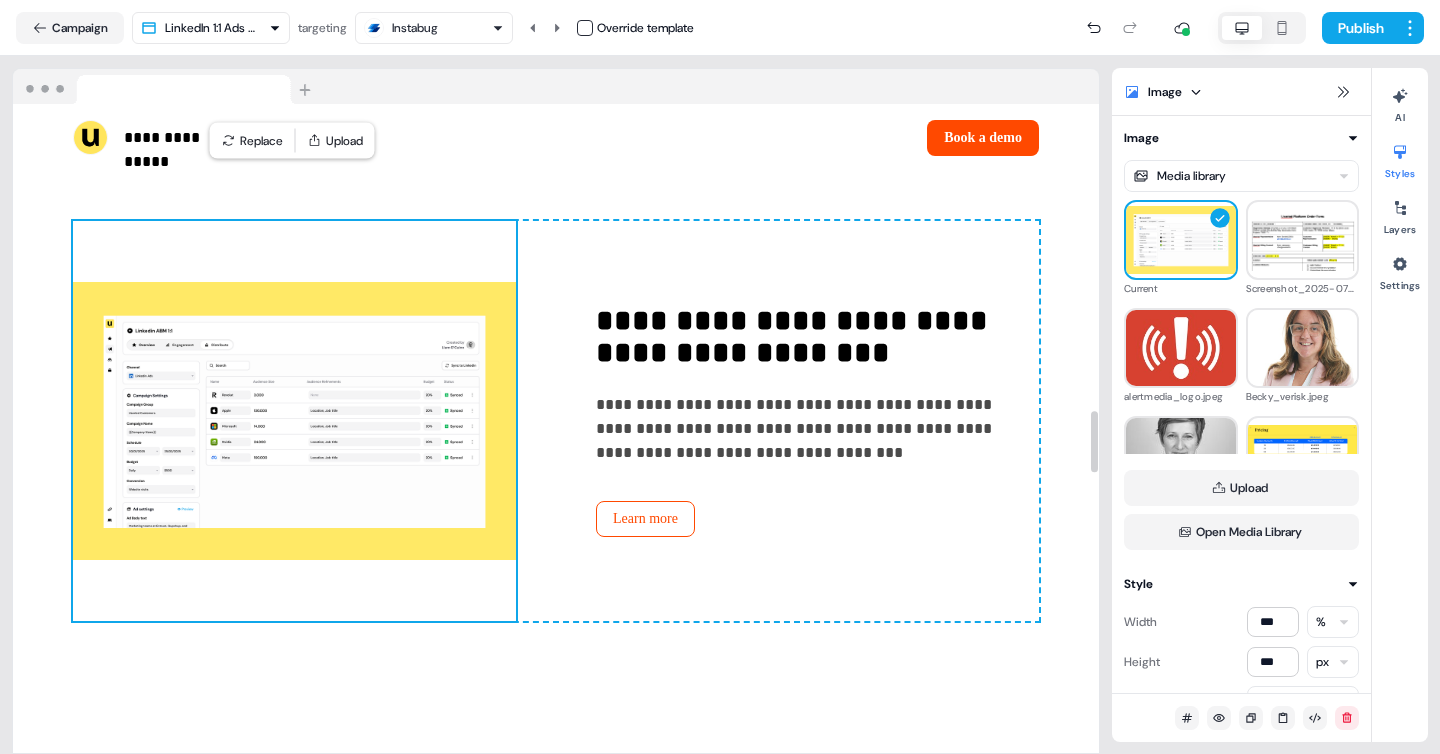 click at bounding box center [294, 421] 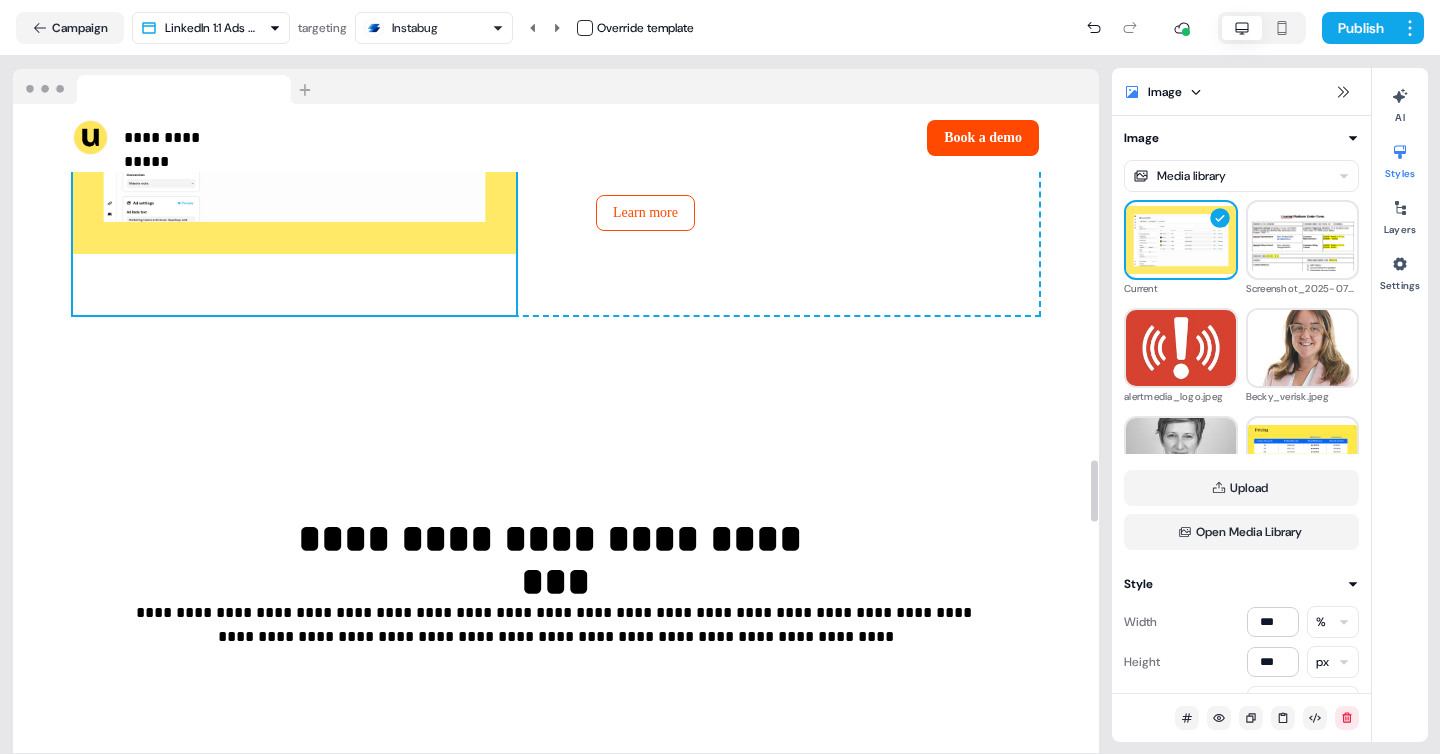 scroll, scrollTop: 3855, scrollLeft: 0, axis: vertical 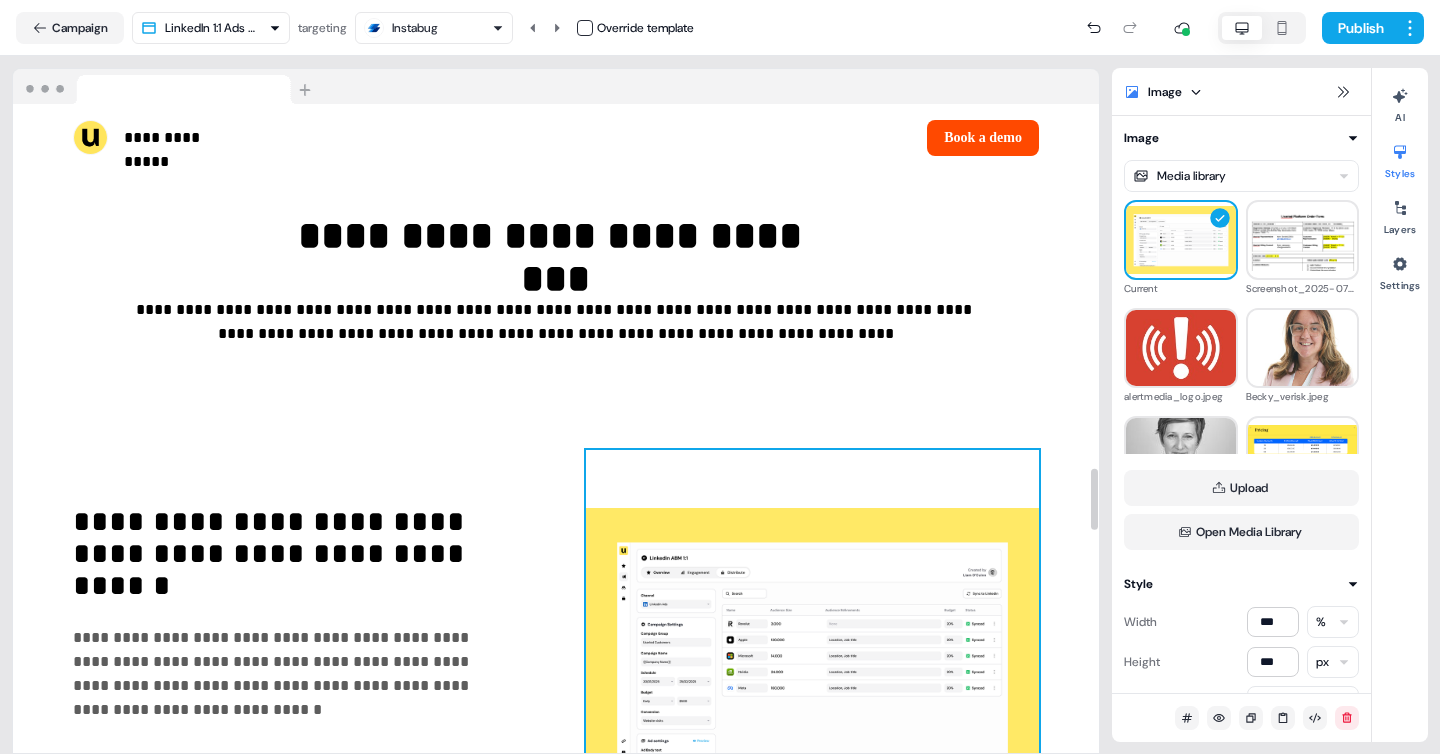 click at bounding box center [812, 650] 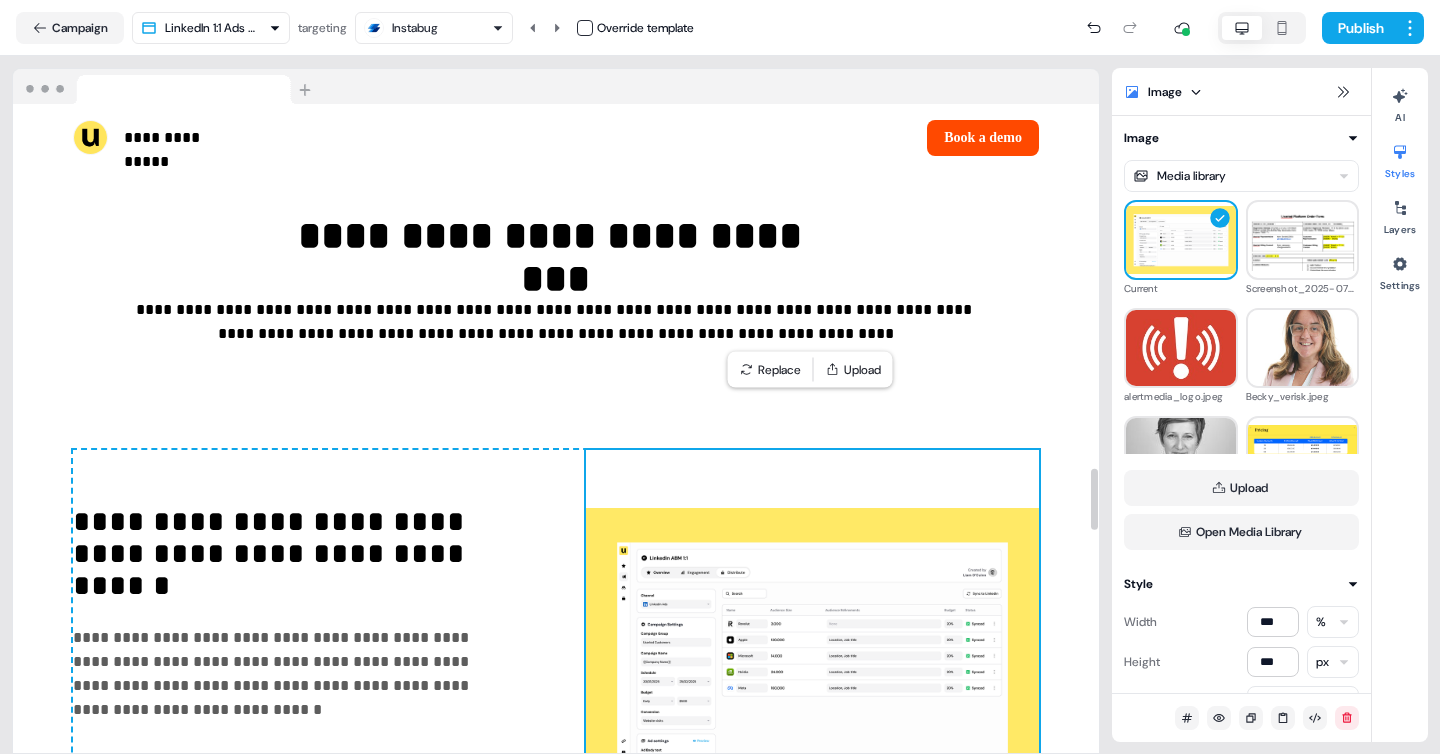 type 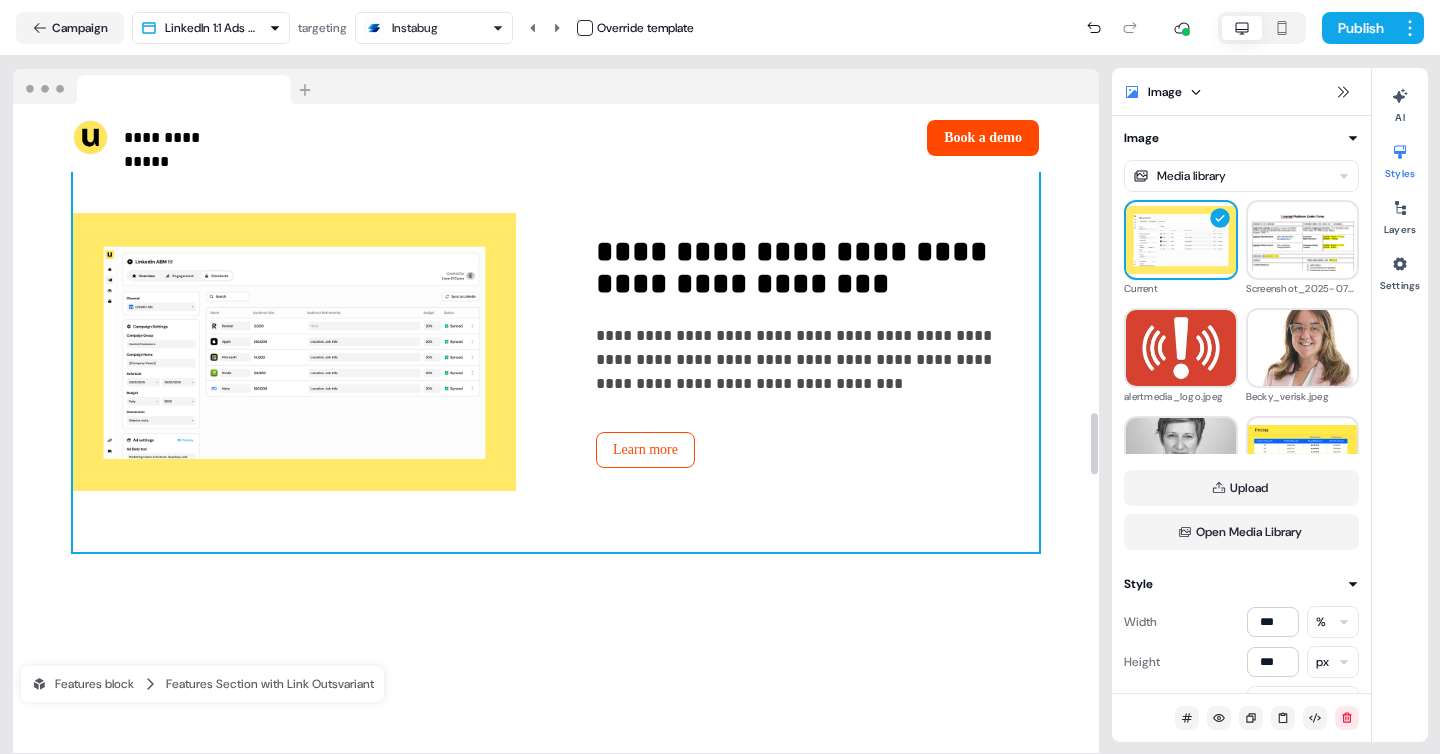 scroll, scrollTop: 3266, scrollLeft: 0, axis: vertical 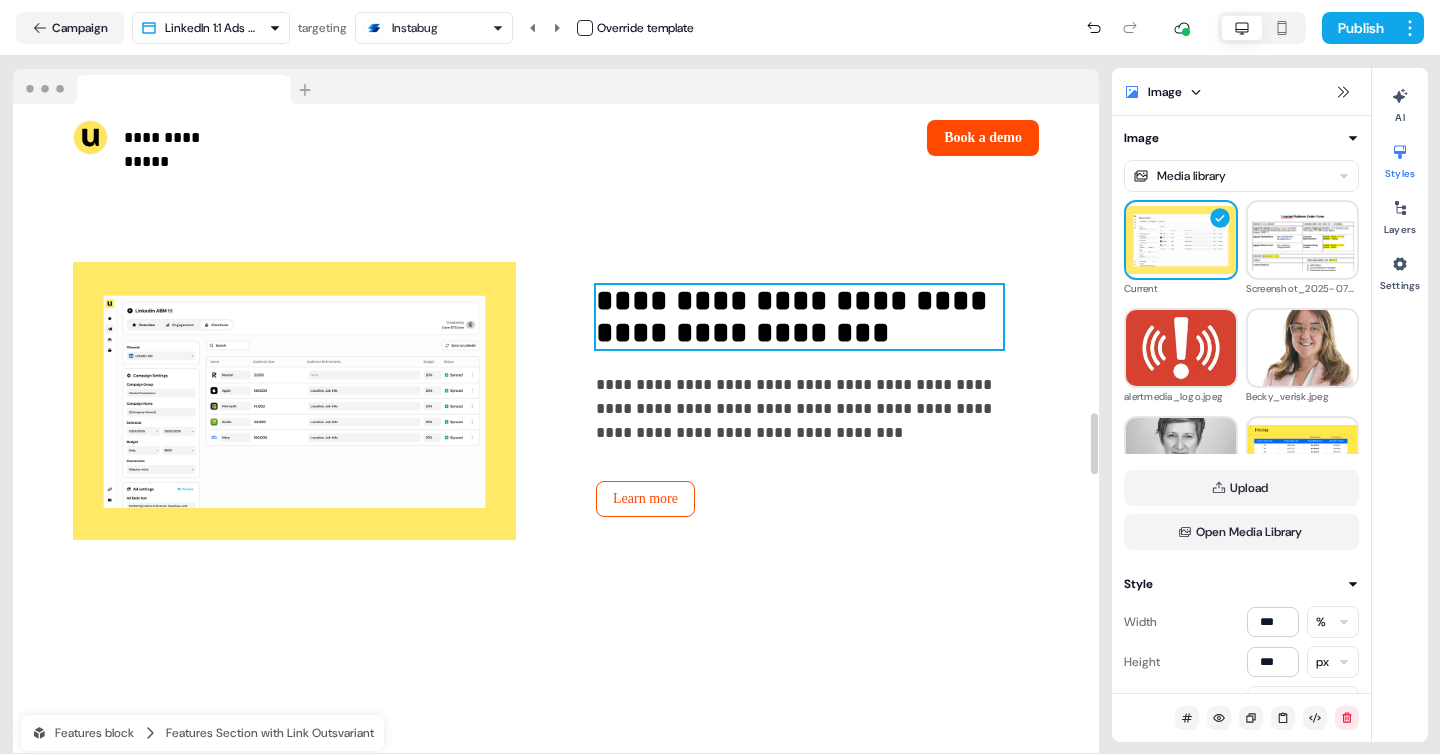 click on "**********" at bounding box center [796, 316] 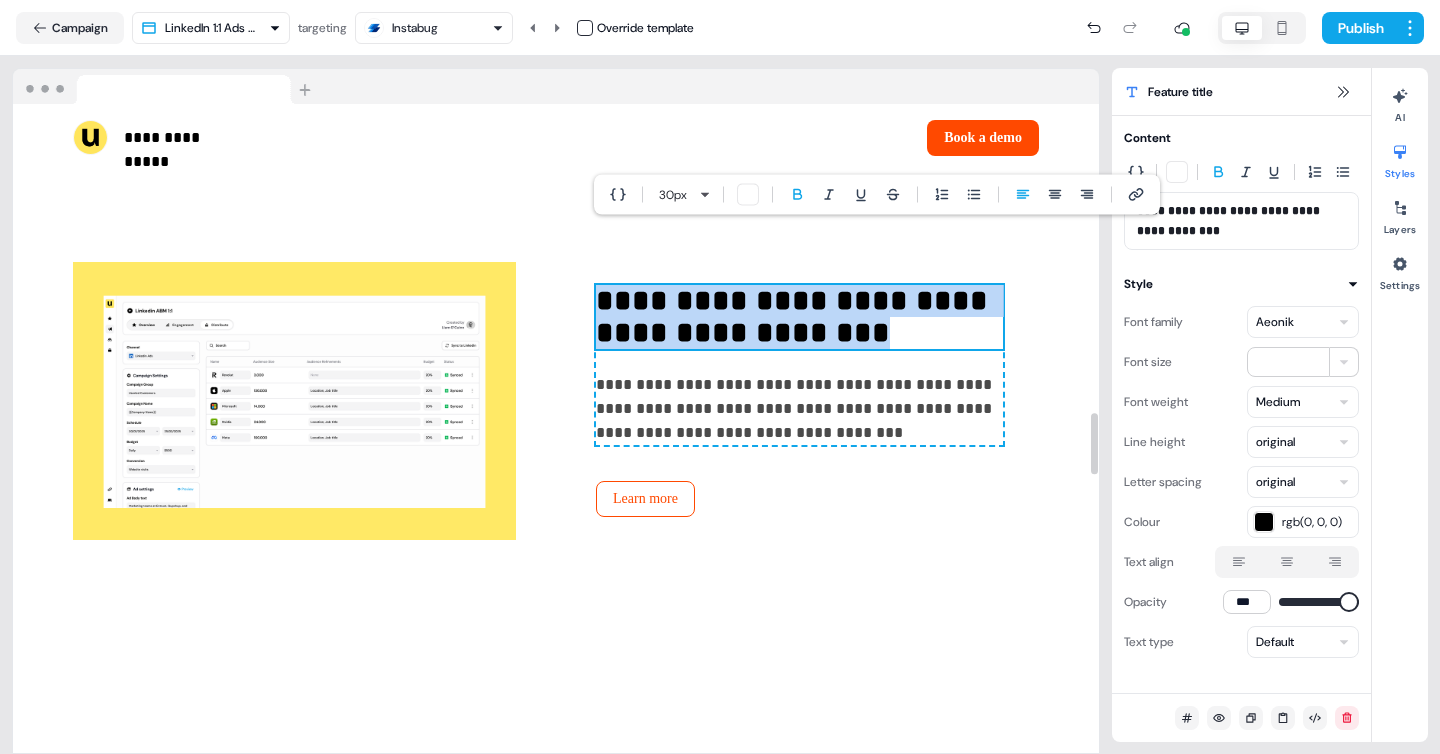 click on "**********" at bounding box center (796, 316) 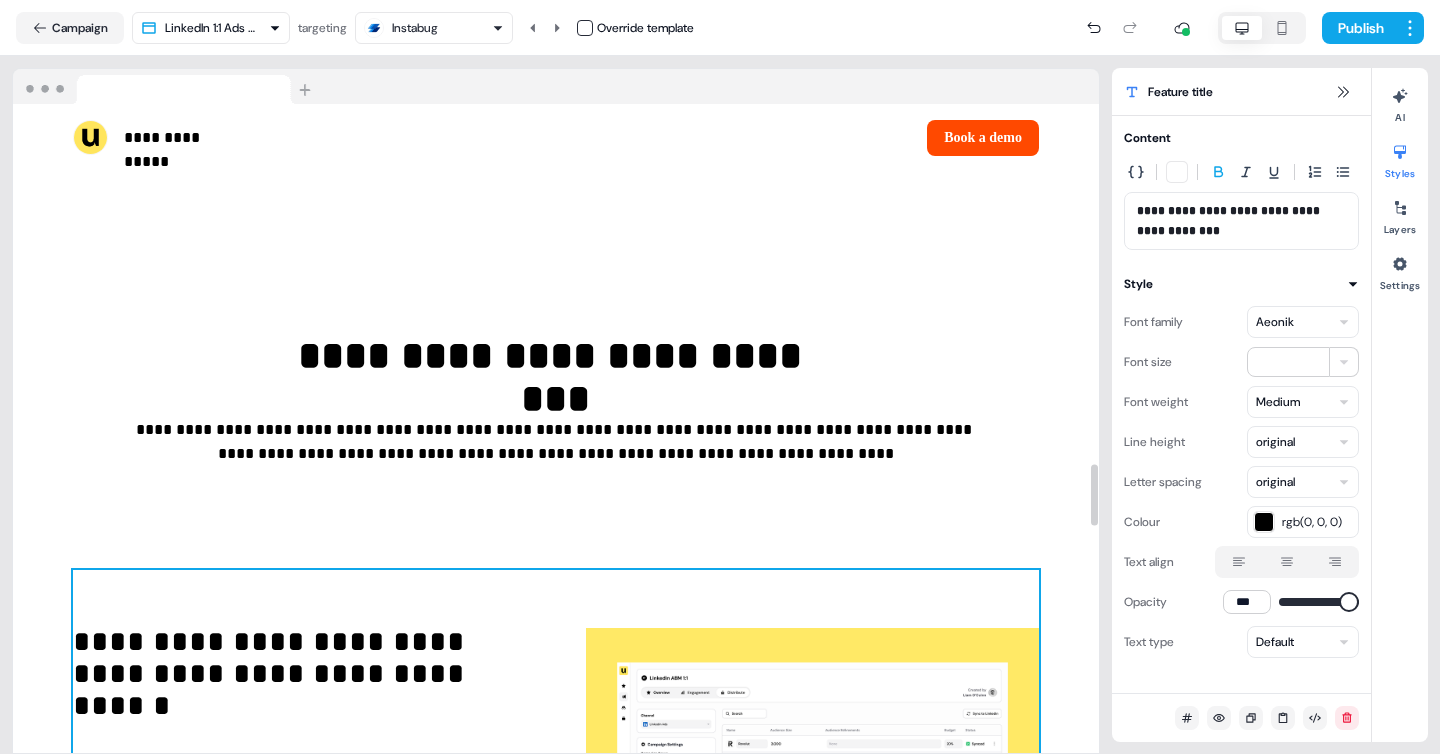 scroll, scrollTop: 3808, scrollLeft: 0, axis: vertical 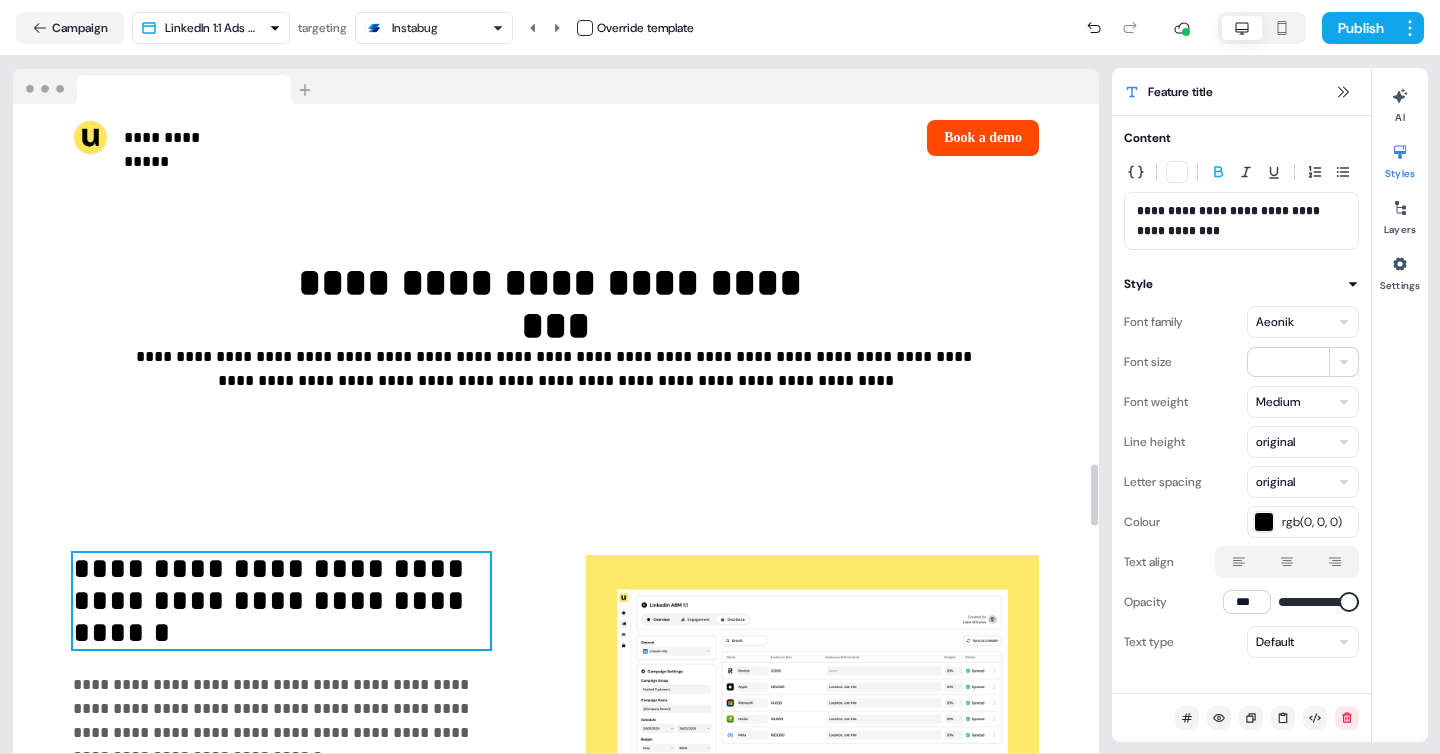 click on "**********" at bounding box center [273, 600] 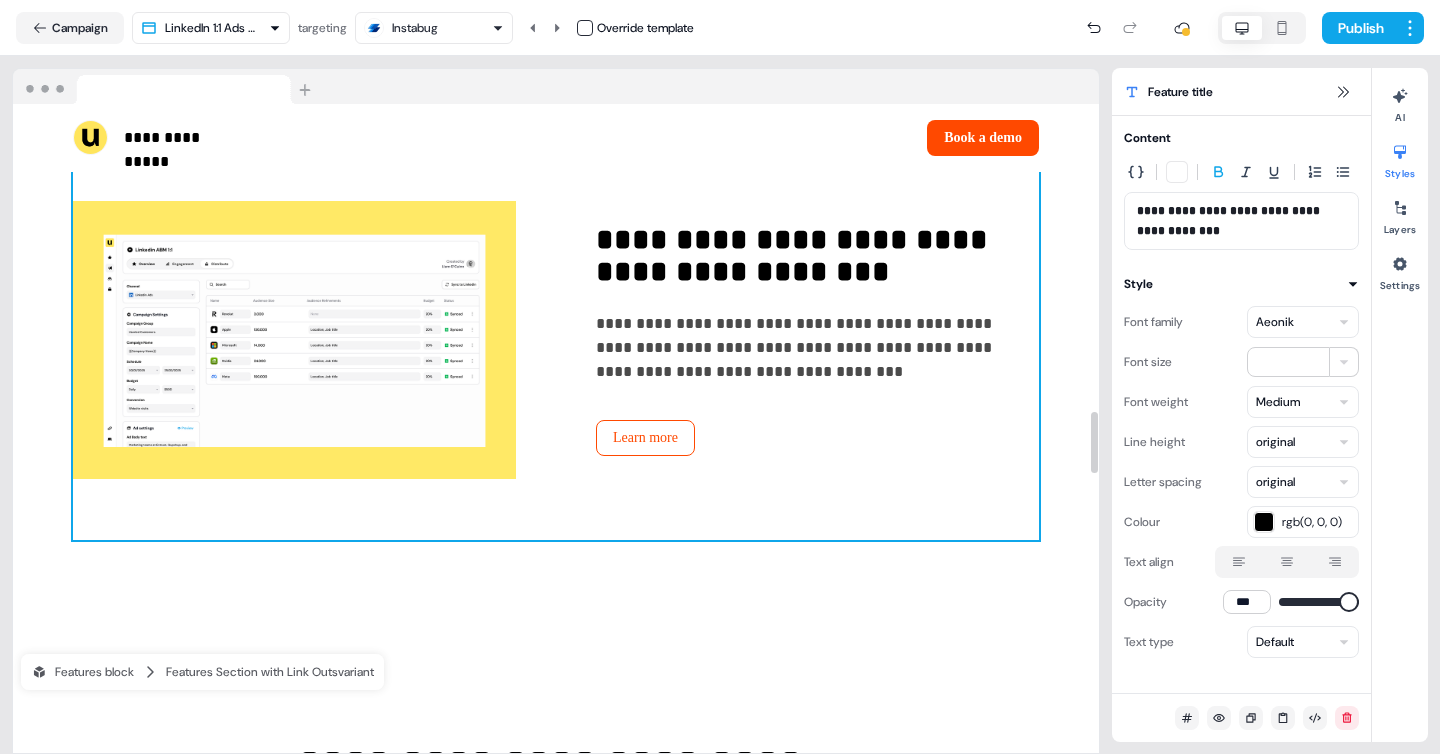scroll, scrollTop: 3236, scrollLeft: 0, axis: vertical 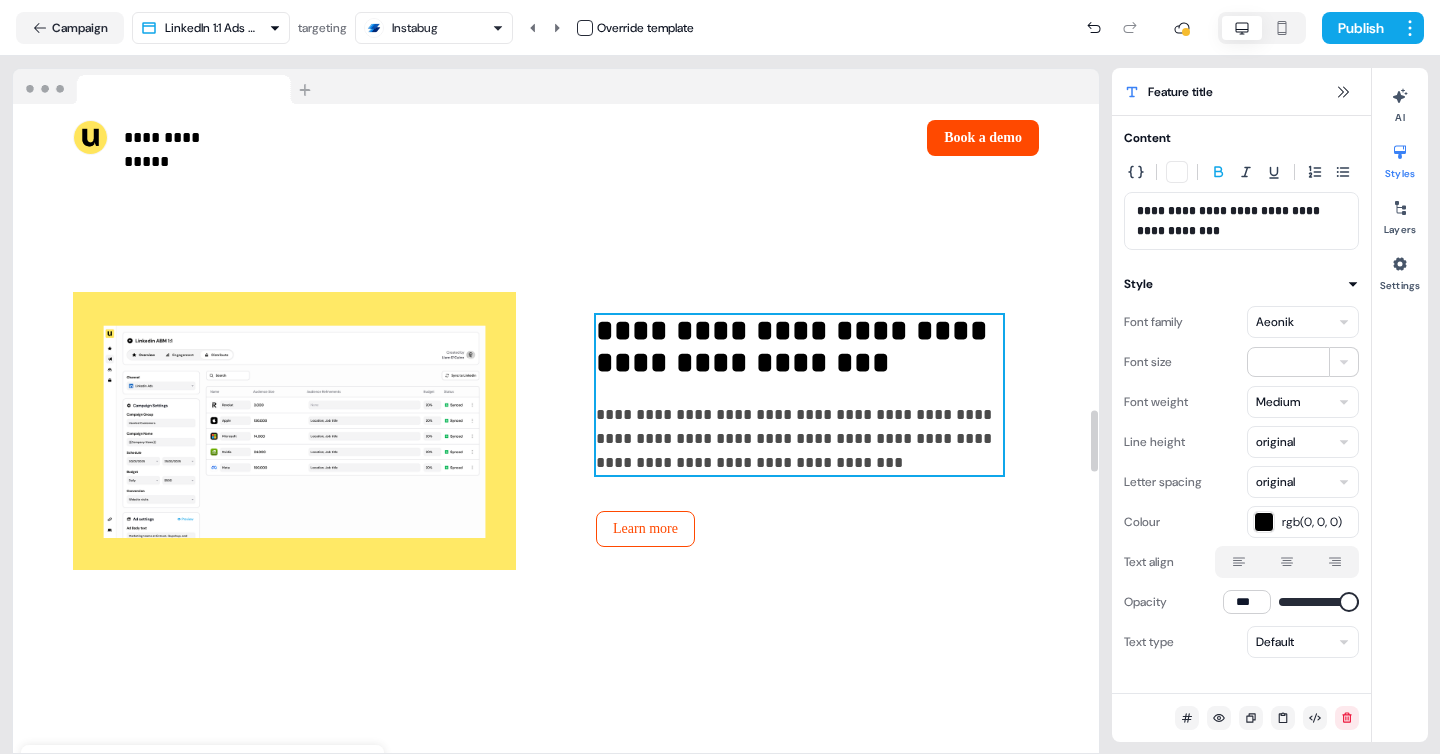click on "**********" at bounding box center (799, 439) 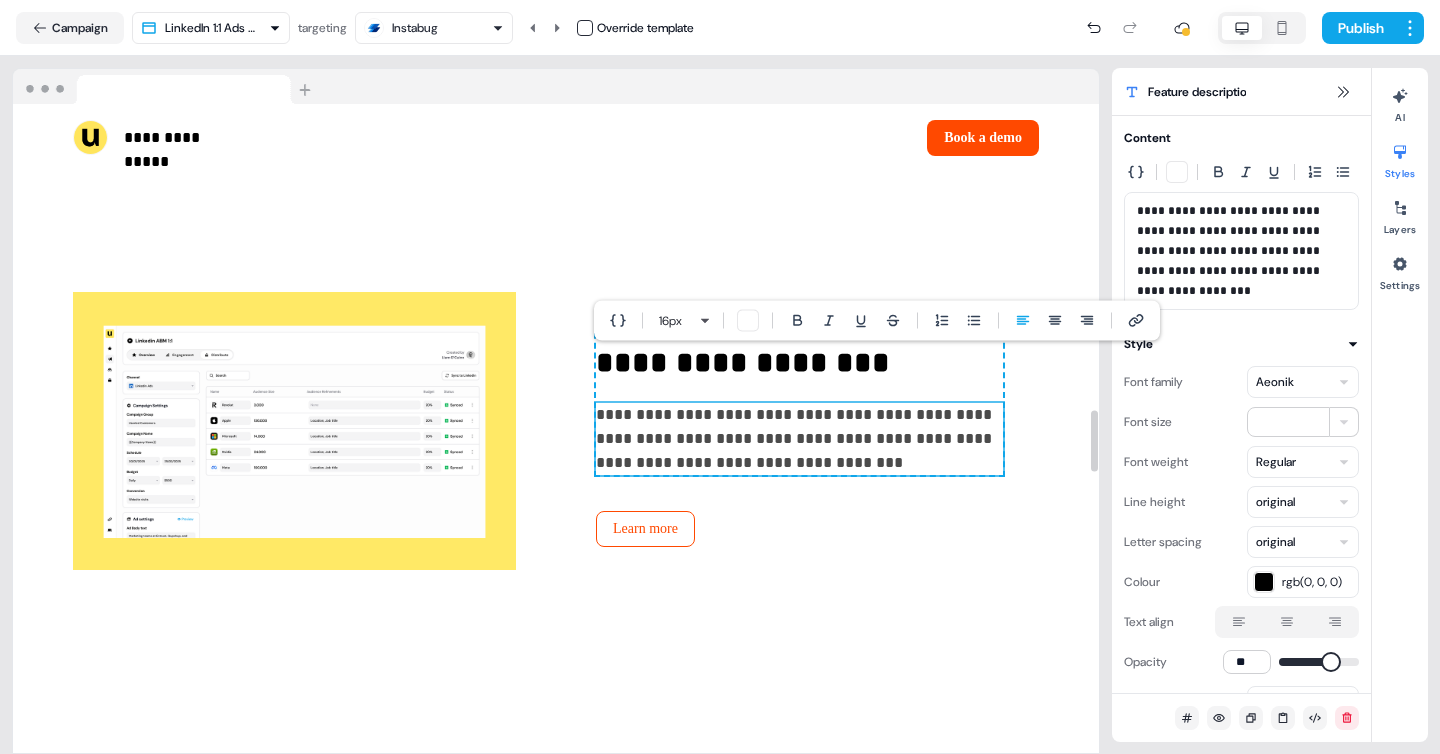 click on "**********" at bounding box center (799, 439) 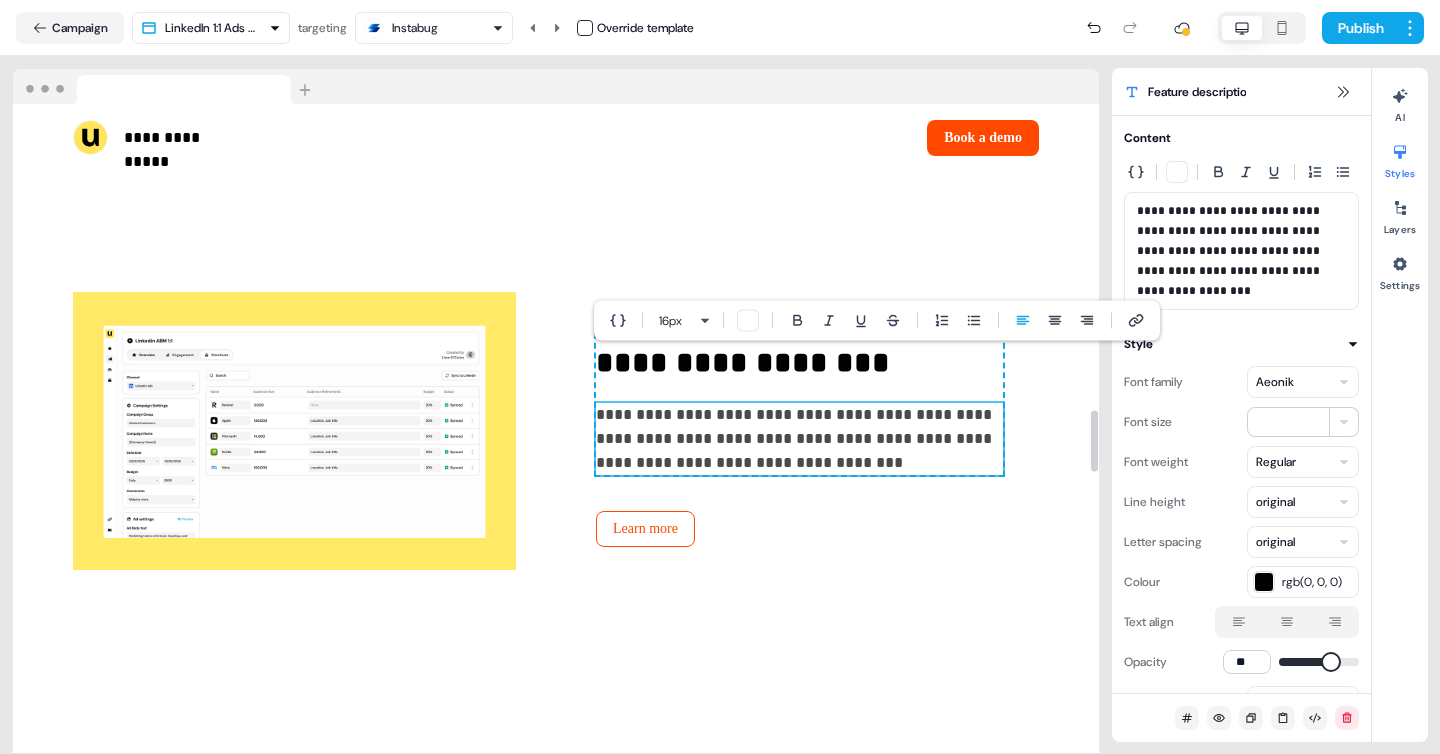 click on "**********" at bounding box center (799, 439) 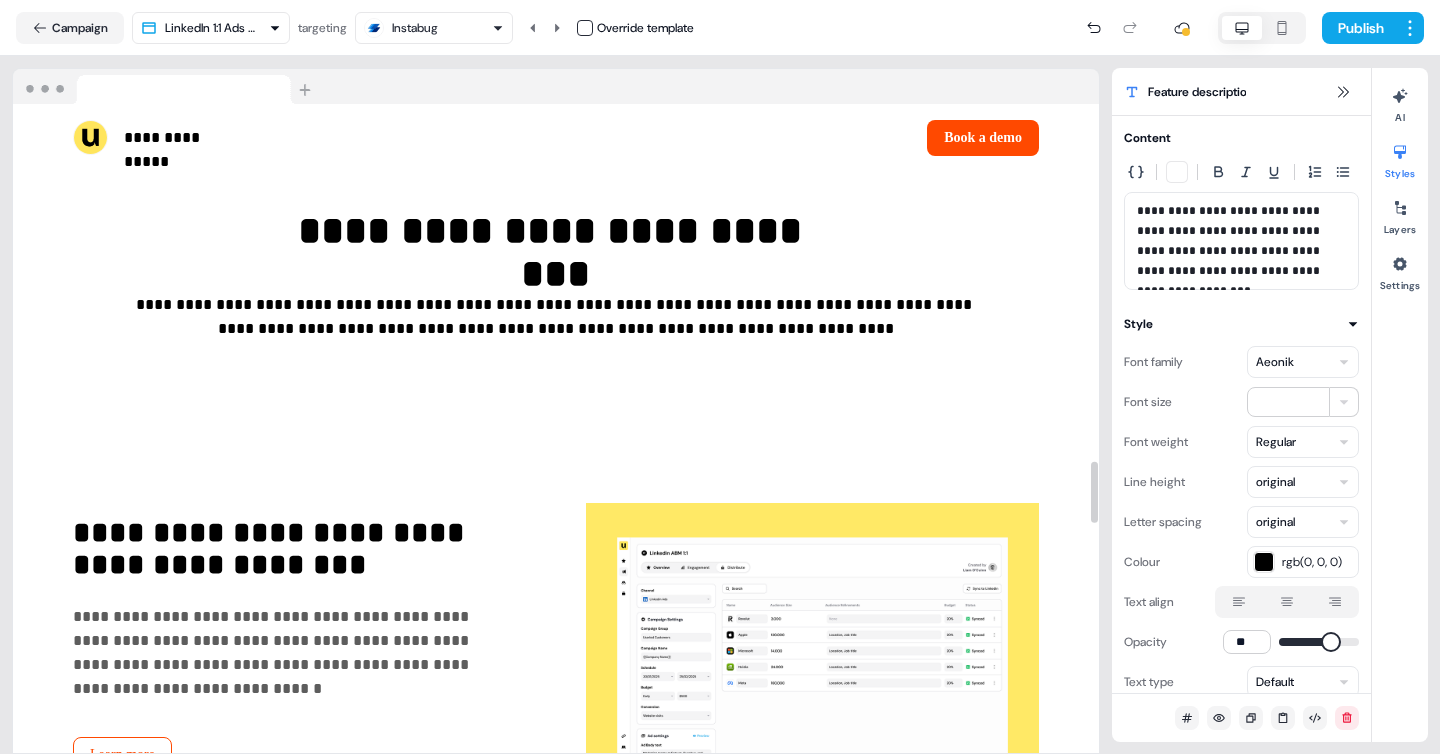 scroll, scrollTop: 3902, scrollLeft: 0, axis: vertical 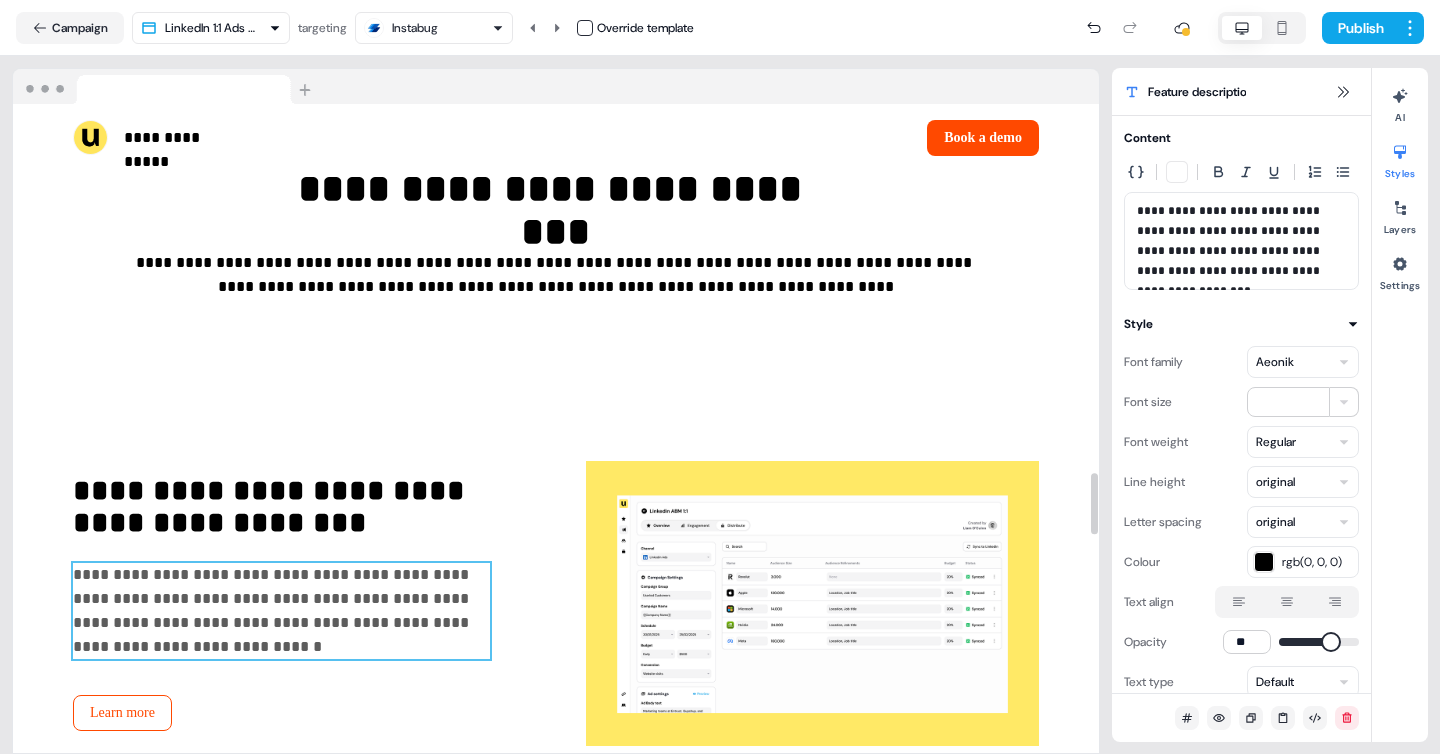 click on "**********" at bounding box center (273, 610) 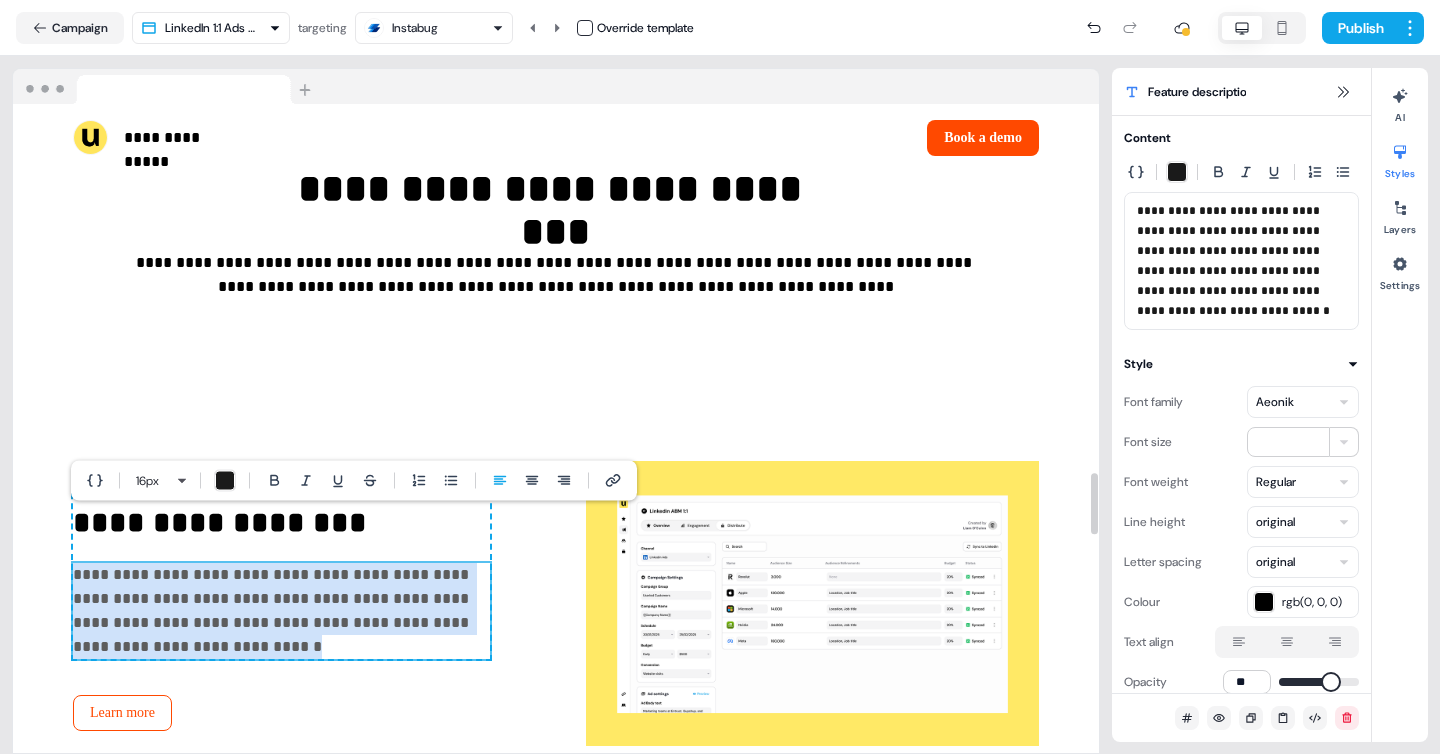 click on "**********" at bounding box center (273, 610) 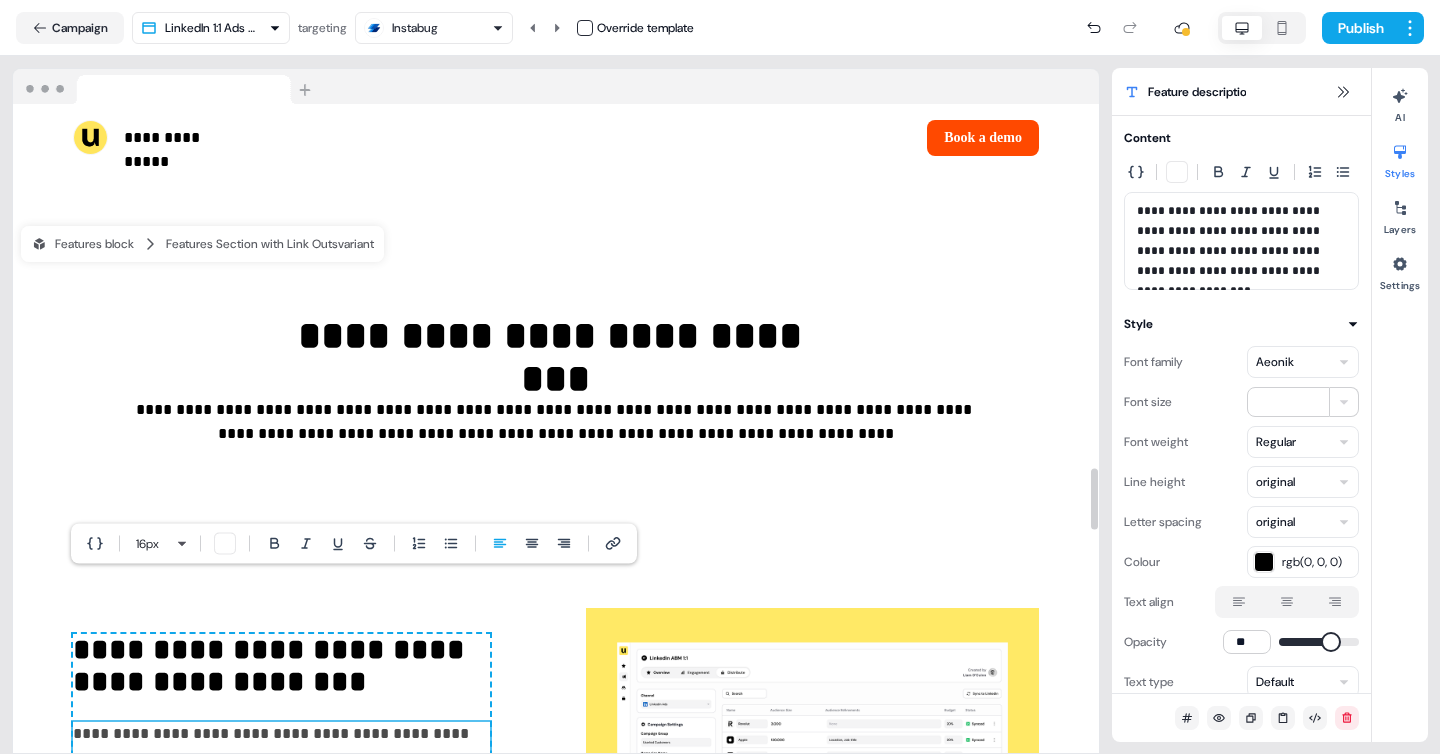 scroll, scrollTop: 3711, scrollLeft: 0, axis: vertical 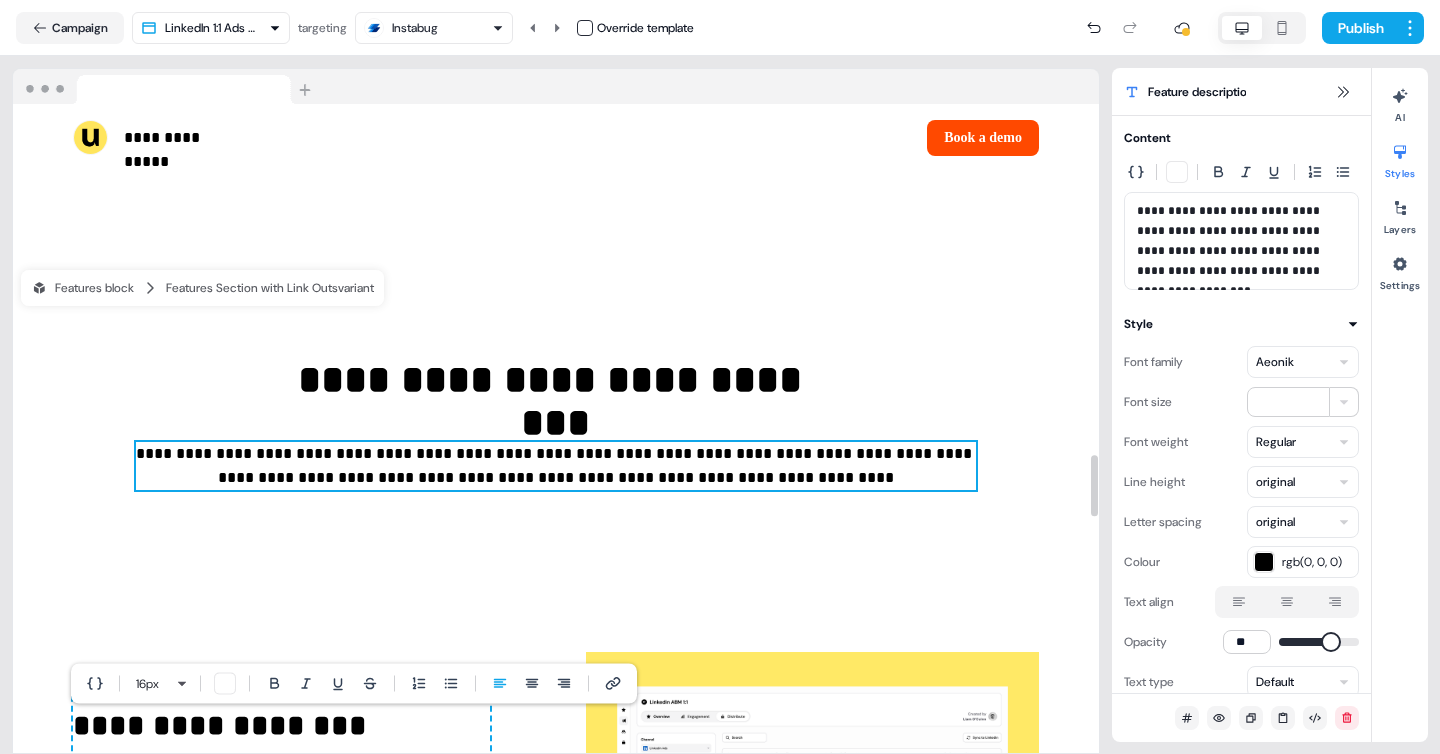 click on "**********" at bounding box center [556, 466] 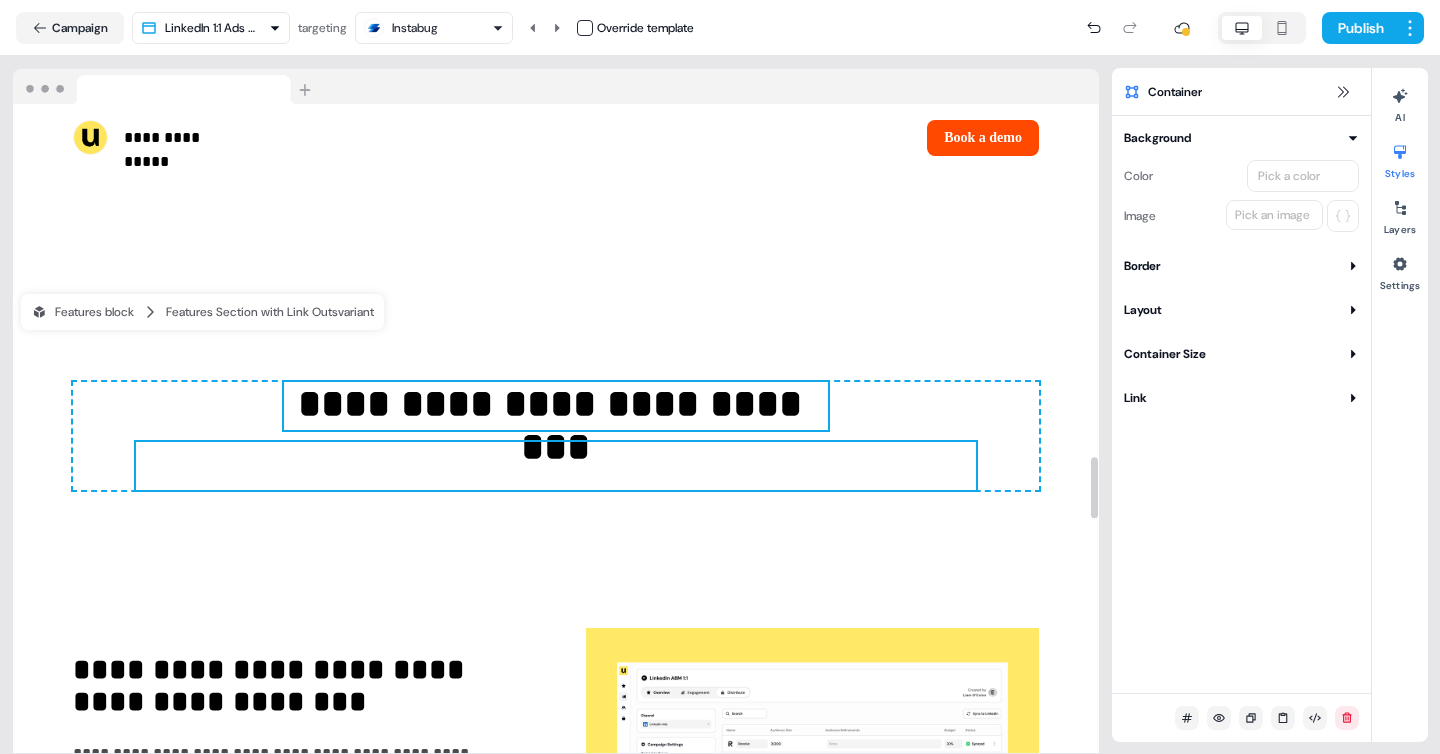 scroll, scrollTop: 3670, scrollLeft: 0, axis: vertical 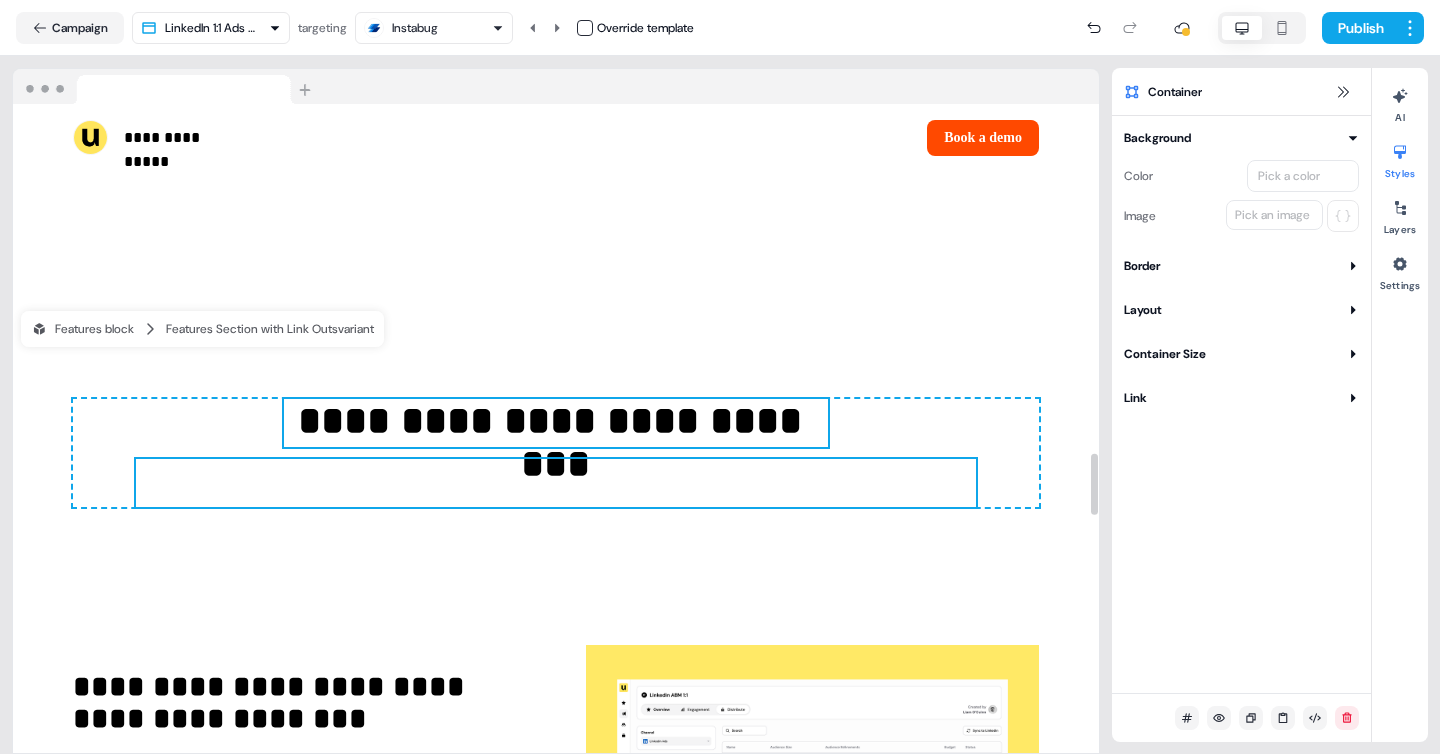 click on "**********" at bounding box center [556, 423] 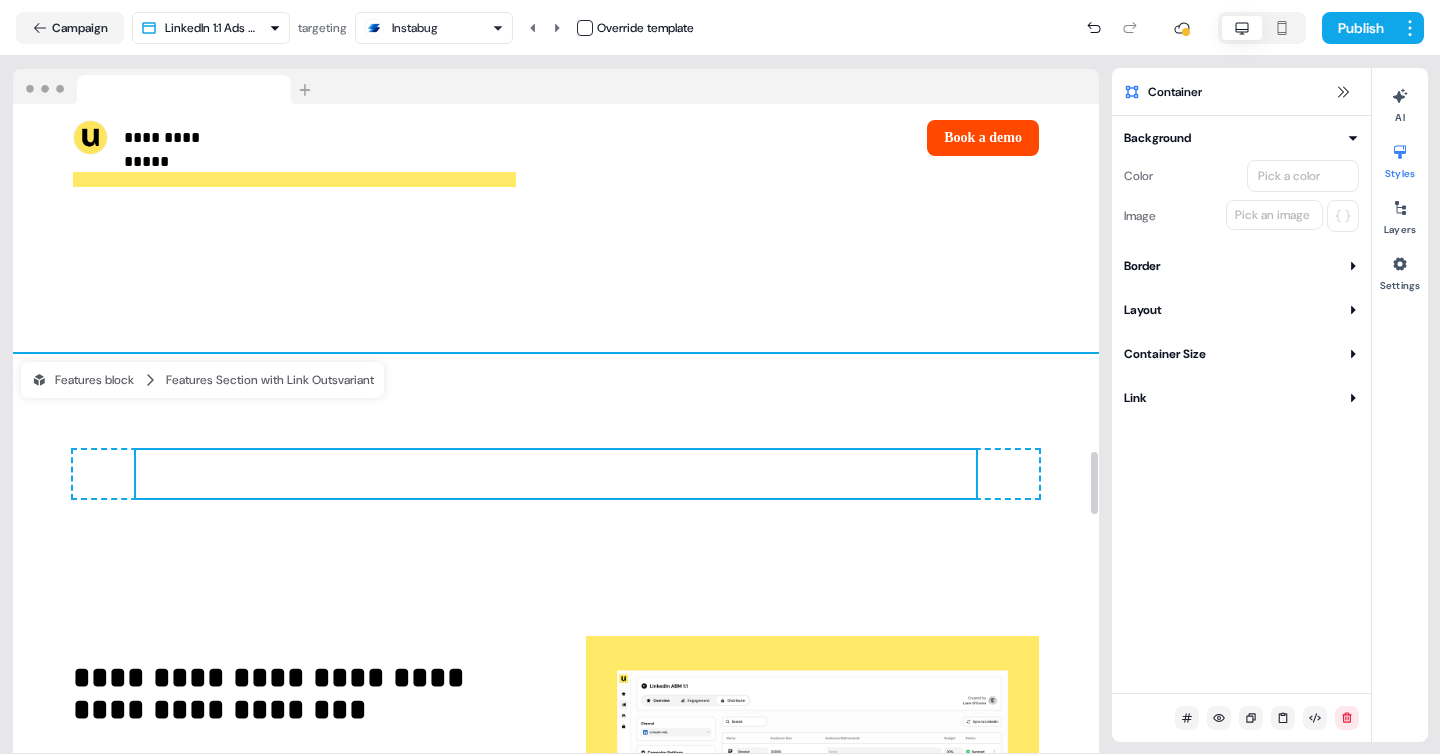 scroll, scrollTop: 3610, scrollLeft: 0, axis: vertical 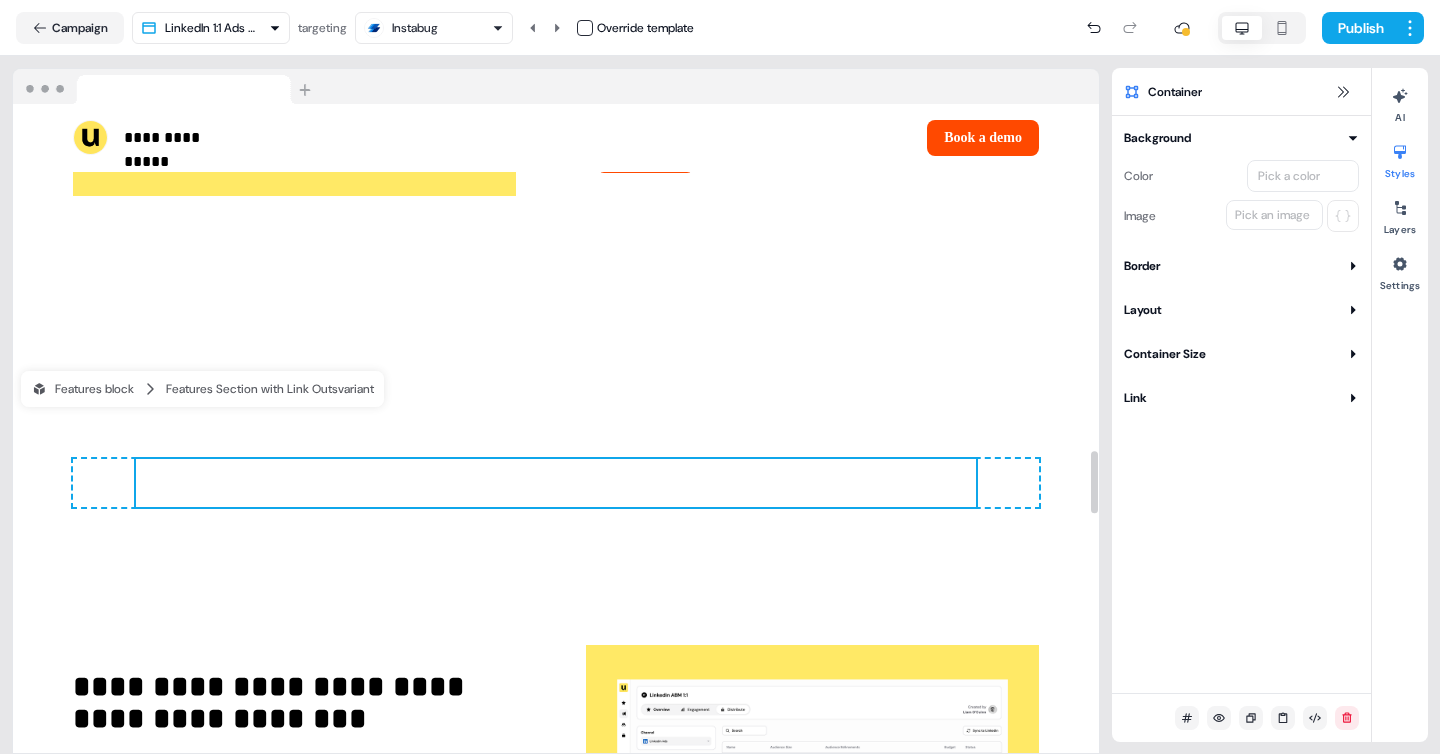 click on "To pick up a draggable item, press the space bar.
While dragging, use the arrow keys to move the item.
Press space again to drop the item in its new position, or press escape to cancel." at bounding box center (556, 483) 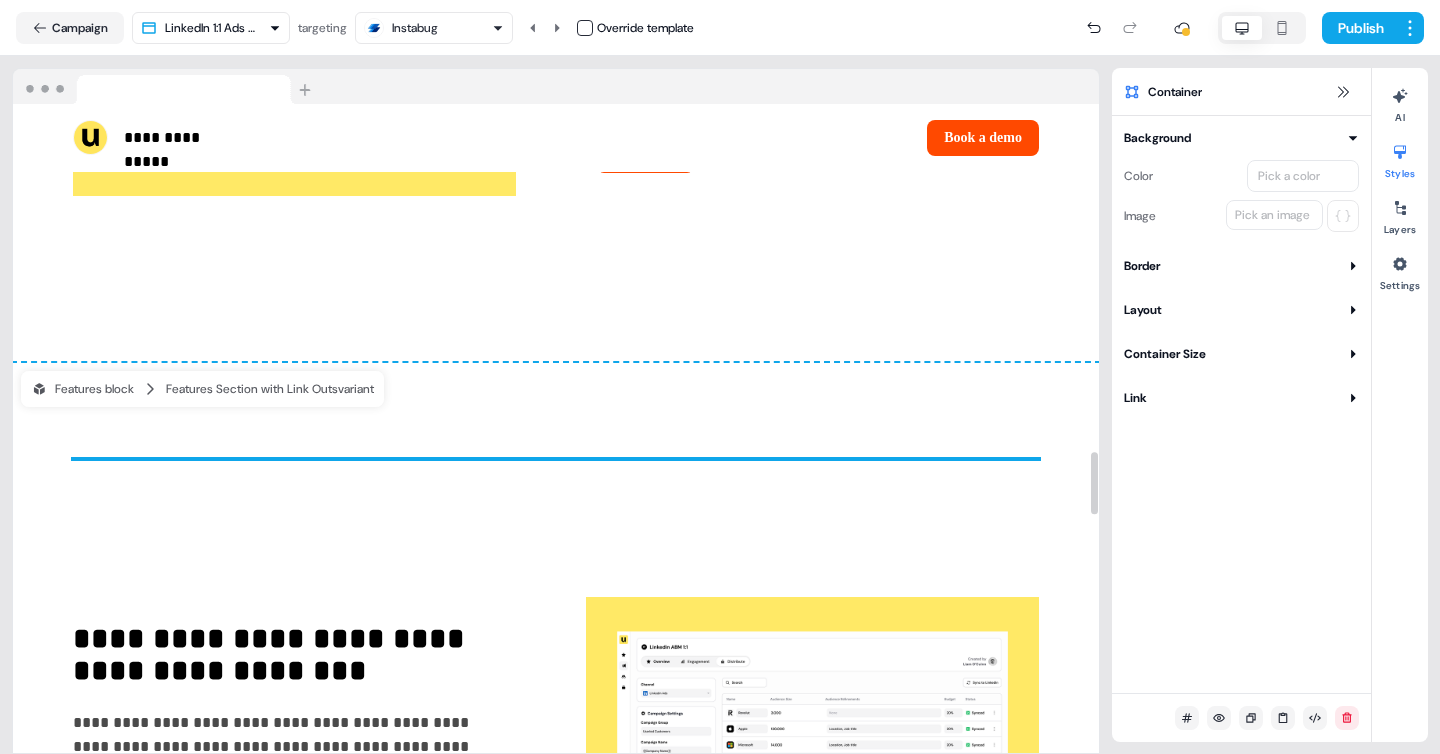 scroll, scrollTop: 3586, scrollLeft: 0, axis: vertical 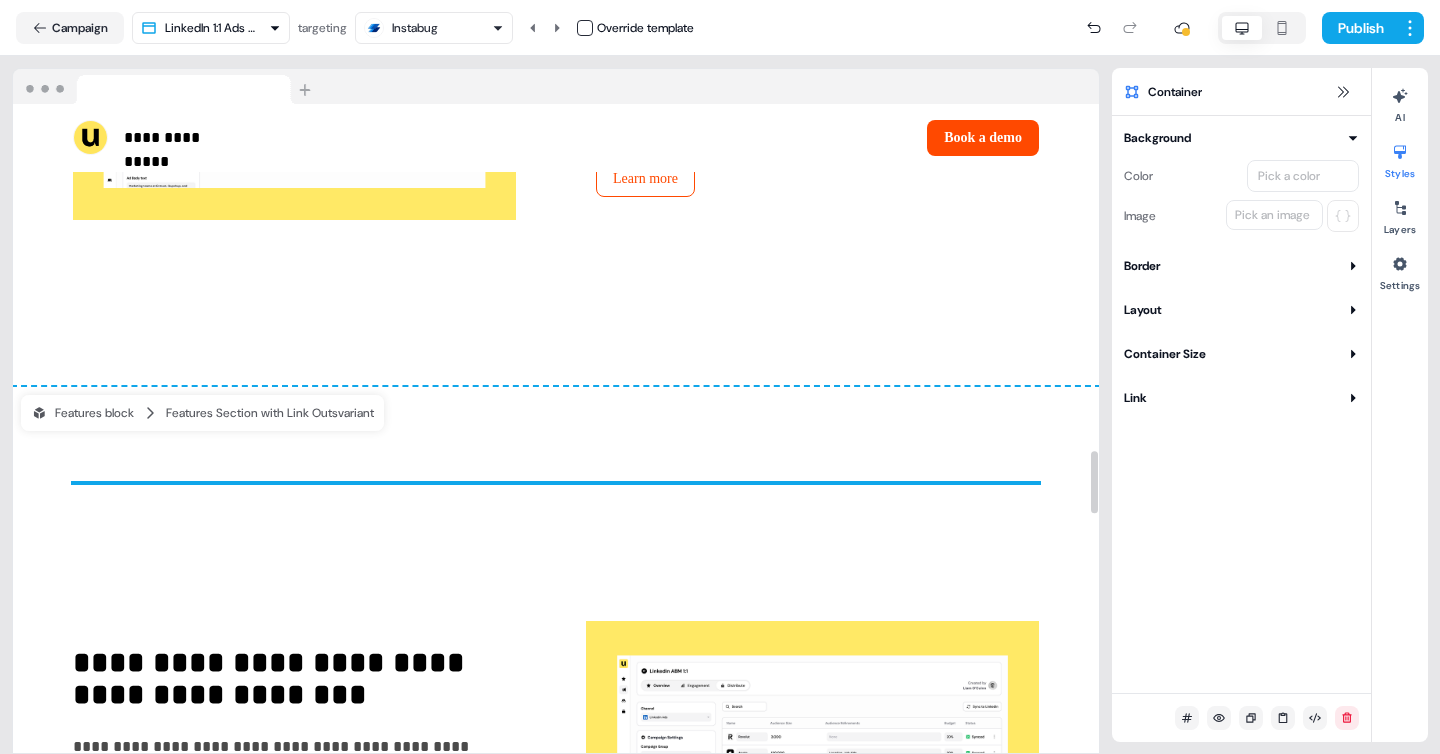 click on "**********" at bounding box center (556, 1203) 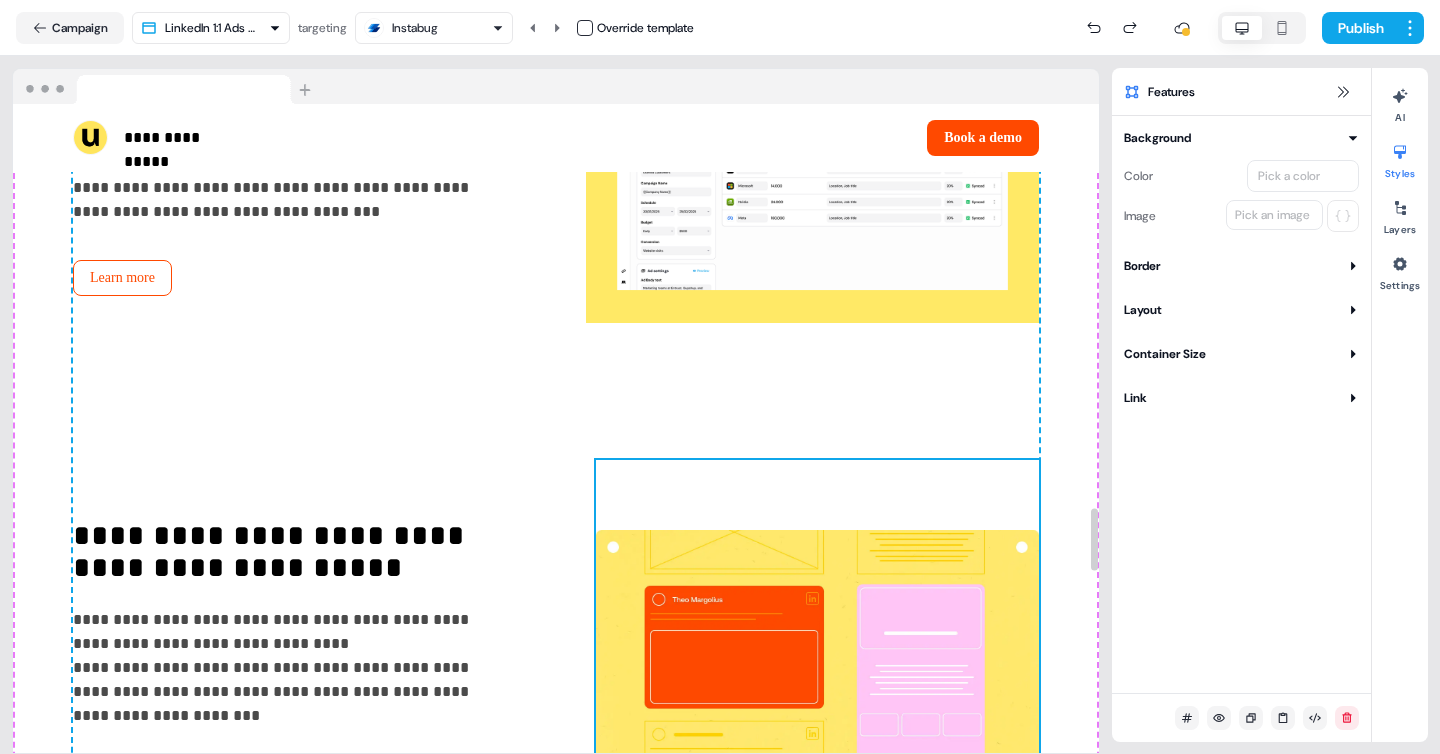 scroll, scrollTop: 4208, scrollLeft: 0, axis: vertical 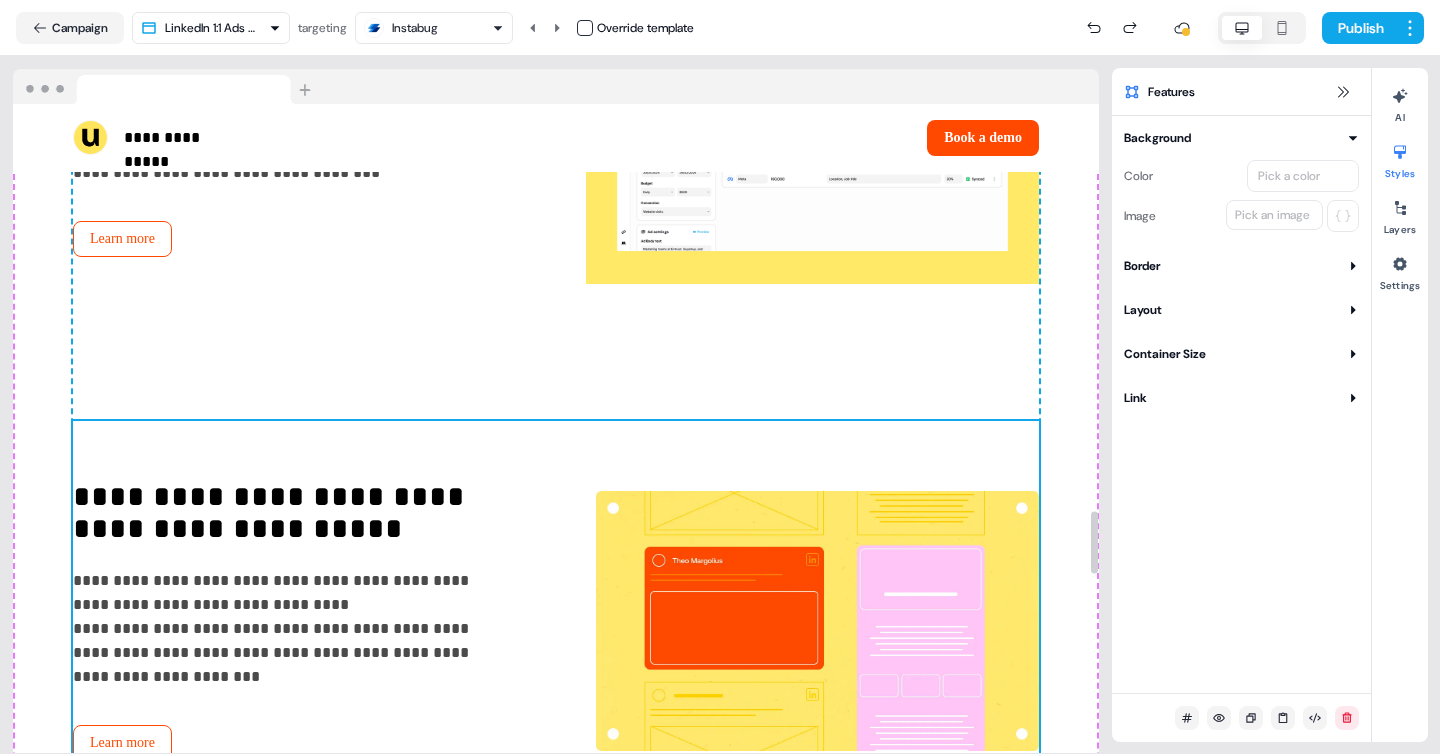click on "**********" at bounding box center (556, 621) 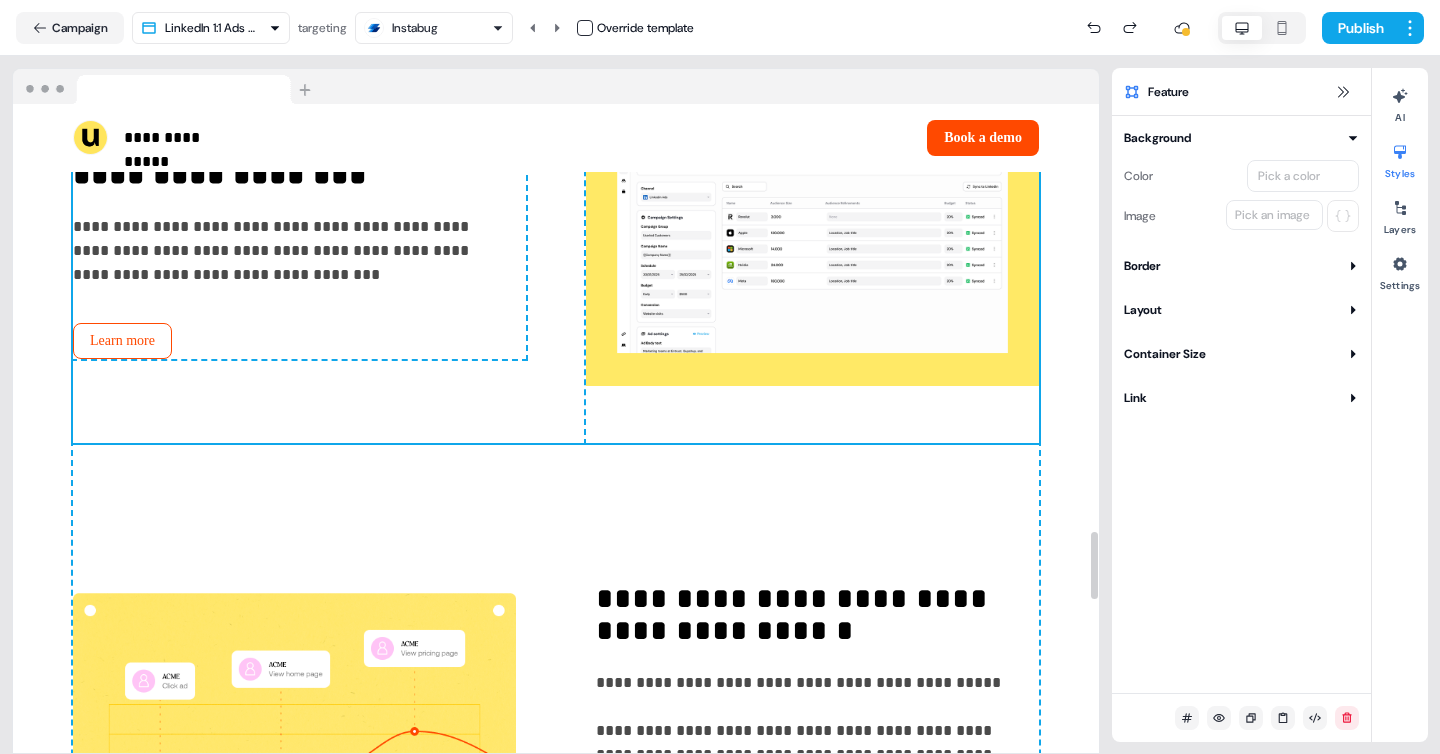 scroll, scrollTop: 4125, scrollLeft: 0, axis: vertical 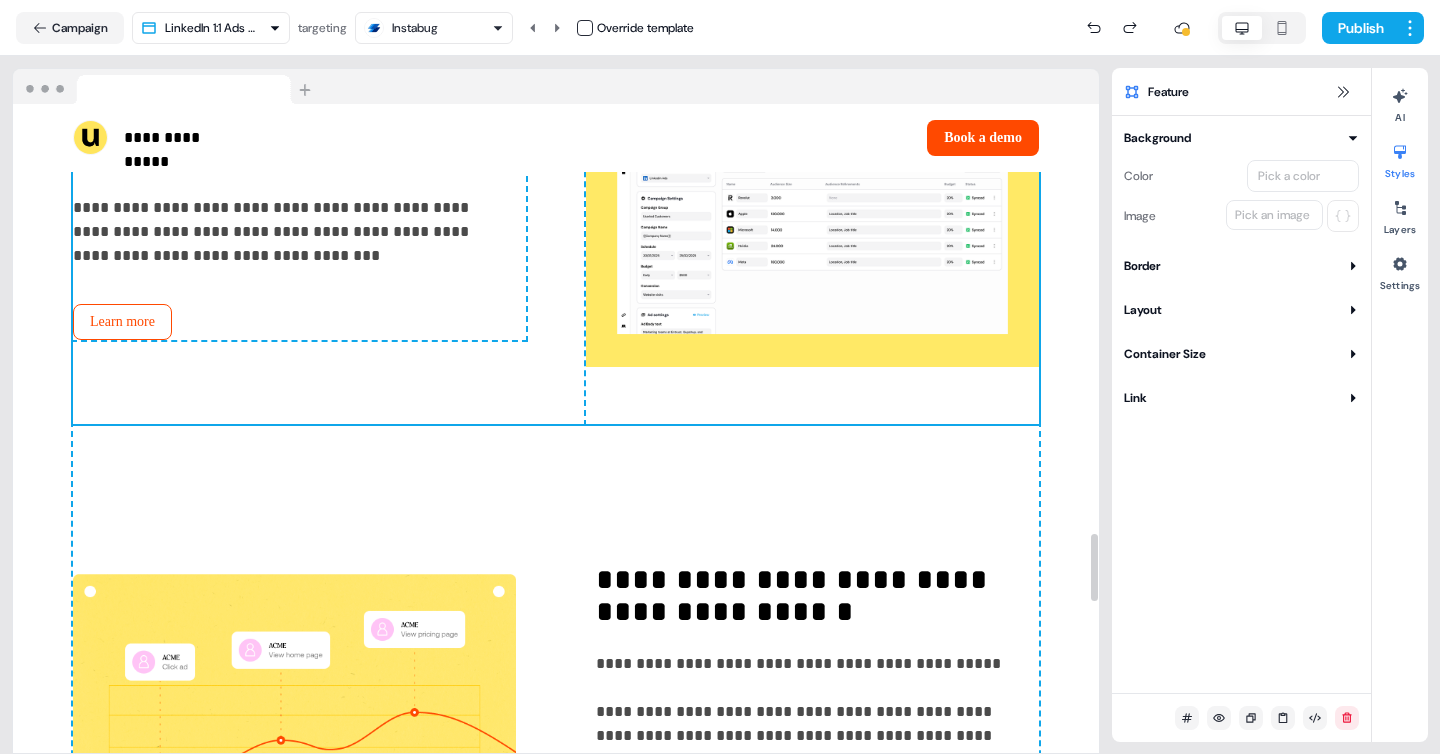 click on "**********" at bounding box center [556, 464] 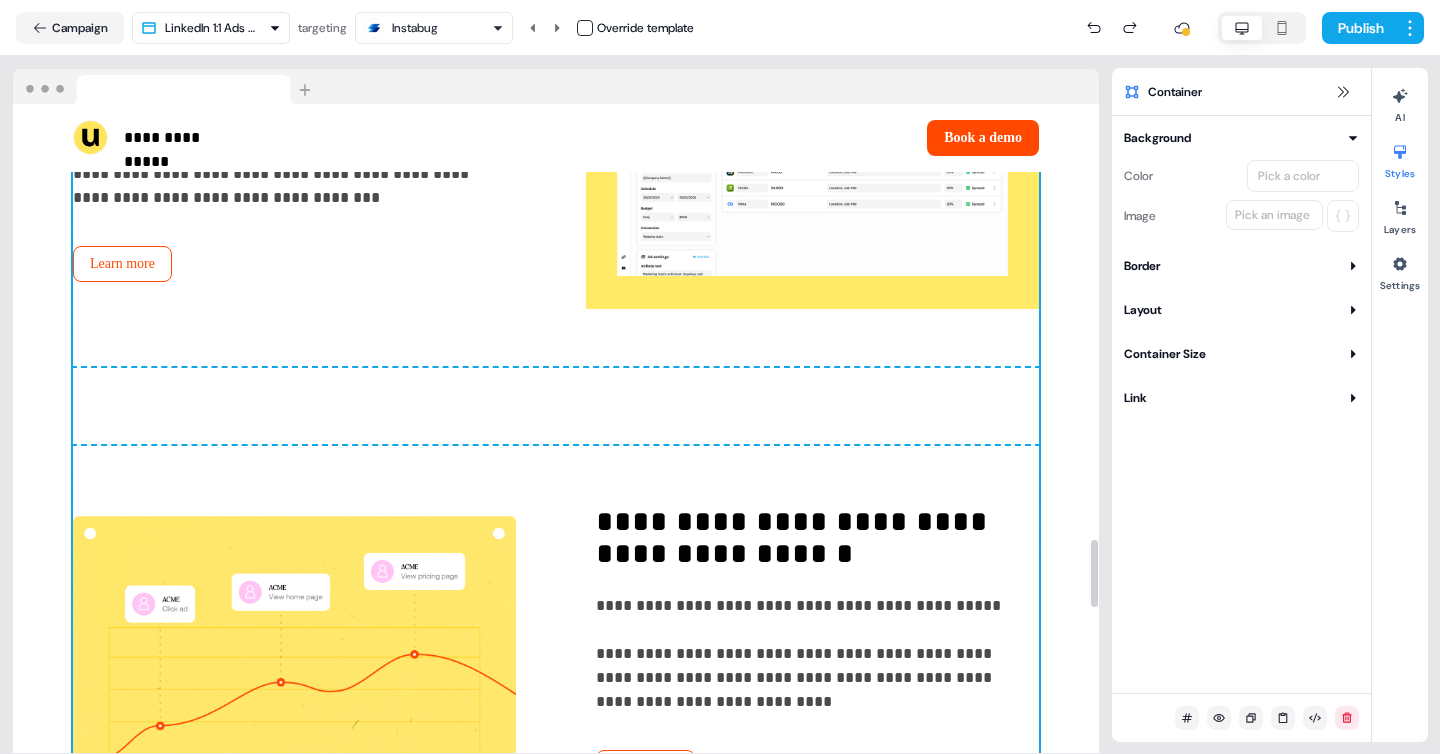 scroll, scrollTop: 4187, scrollLeft: 0, axis: vertical 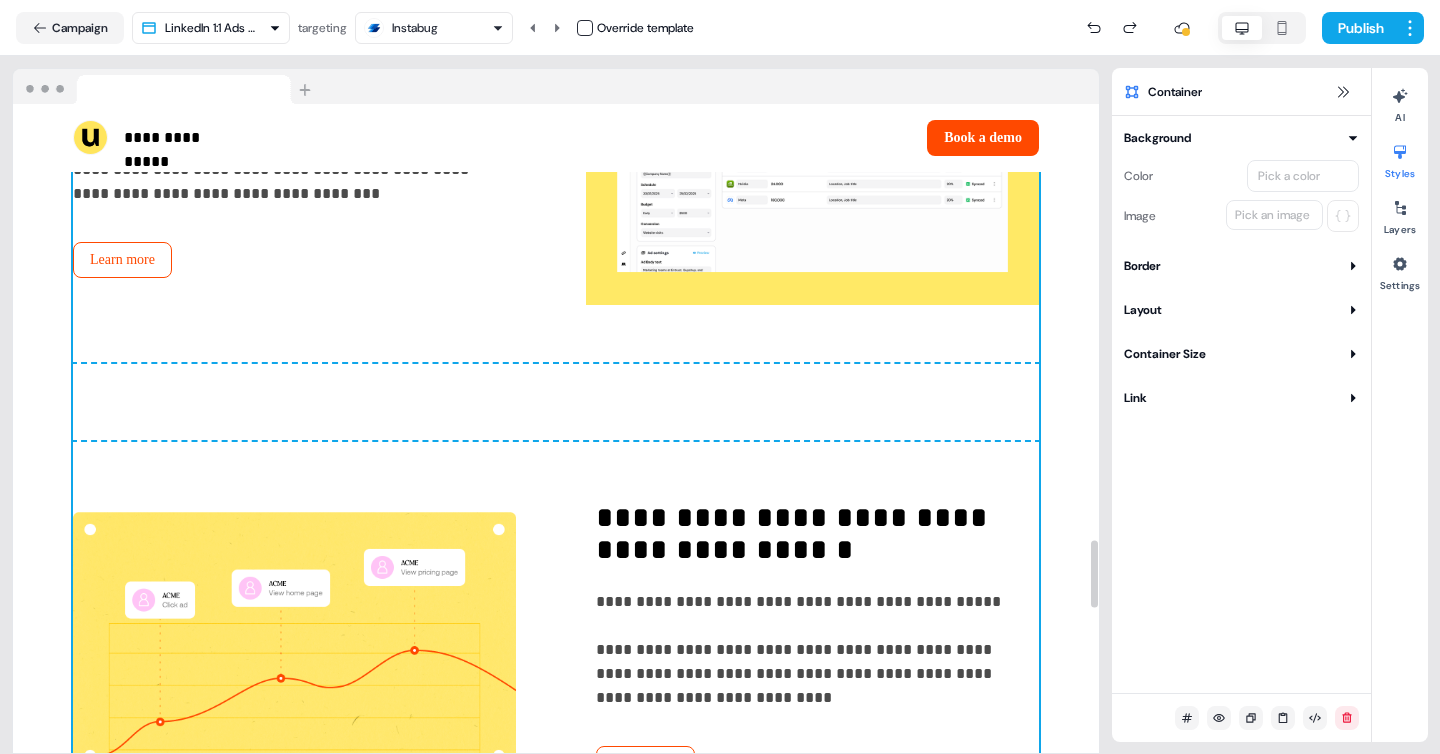 click on "**********" at bounding box center (556, 642) 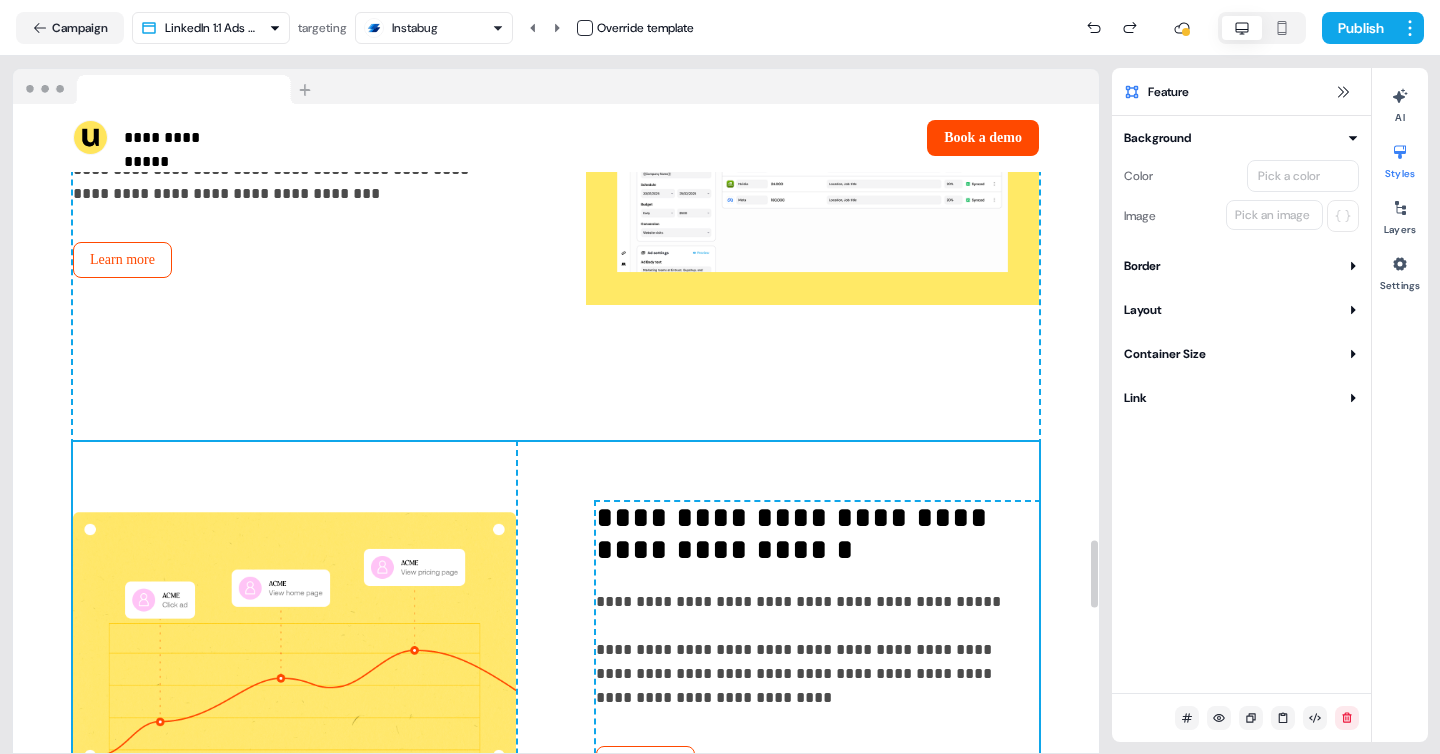 click on "**********" at bounding box center [556, 642] 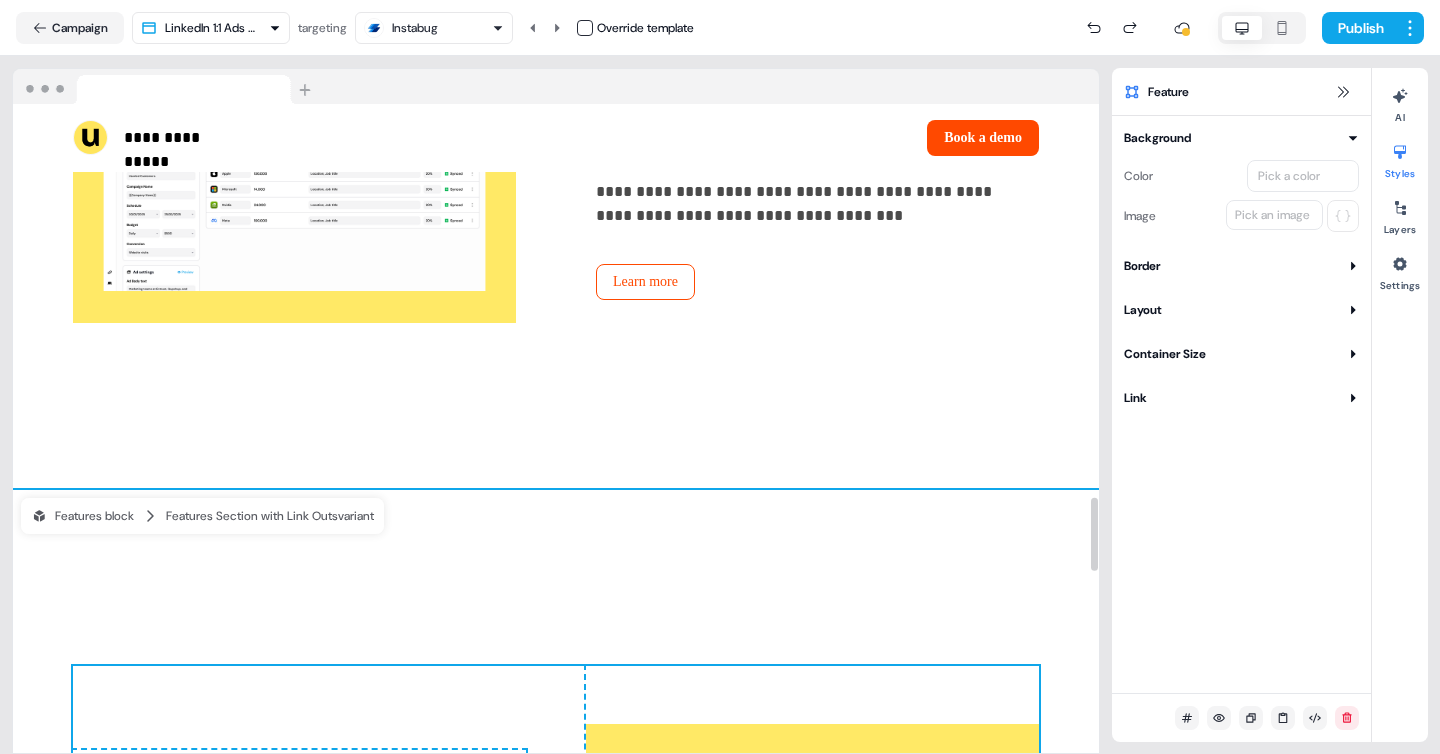 scroll, scrollTop: 3484, scrollLeft: 0, axis: vertical 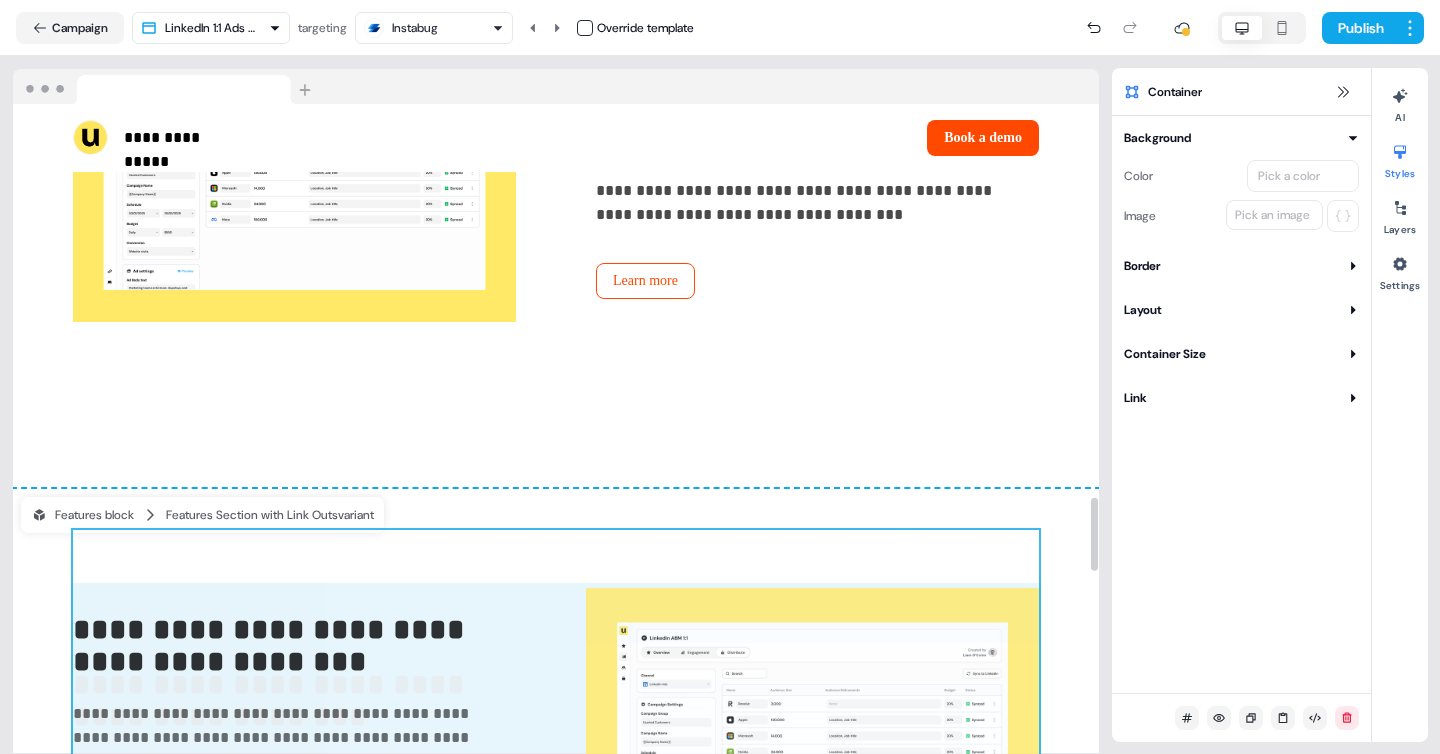drag, startPoint x: 569, startPoint y: 649, endPoint x: 593, endPoint y: 434, distance: 216.33539 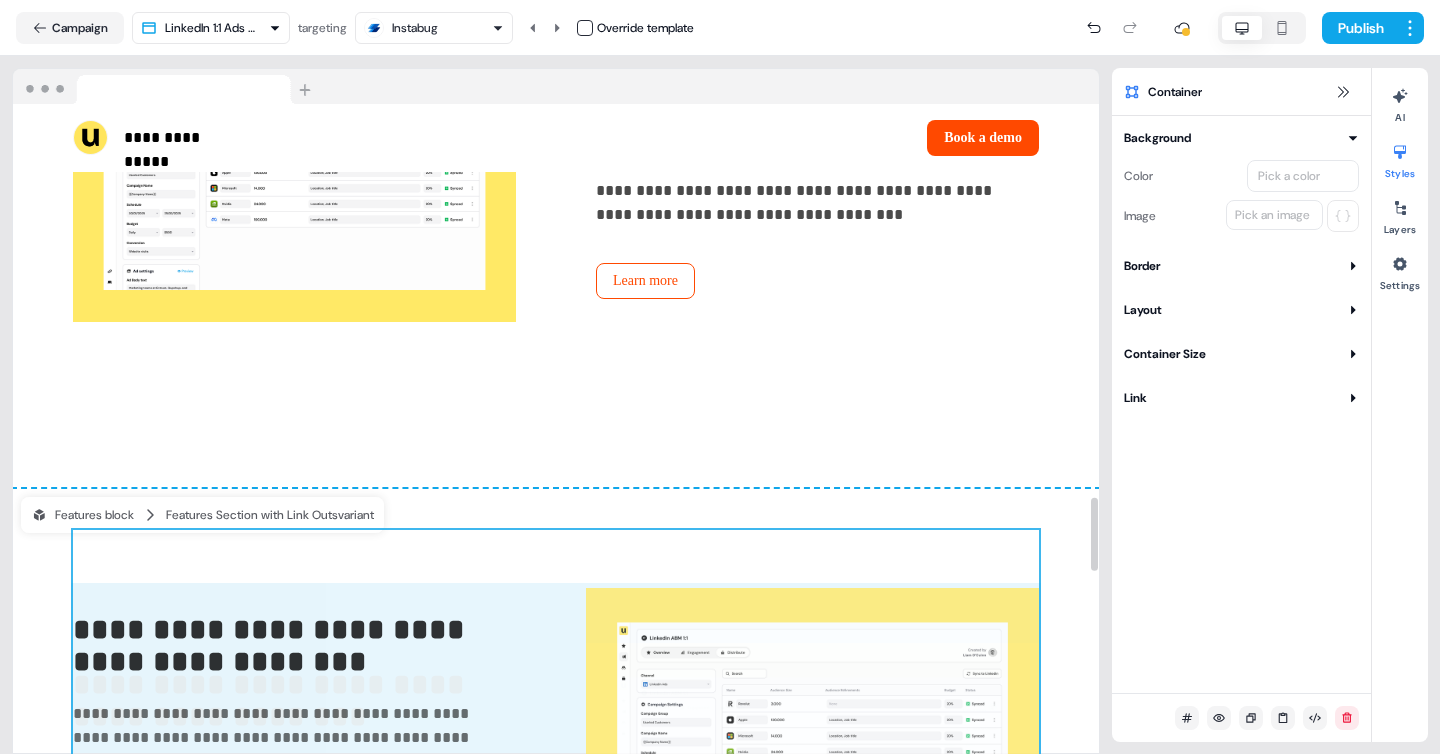 click on "**********" at bounding box center (556, 825) 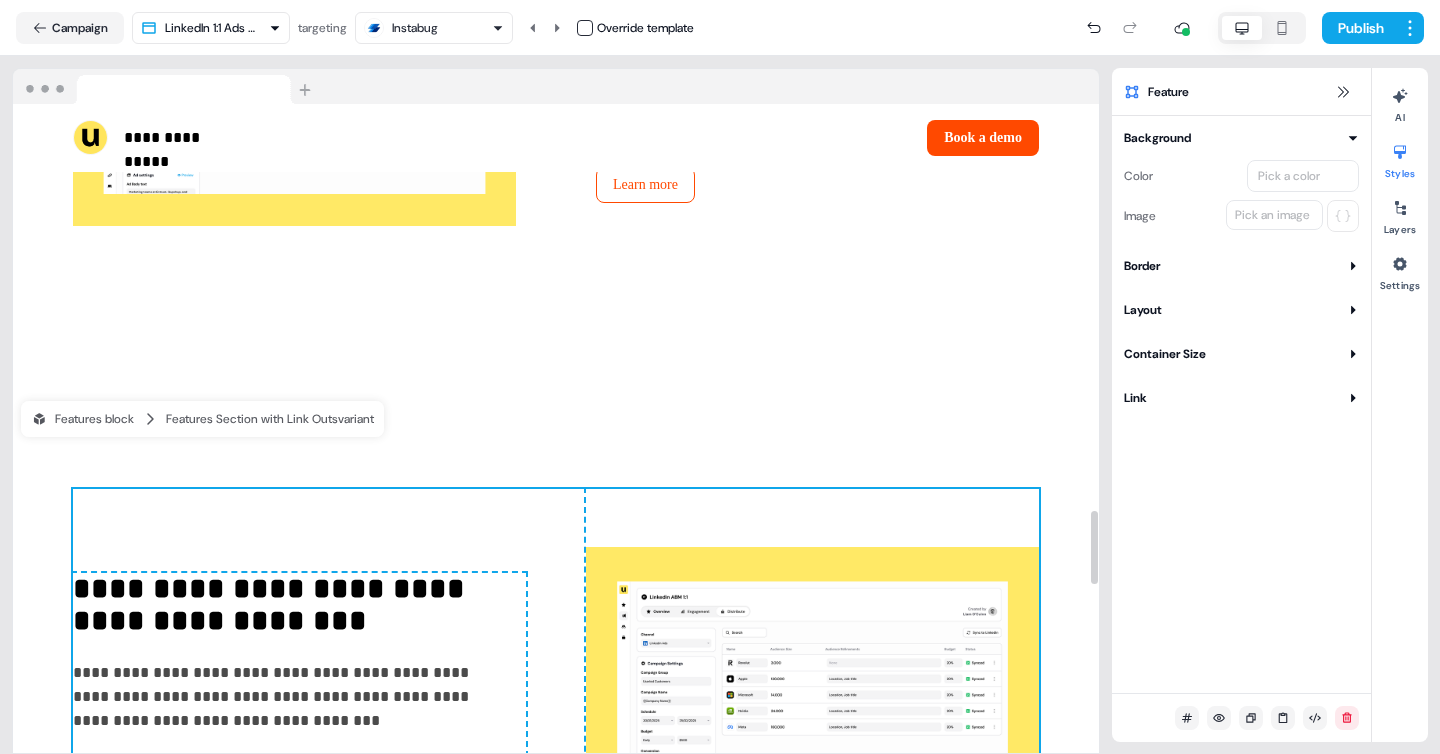 scroll, scrollTop: 3602, scrollLeft: 0, axis: vertical 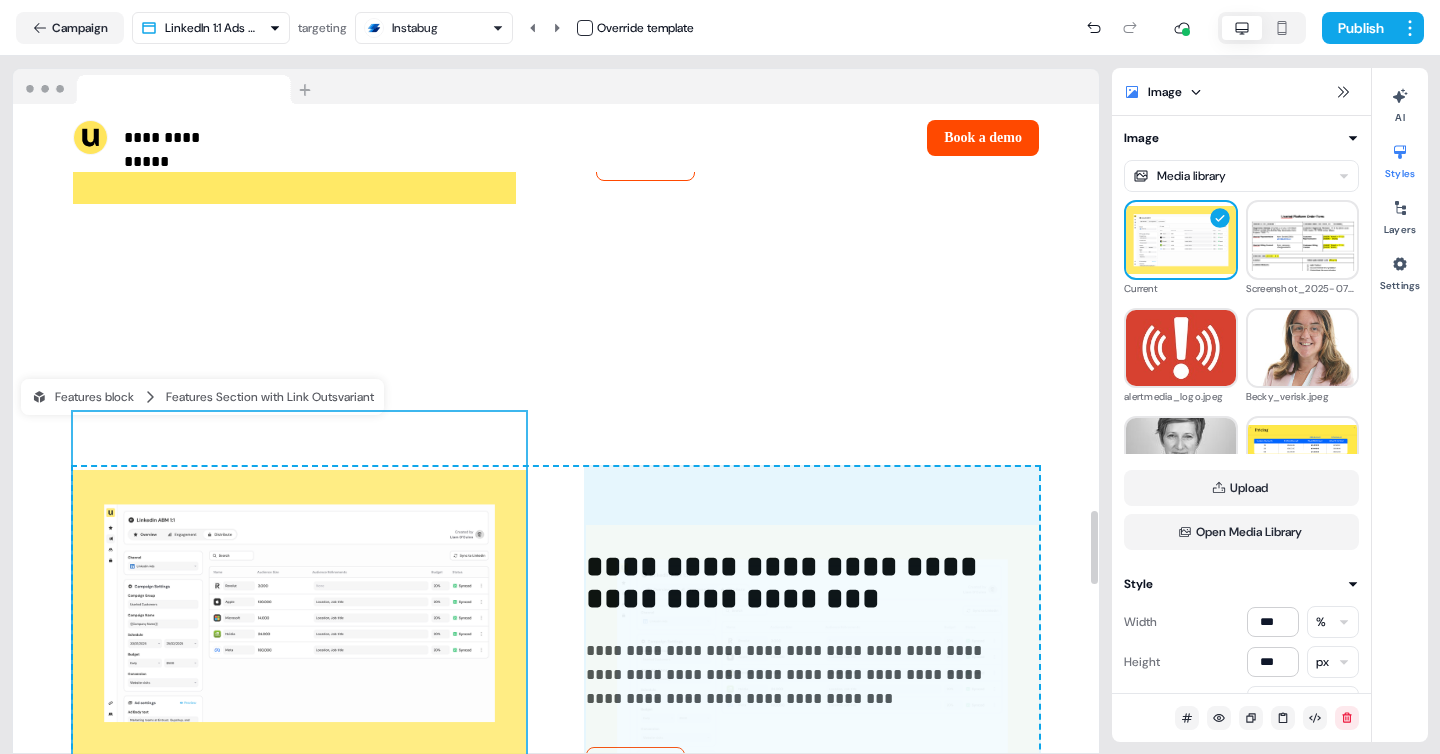 drag, startPoint x: 782, startPoint y: 580, endPoint x: 309, endPoint y: 560, distance: 473.42264 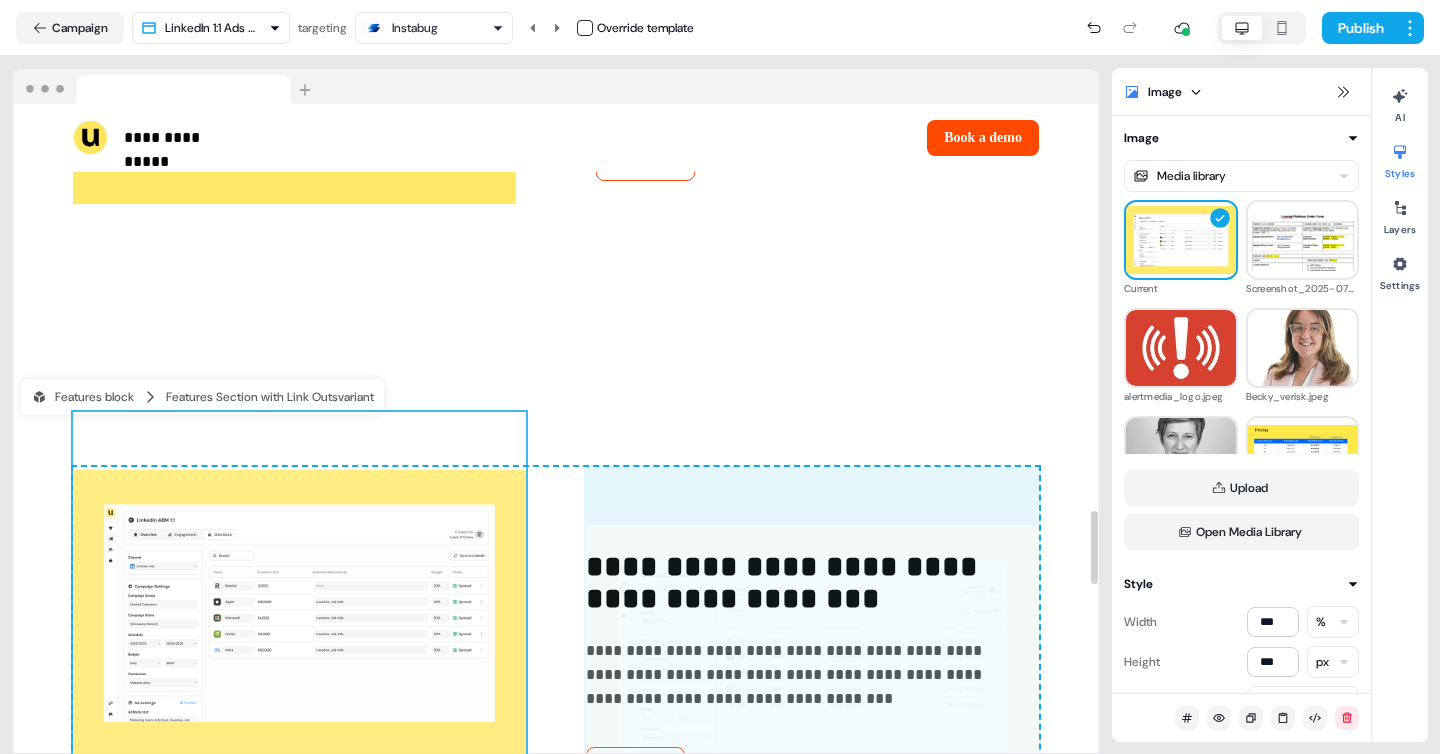 click on "**********" at bounding box center (556, 667) 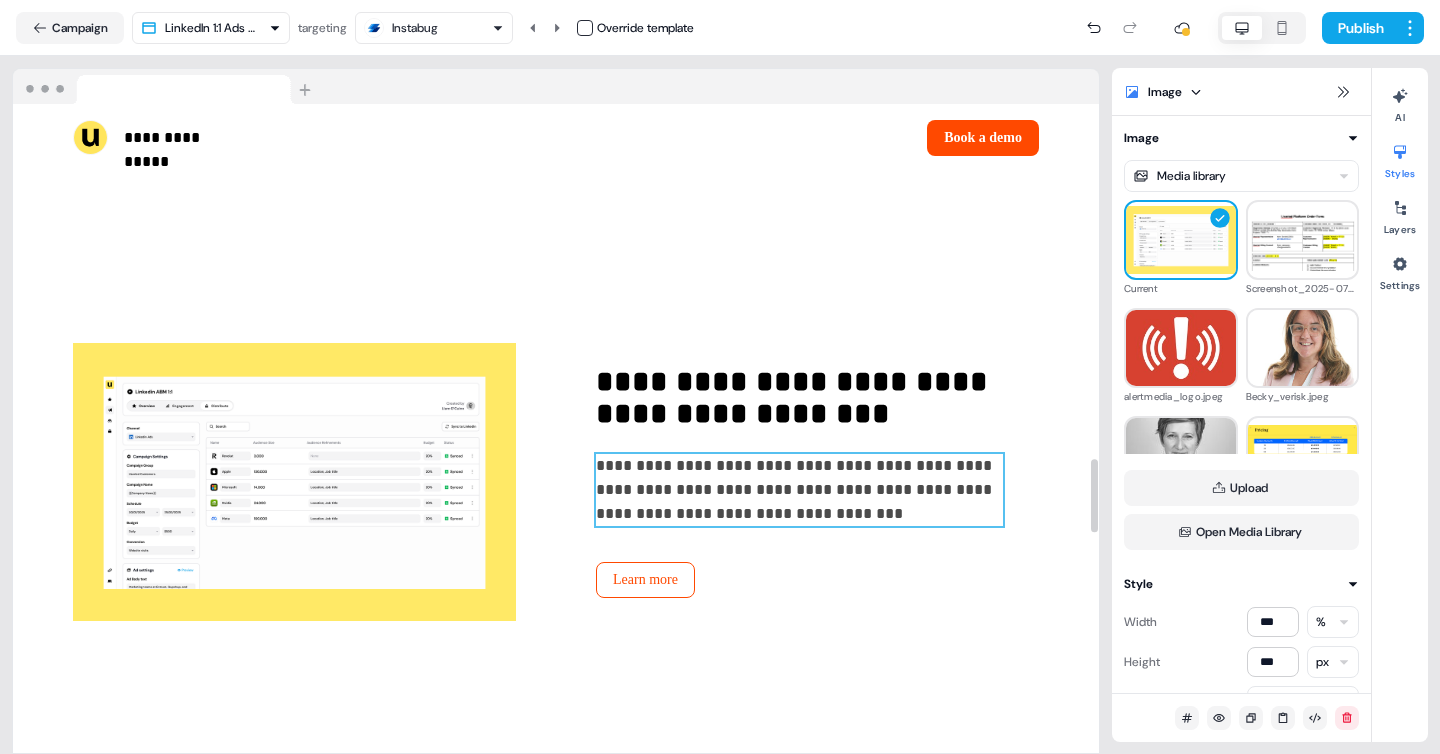 scroll, scrollTop: 3111, scrollLeft: 0, axis: vertical 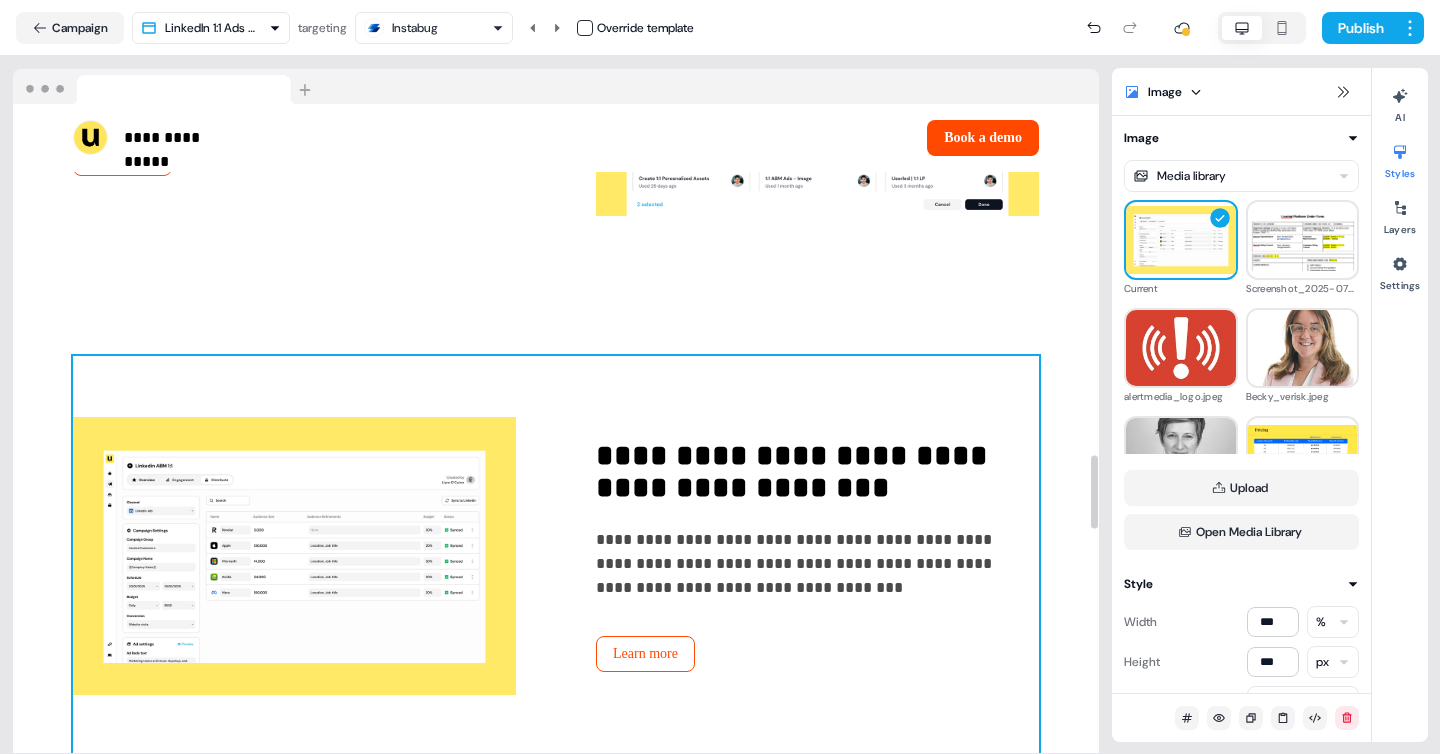 click on "**********" at bounding box center [556, 556] 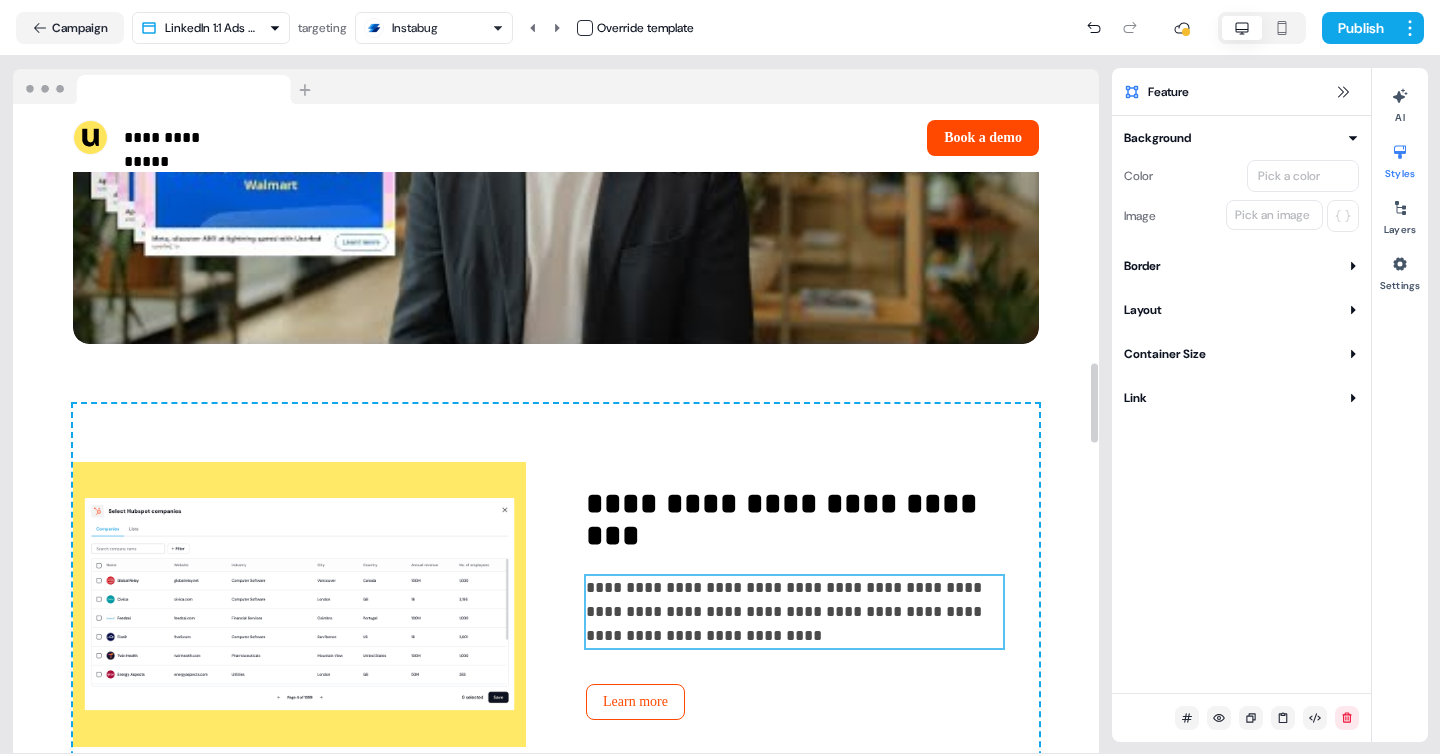scroll, scrollTop: 2081, scrollLeft: 0, axis: vertical 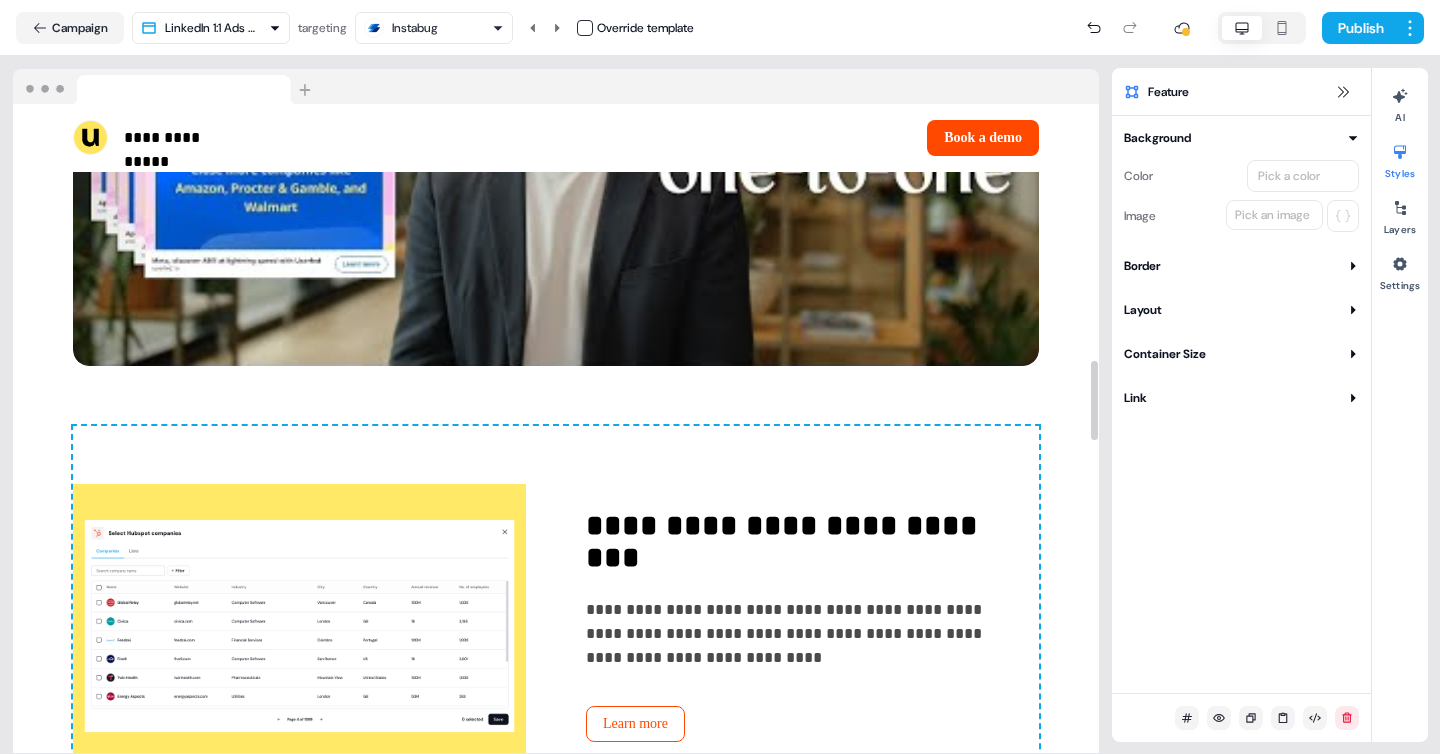 click at bounding box center (1282, 28) 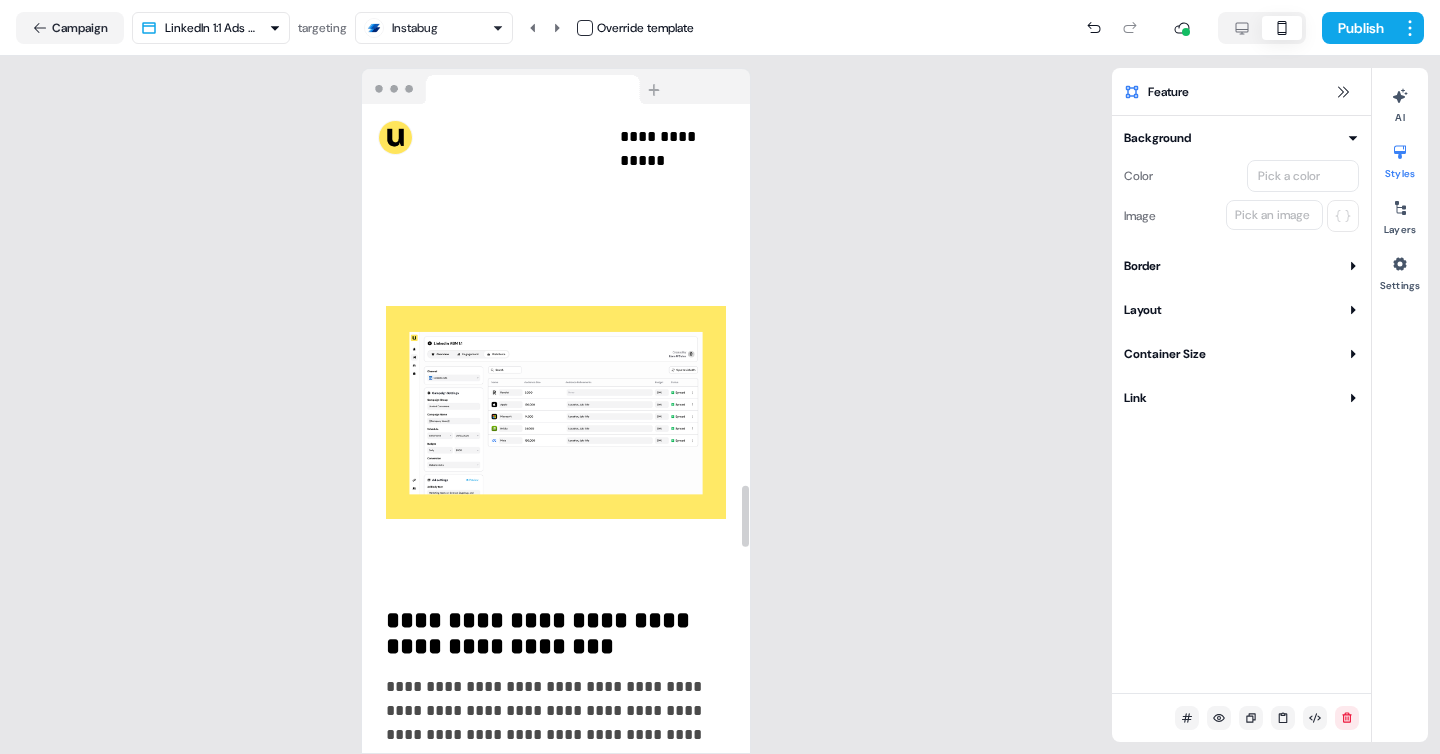scroll, scrollTop: 3946, scrollLeft: 0, axis: vertical 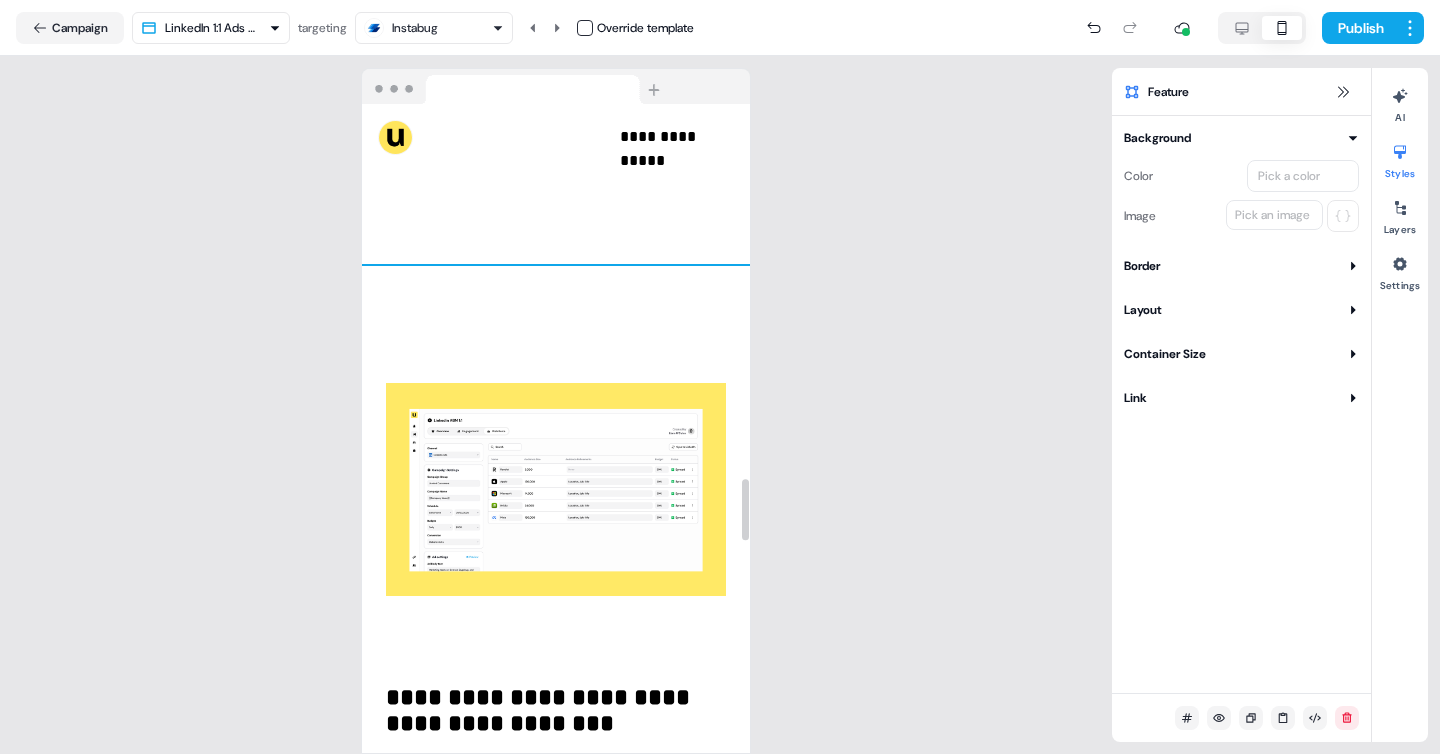 click on "**********" at bounding box center [556, -614] 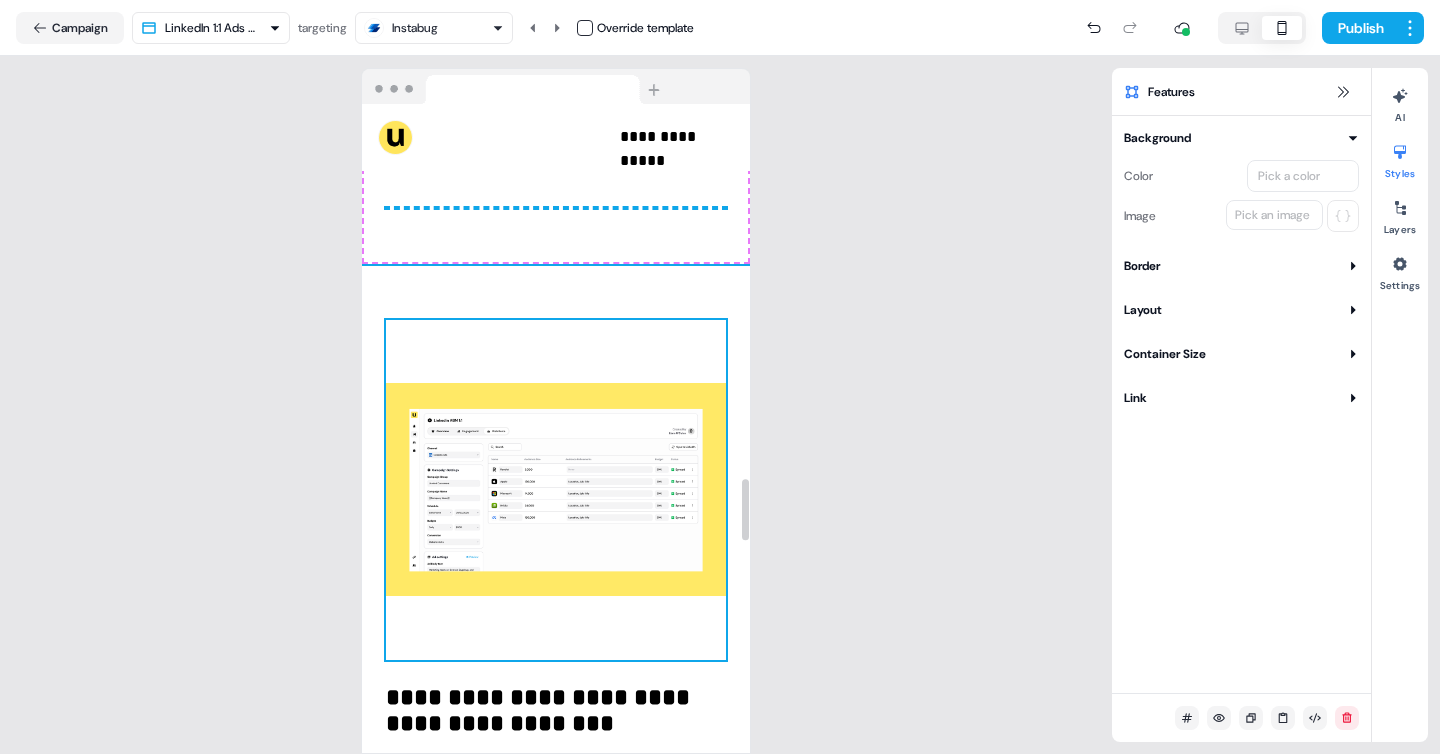 click at bounding box center (556, 490) 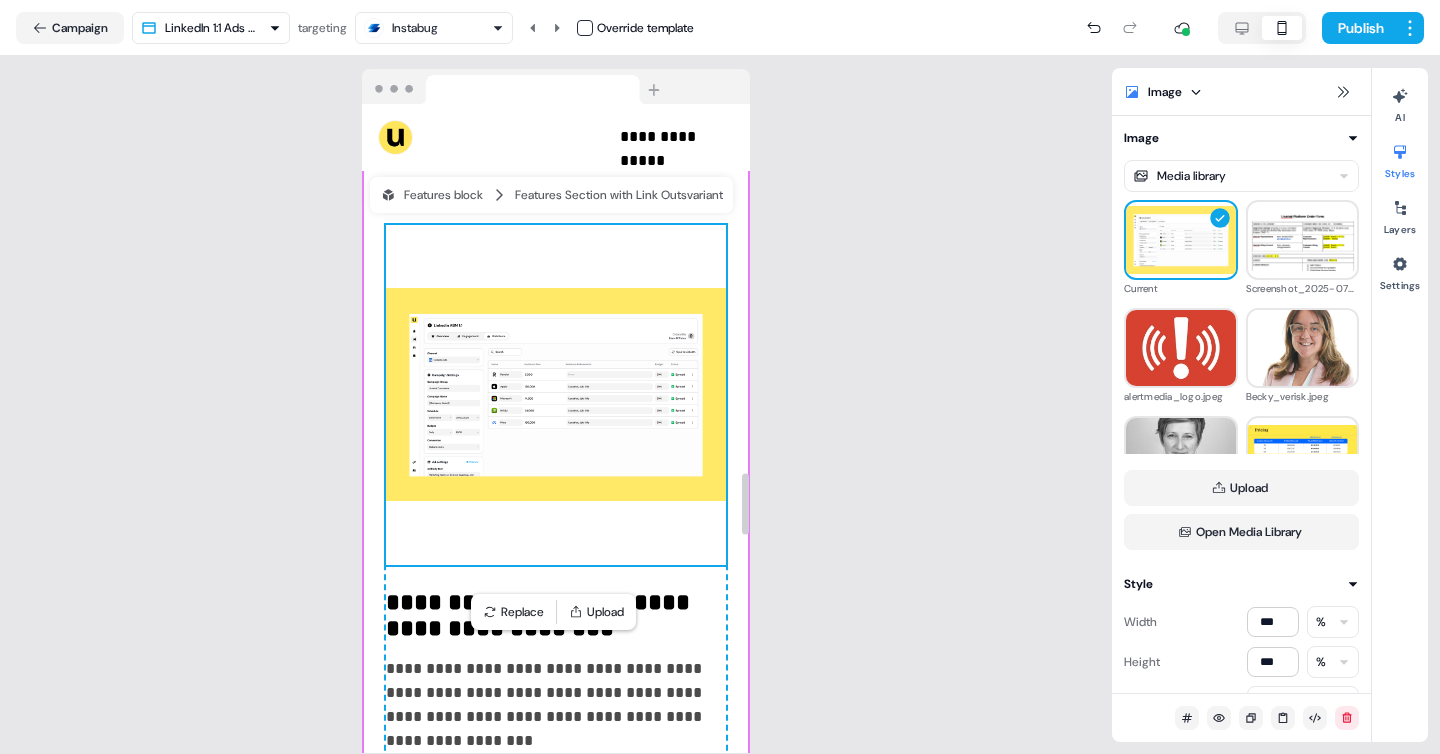 scroll, scrollTop: 3885, scrollLeft: 0, axis: vertical 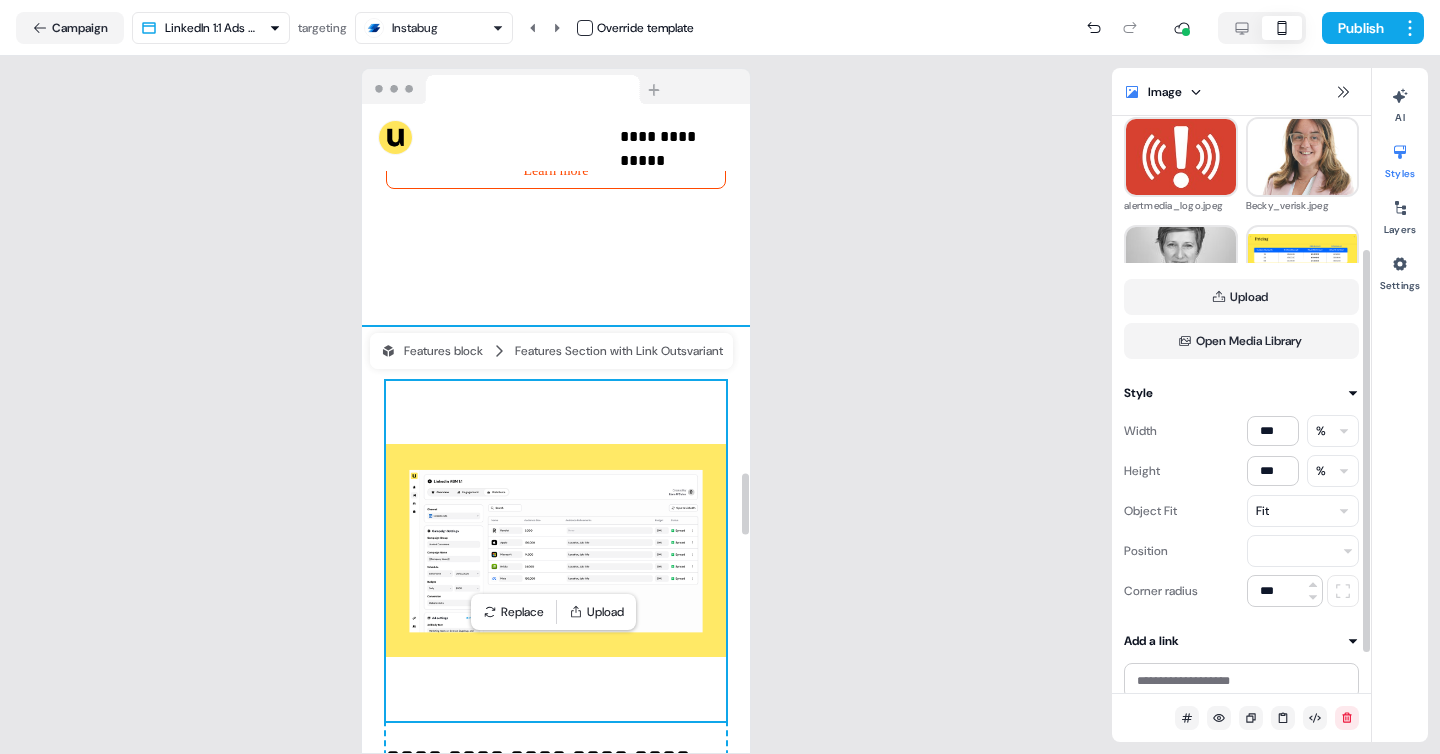click on "**********" at bounding box center (556, -553) 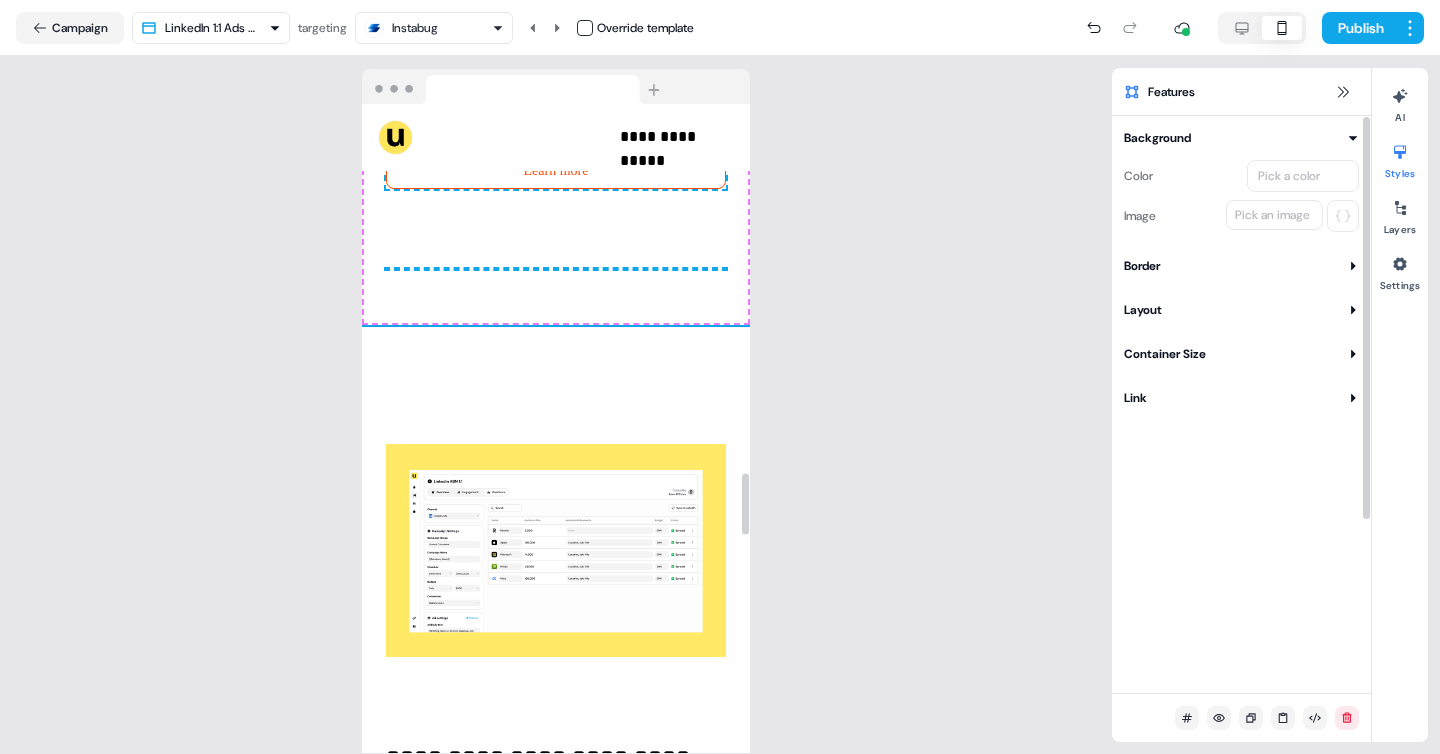 scroll, scrollTop: 0, scrollLeft: 0, axis: both 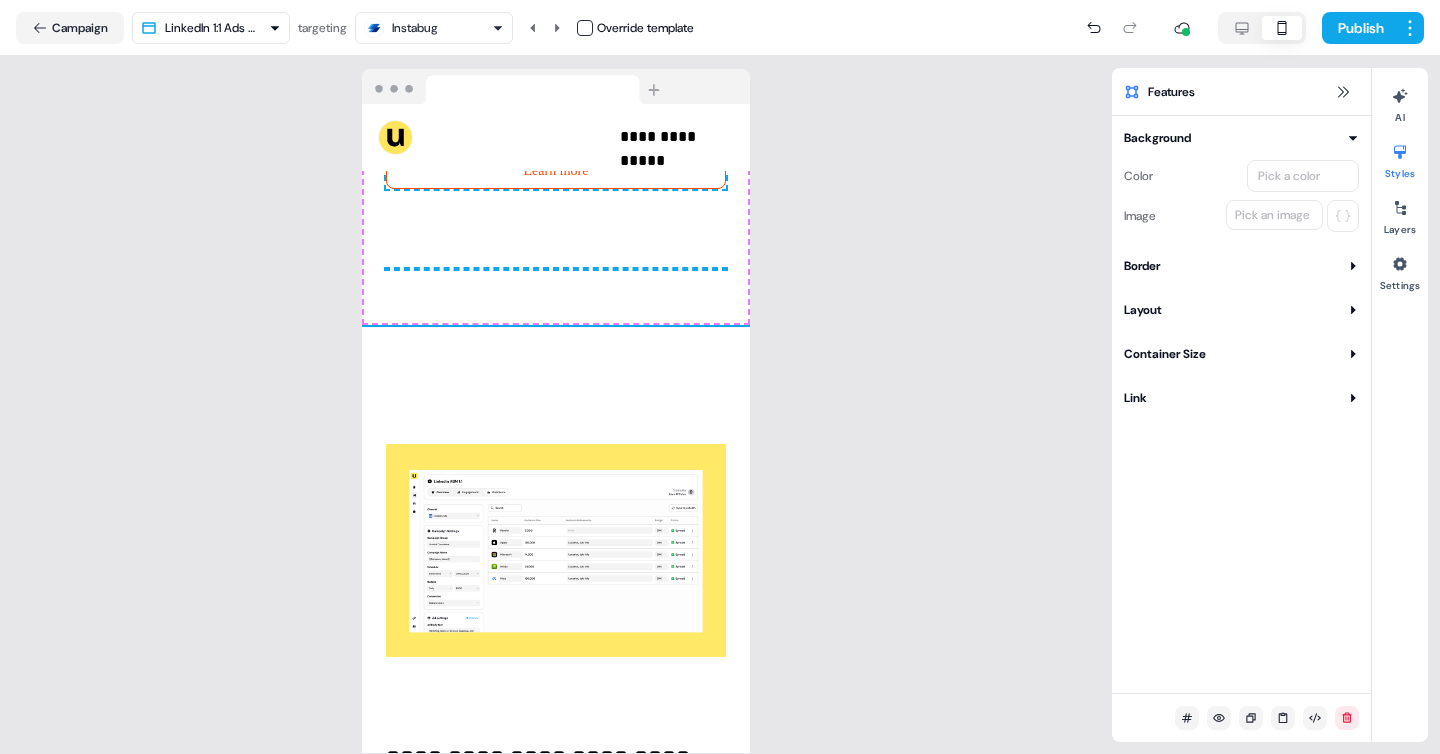 click on "Container Size" at bounding box center (1241, 354) 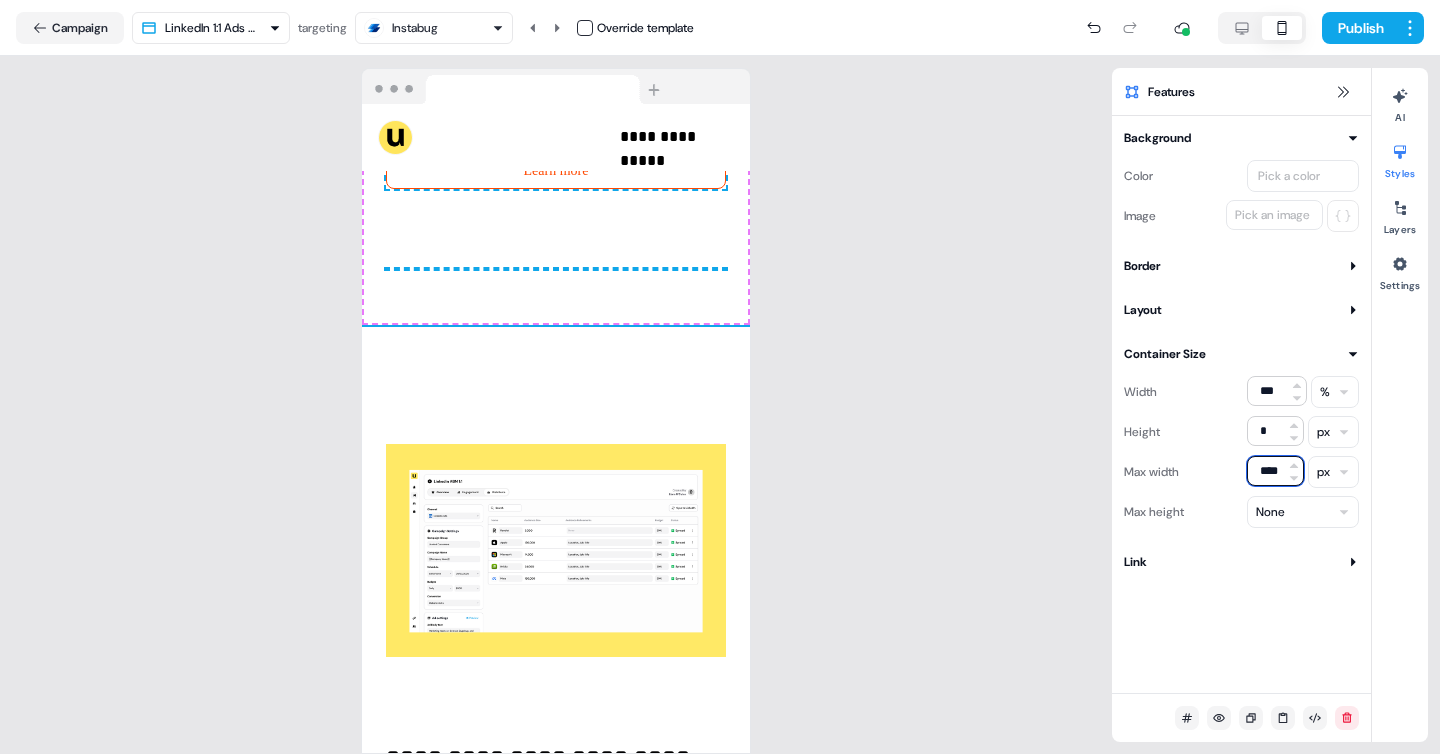 click on "****" at bounding box center (1275, 471) 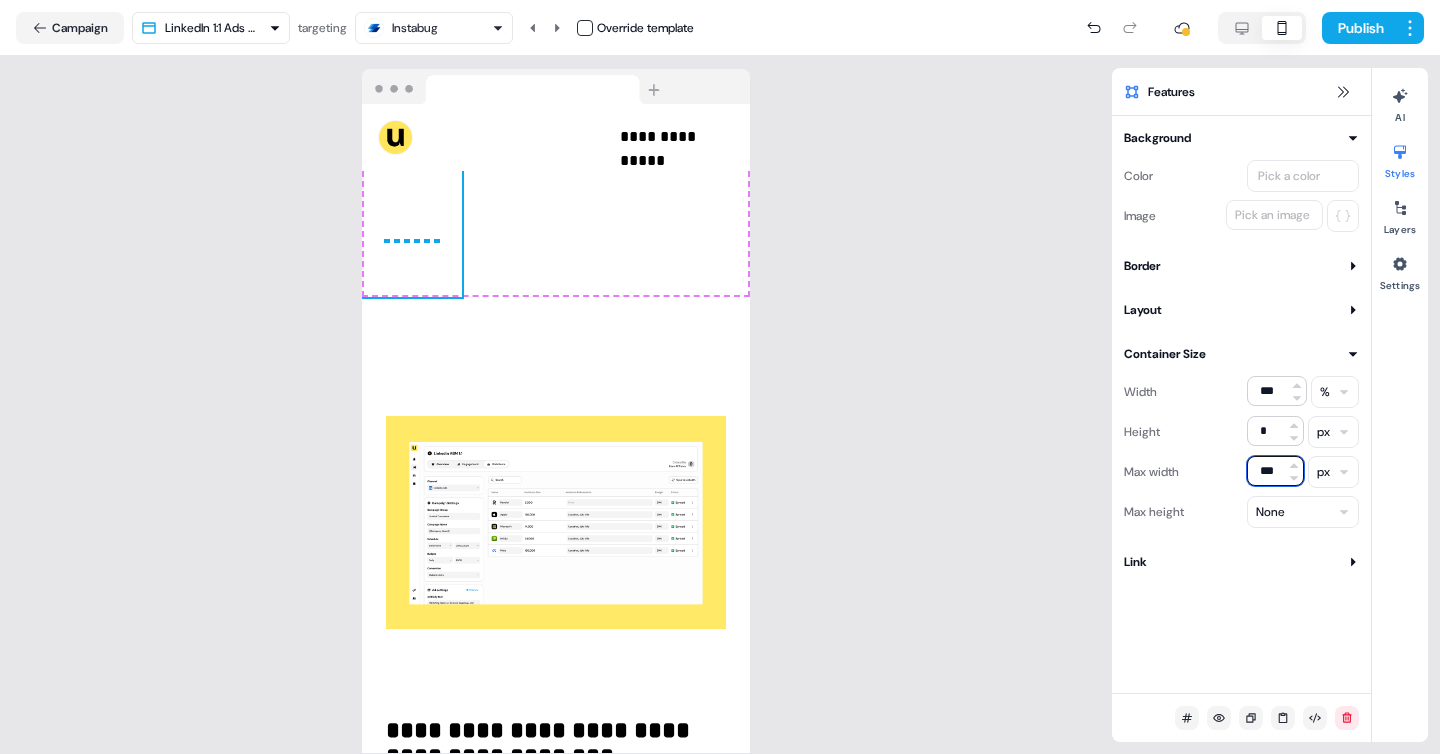 type on "****" 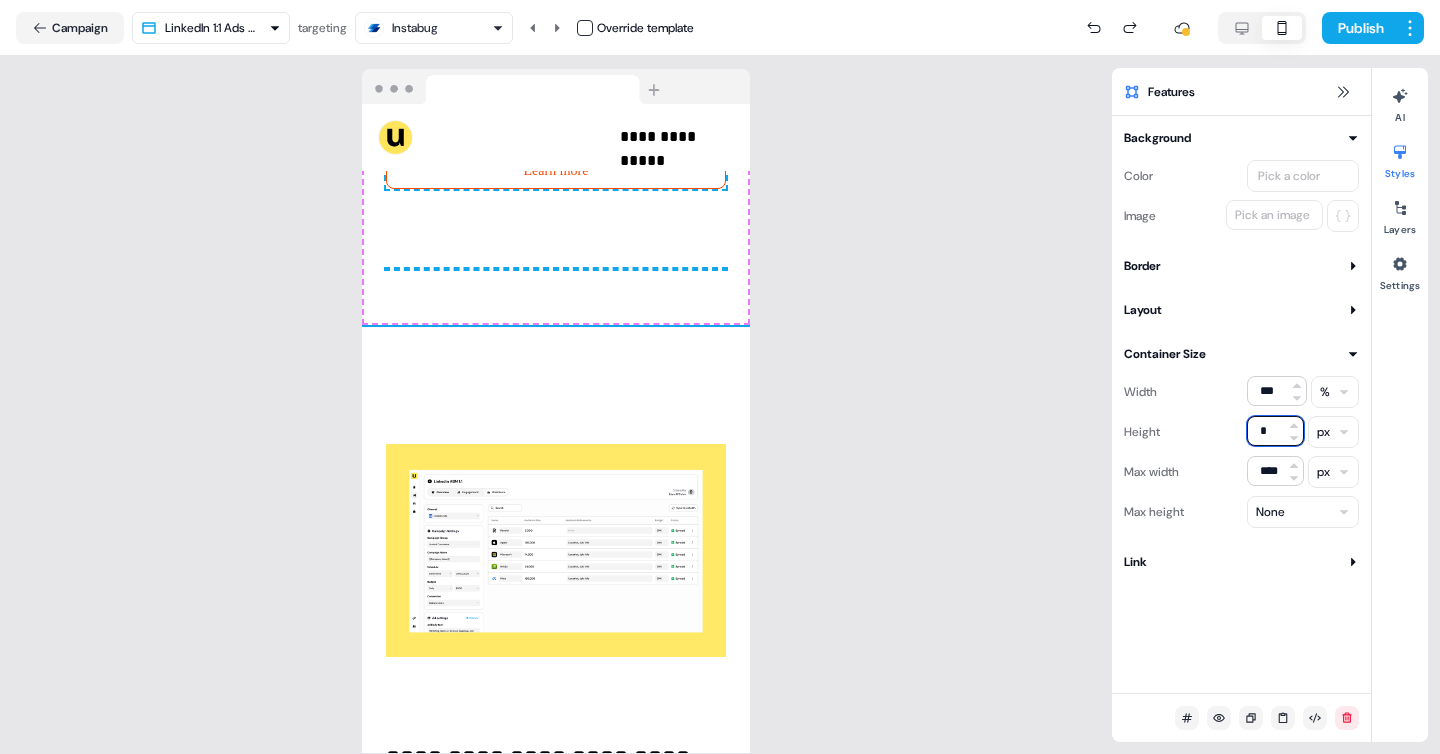 click on "*" at bounding box center [1275, 431] 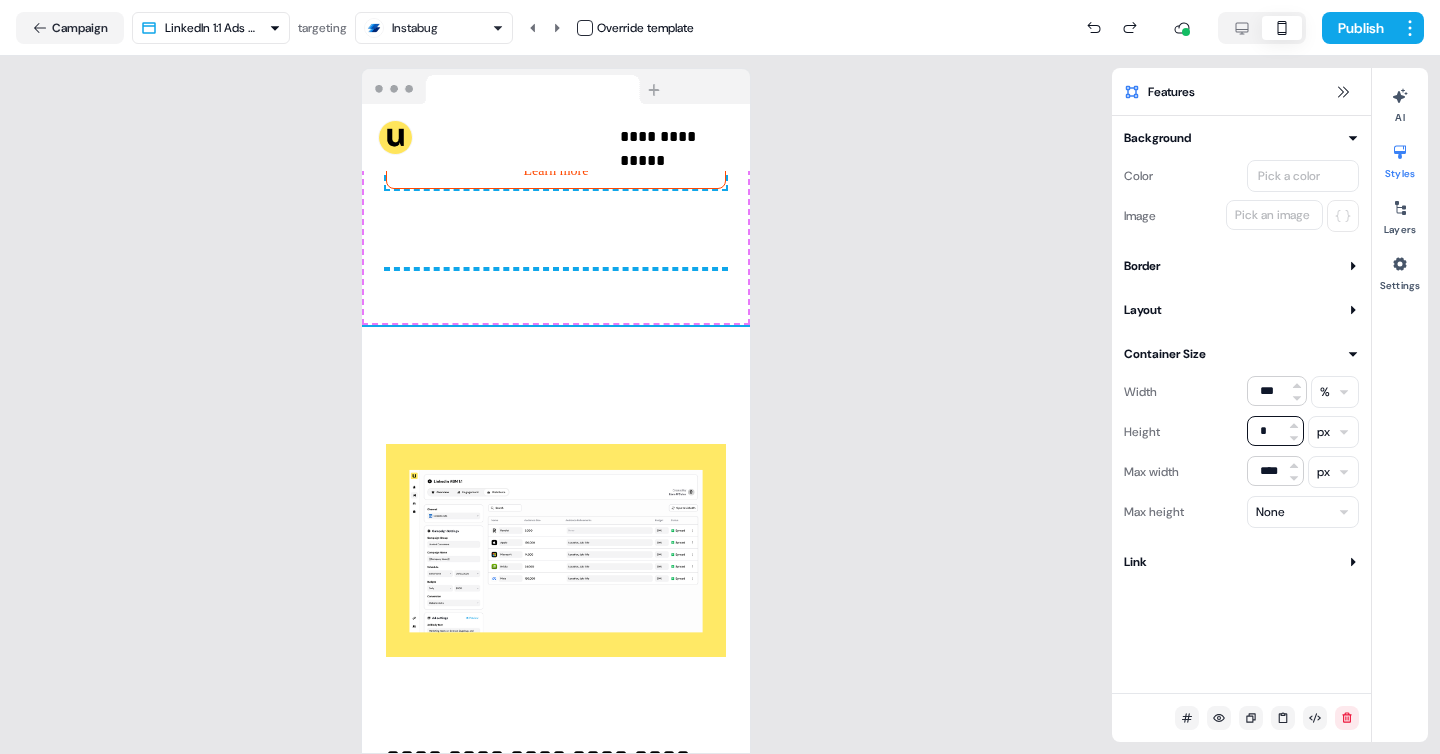 click on "Layout" at bounding box center [1241, 310] 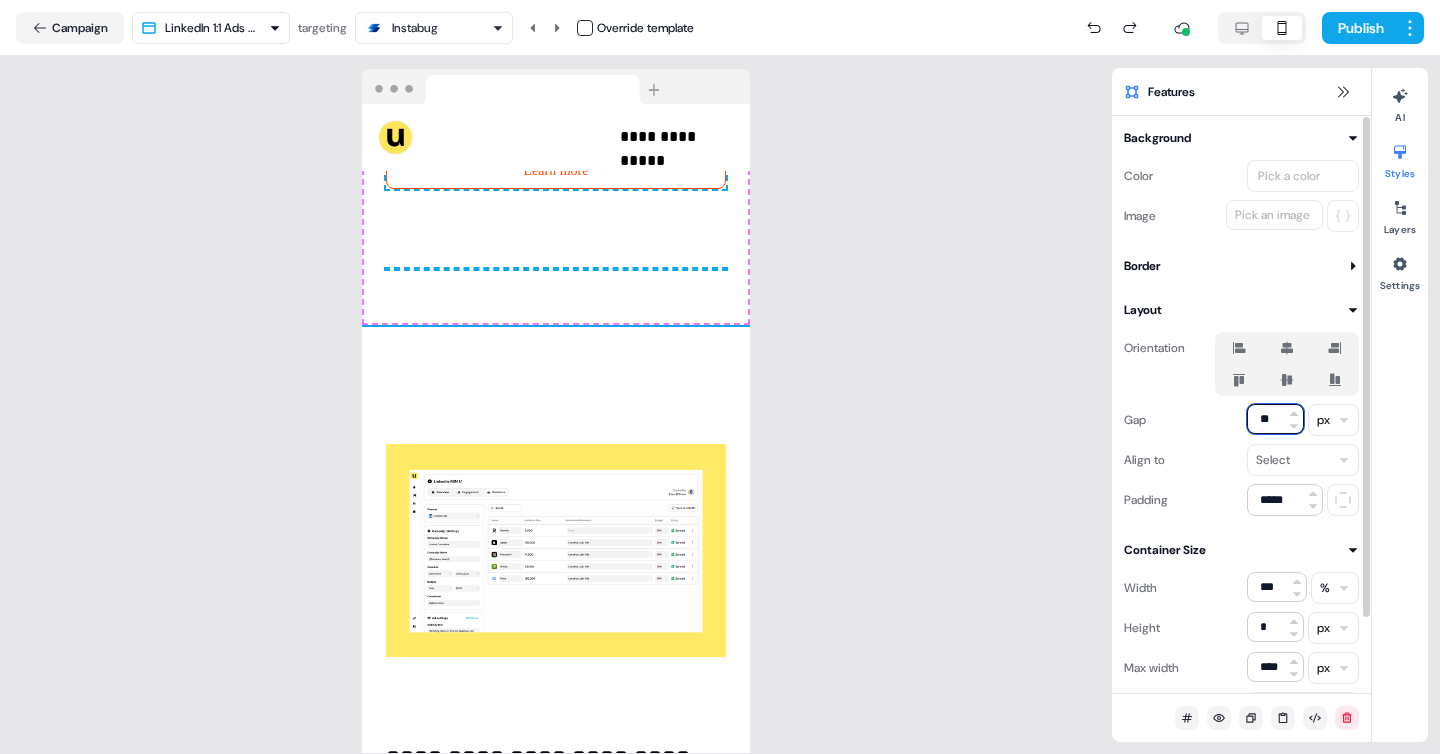 click on "**" at bounding box center (1275, 419) 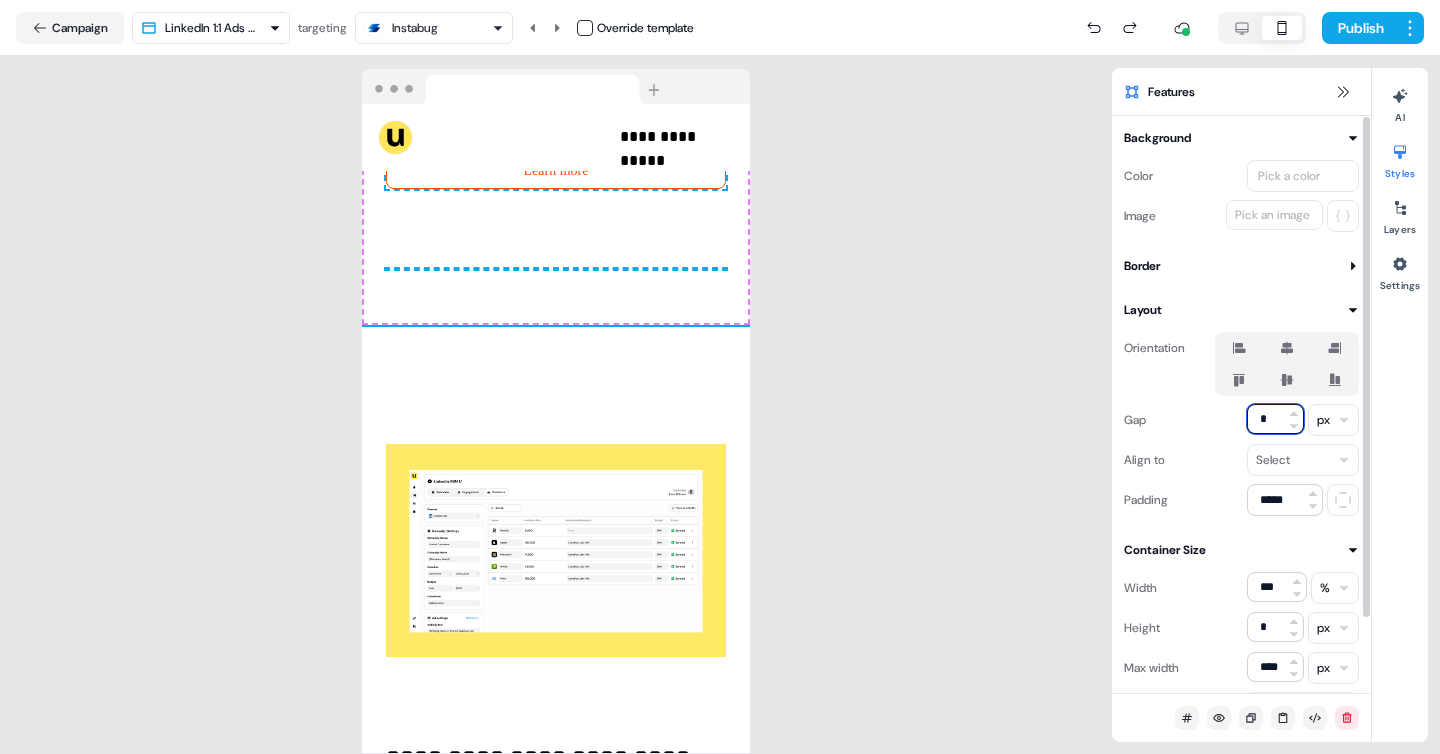 type on "**" 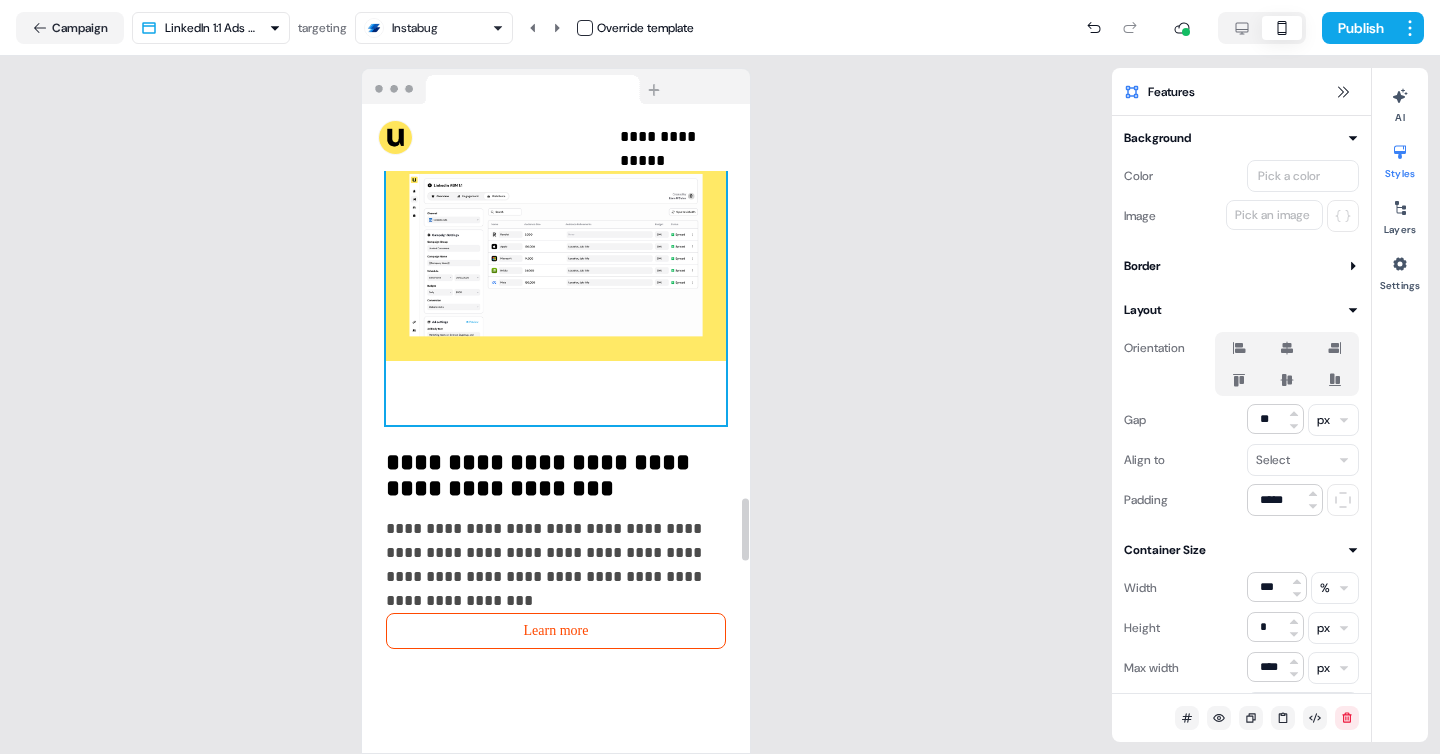 scroll, scrollTop: 4065, scrollLeft: 0, axis: vertical 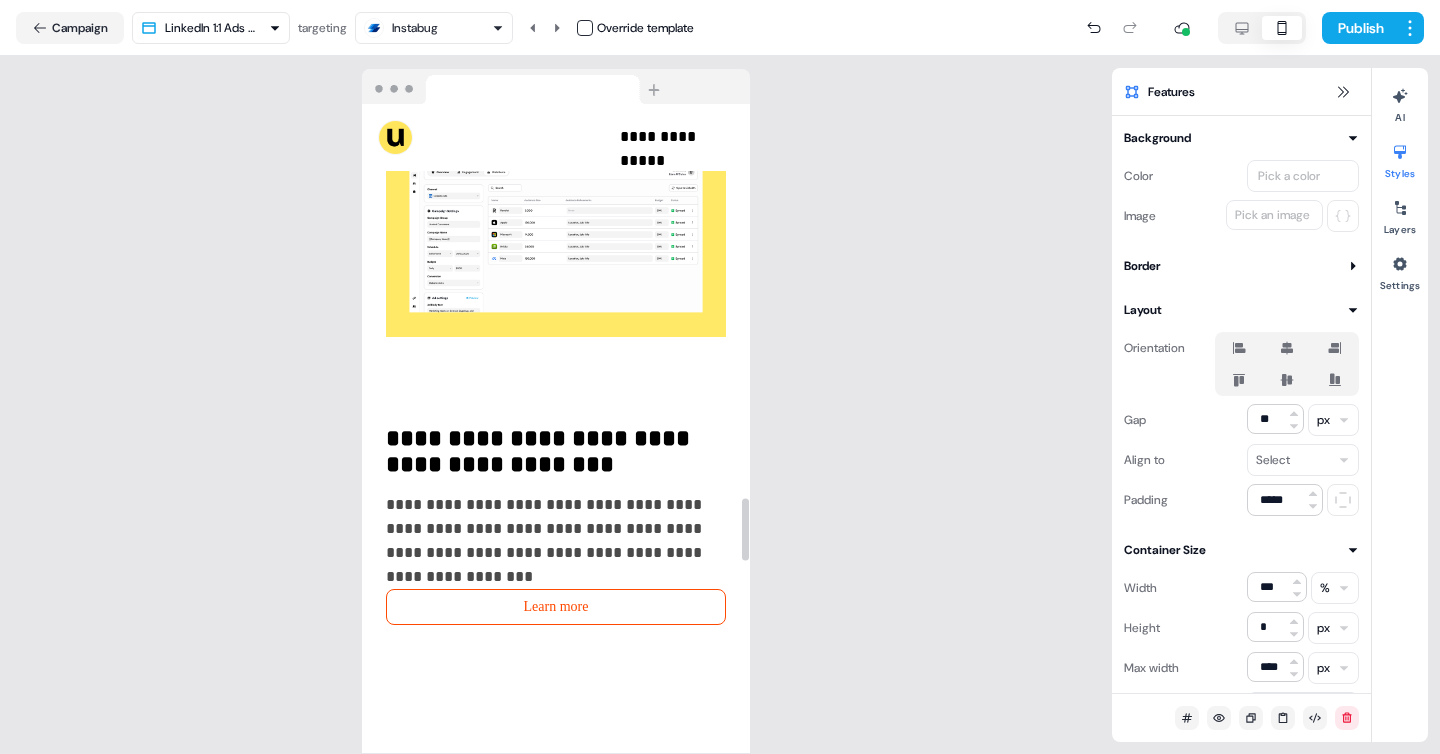 click on "**********" at bounding box center (556, 383) 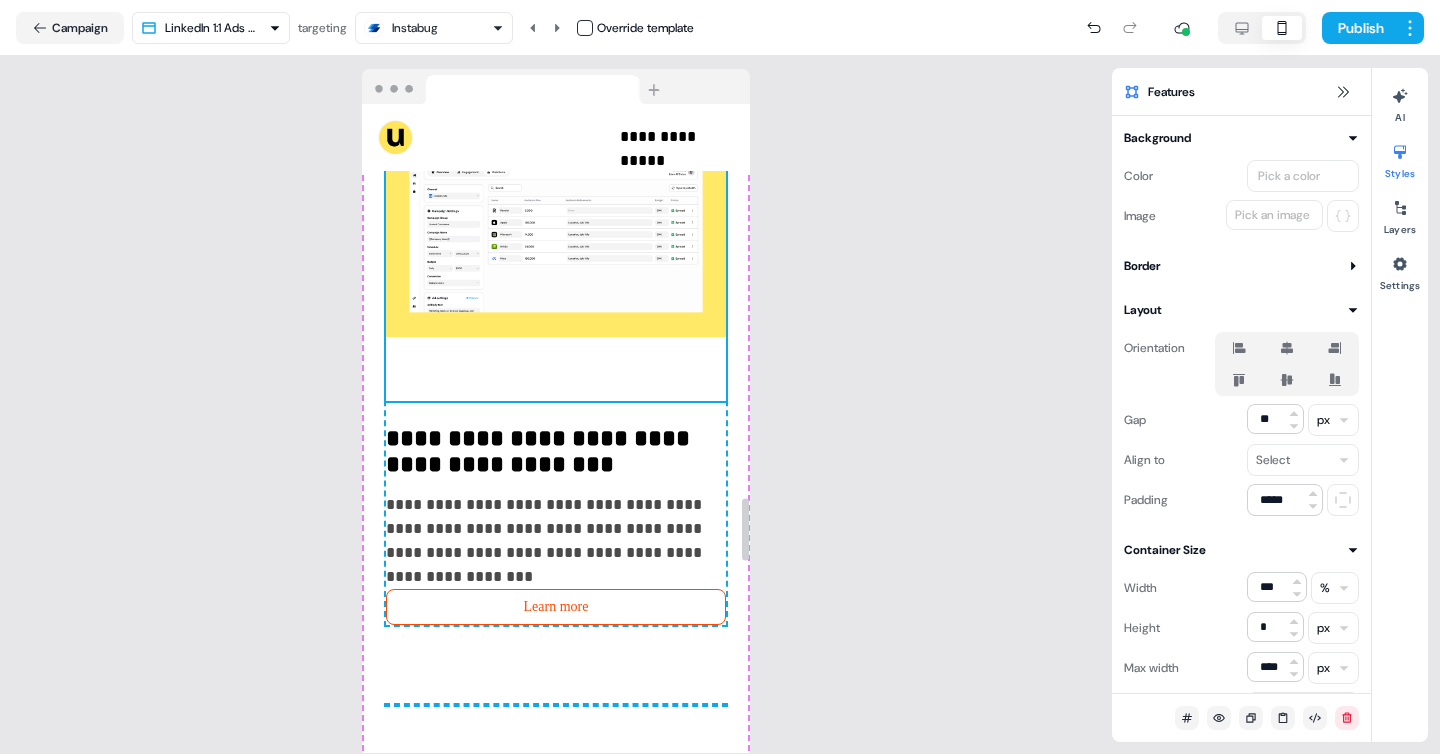 click at bounding box center [556, 231] 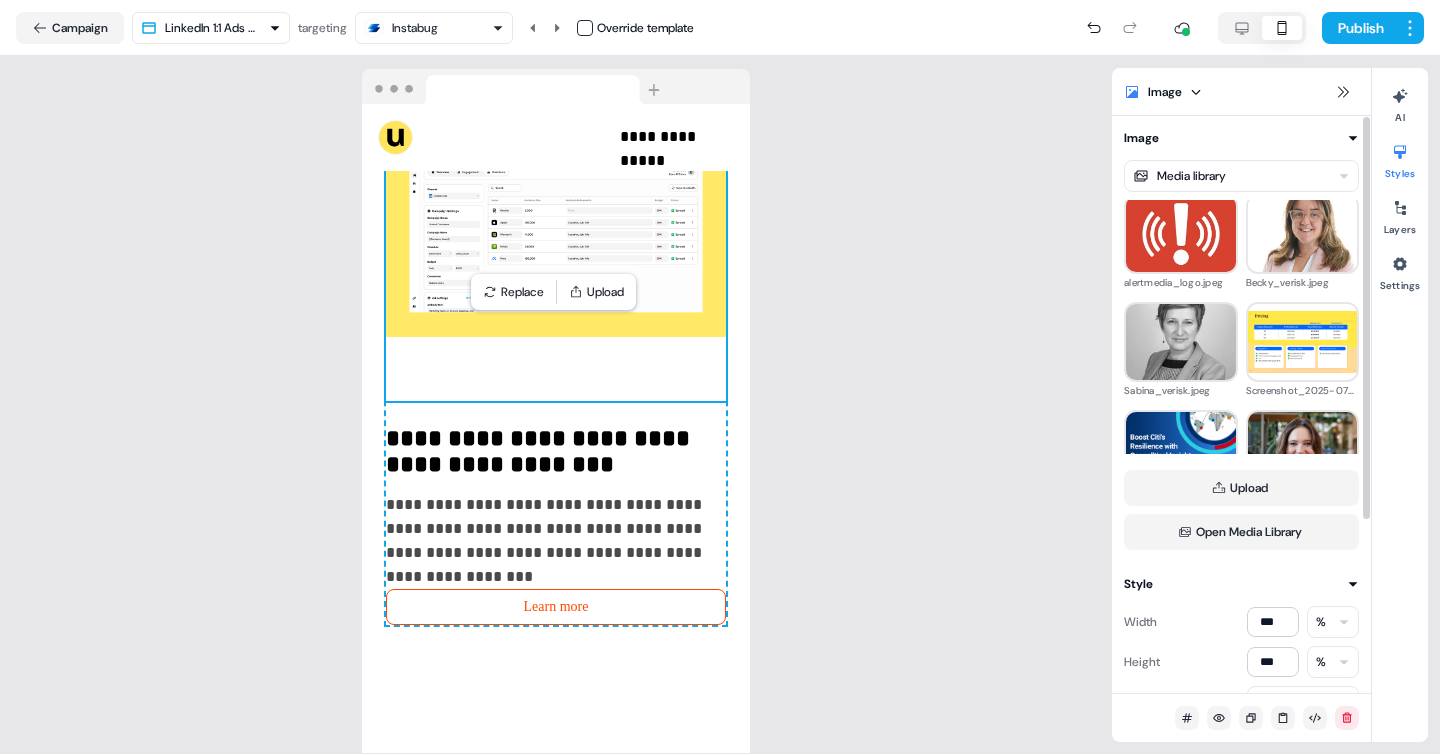 scroll, scrollTop: 248, scrollLeft: 0, axis: vertical 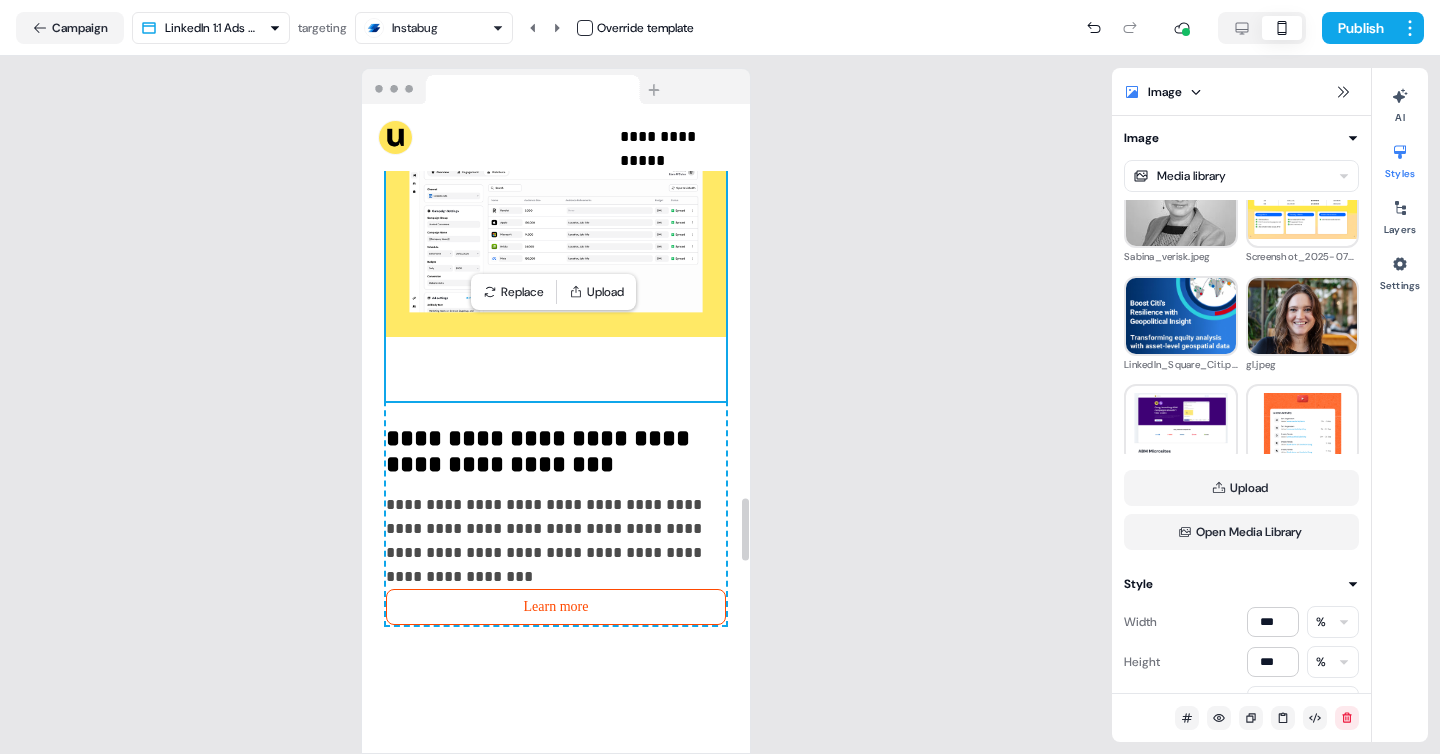 click on "Add block" at bounding box center [556, 5] 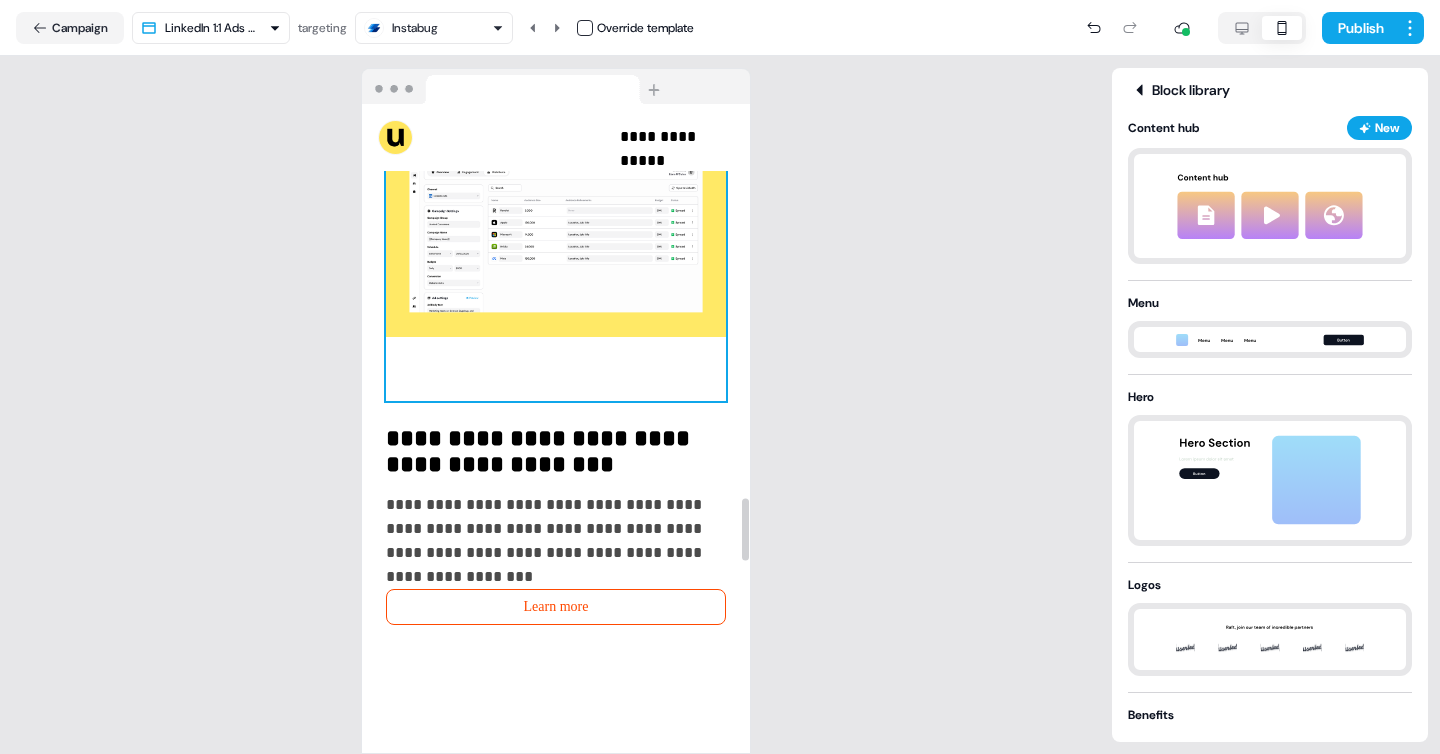 click at bounding box center [556, 231] 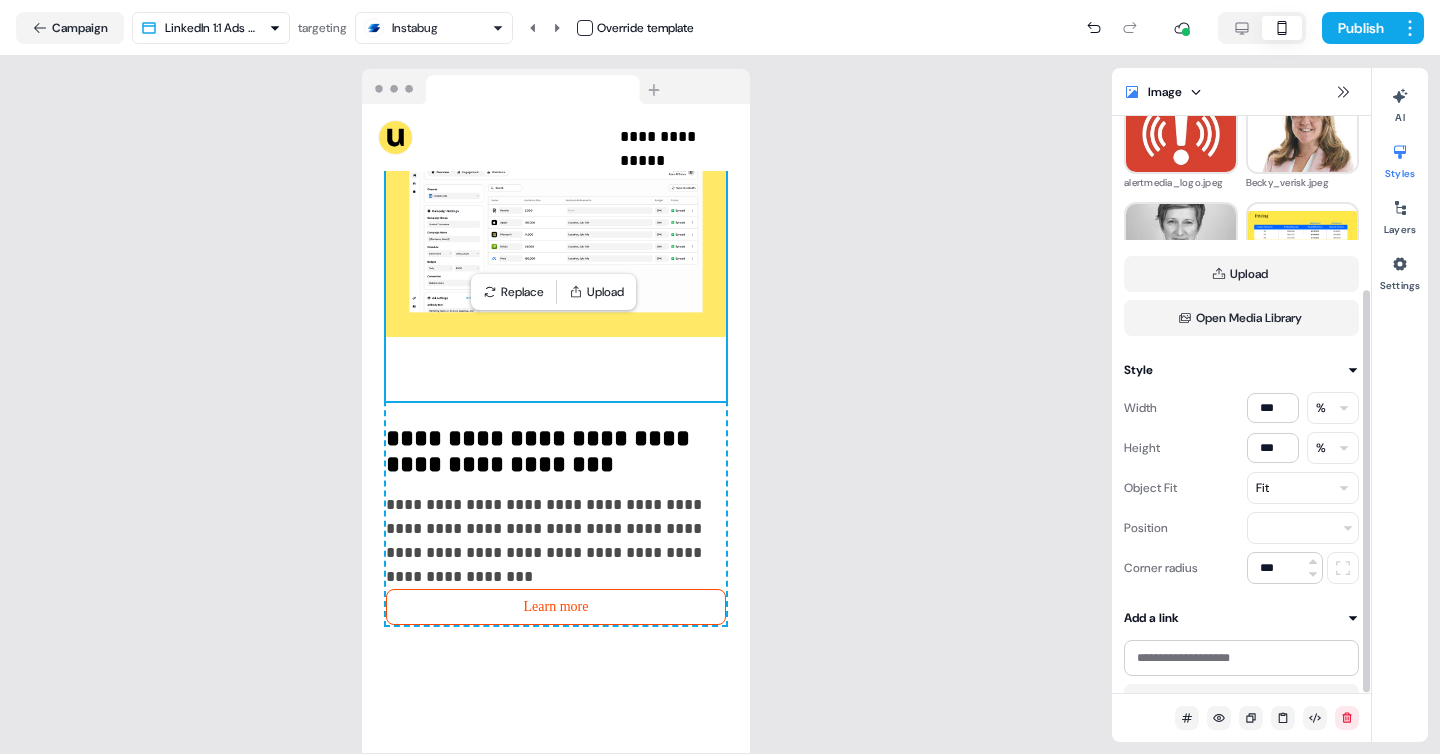 scroll, scrollTop: 249, scrollLeft: 0, axis: vertical 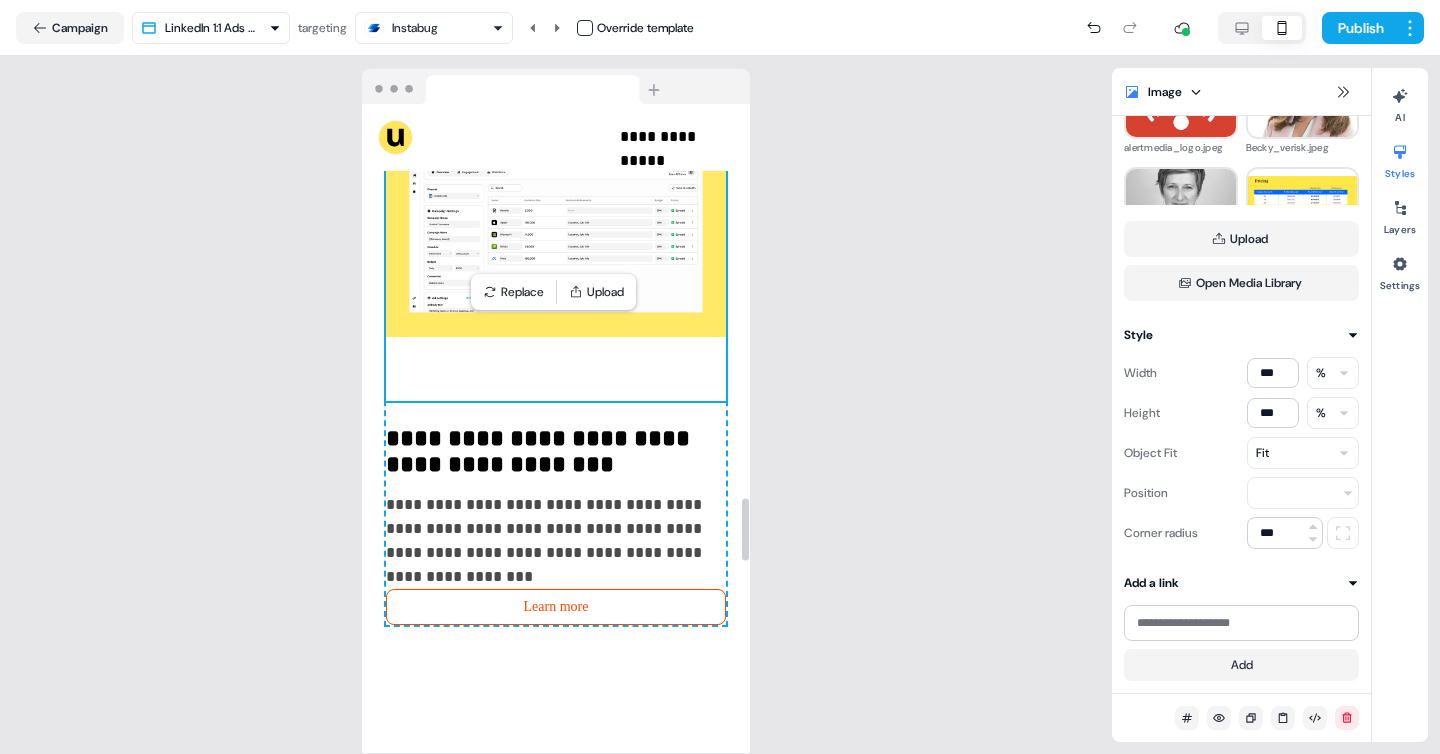 click on "**********" at bounding box center [556, 383] 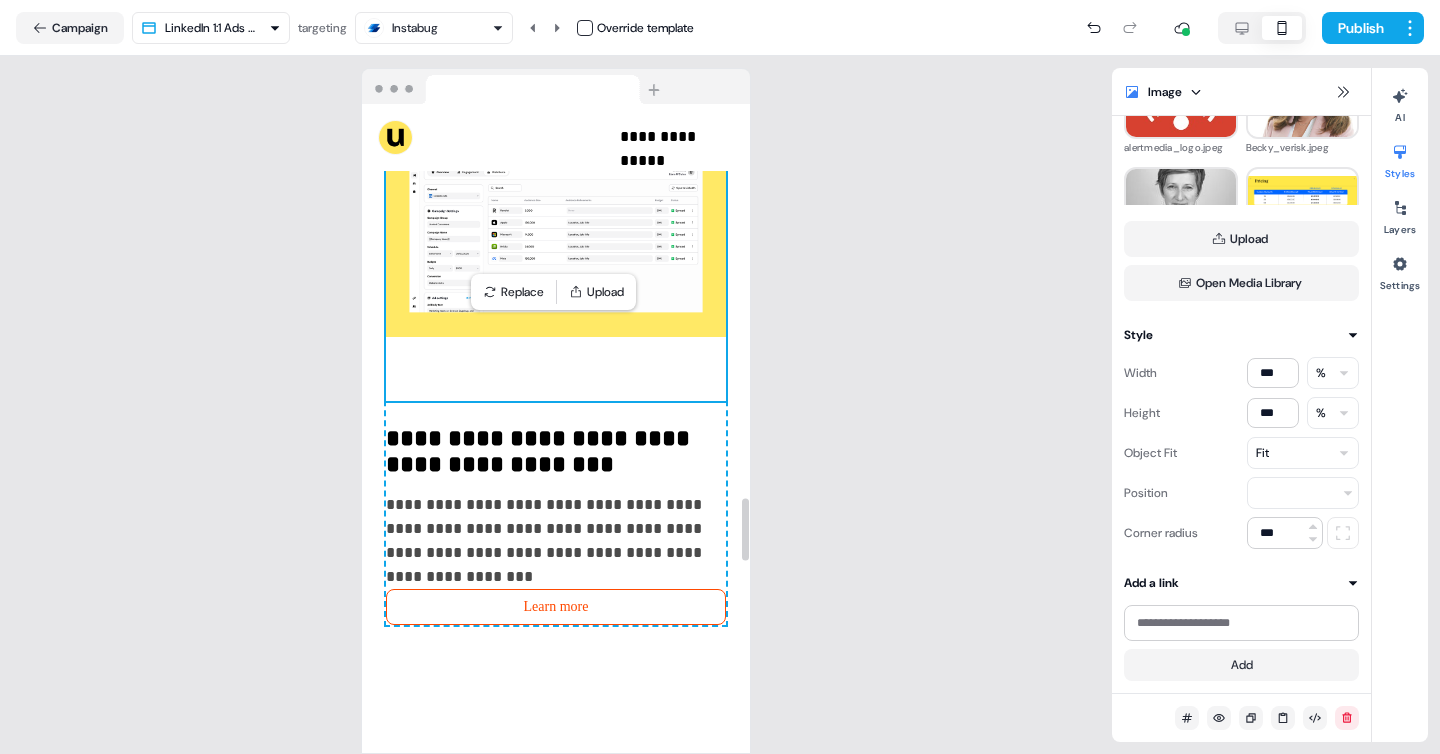 scroll, scrollTop: 87, scrollLeft: 0, axis: vertical 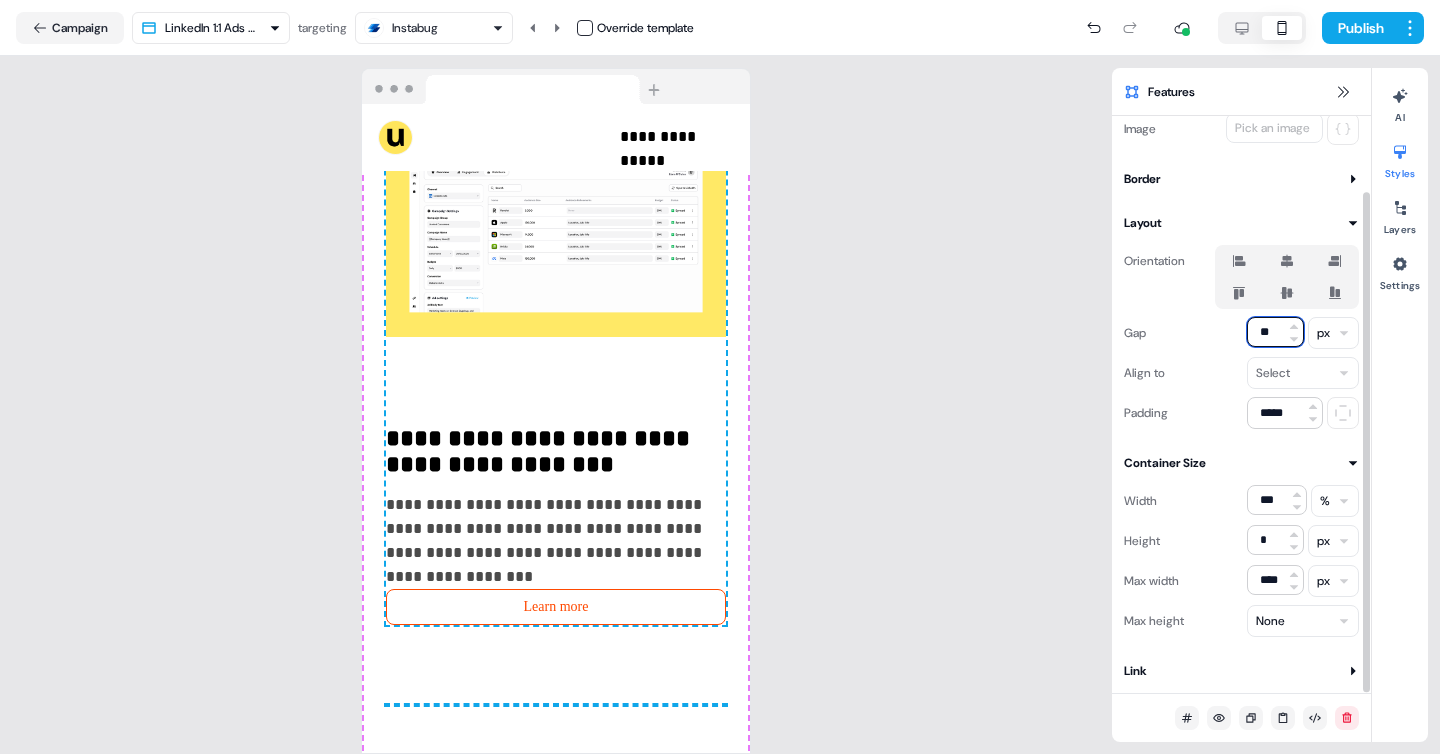 click on "**" at bounding box center (1275, 332) 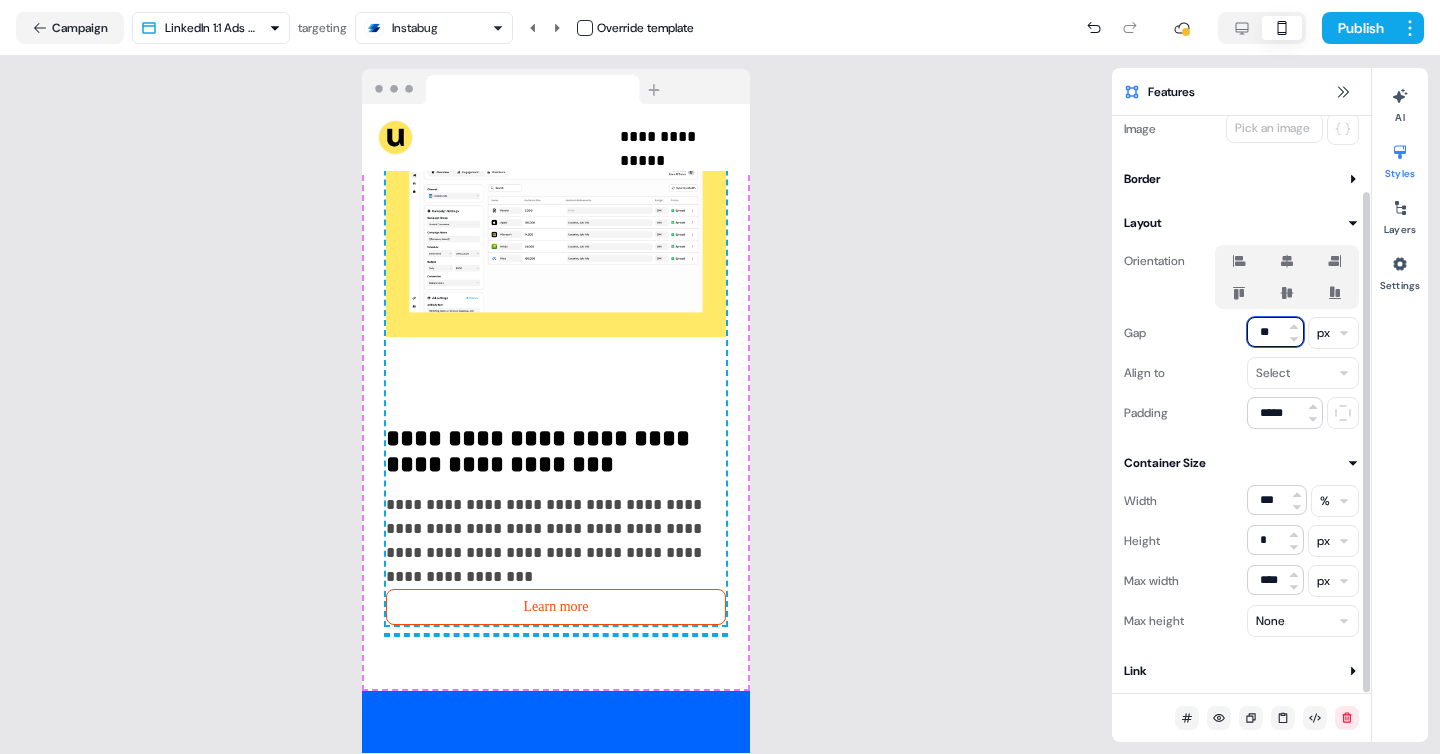 type on "**" 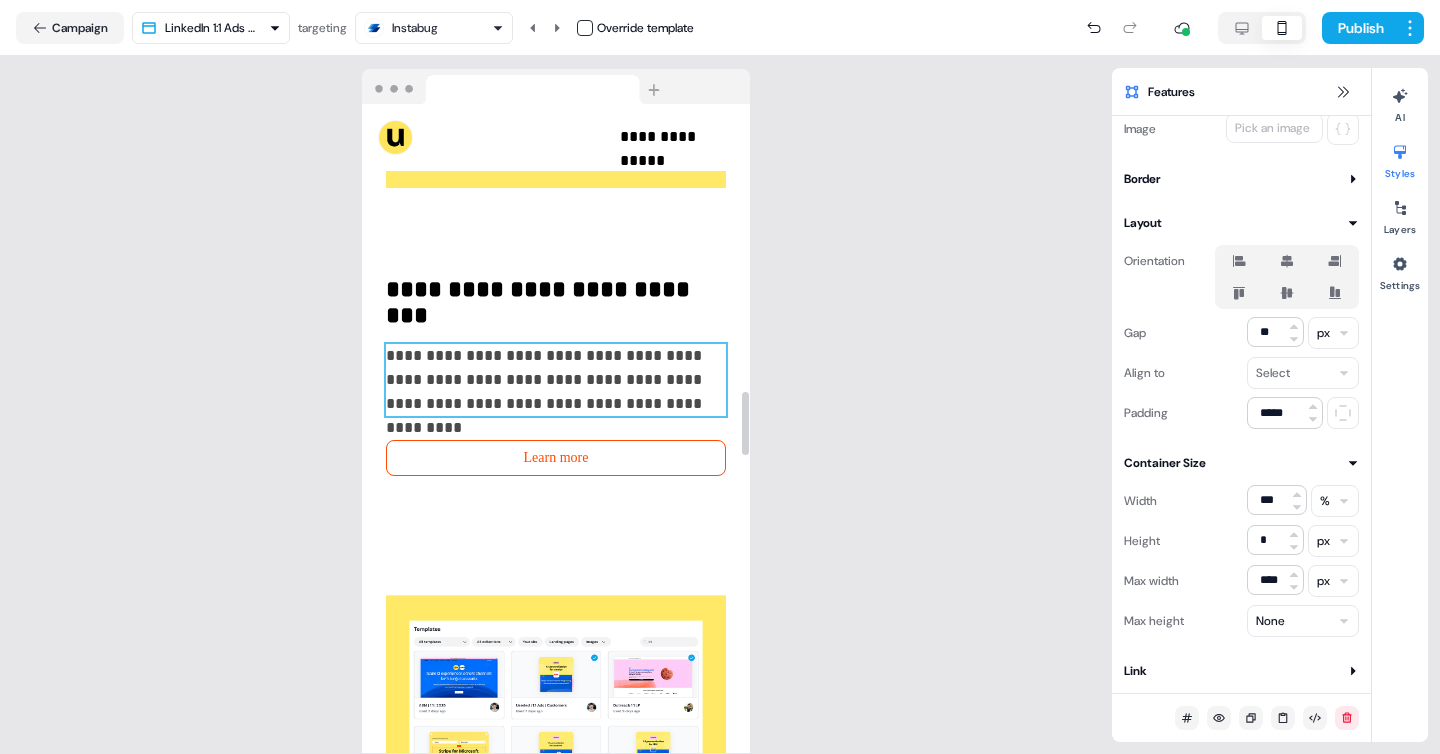 scroll, scrollTop: 2803, scrollLeft: 0, axis: vertical 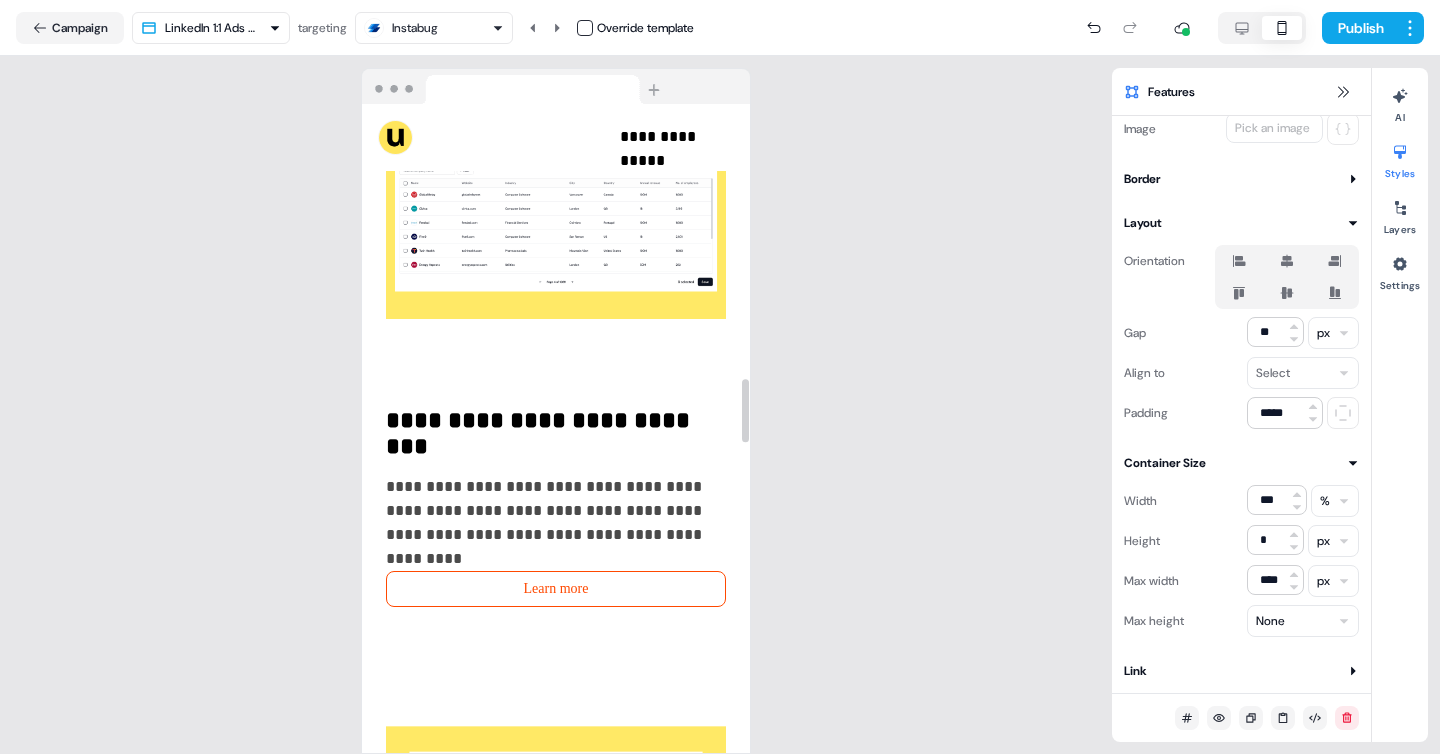 click 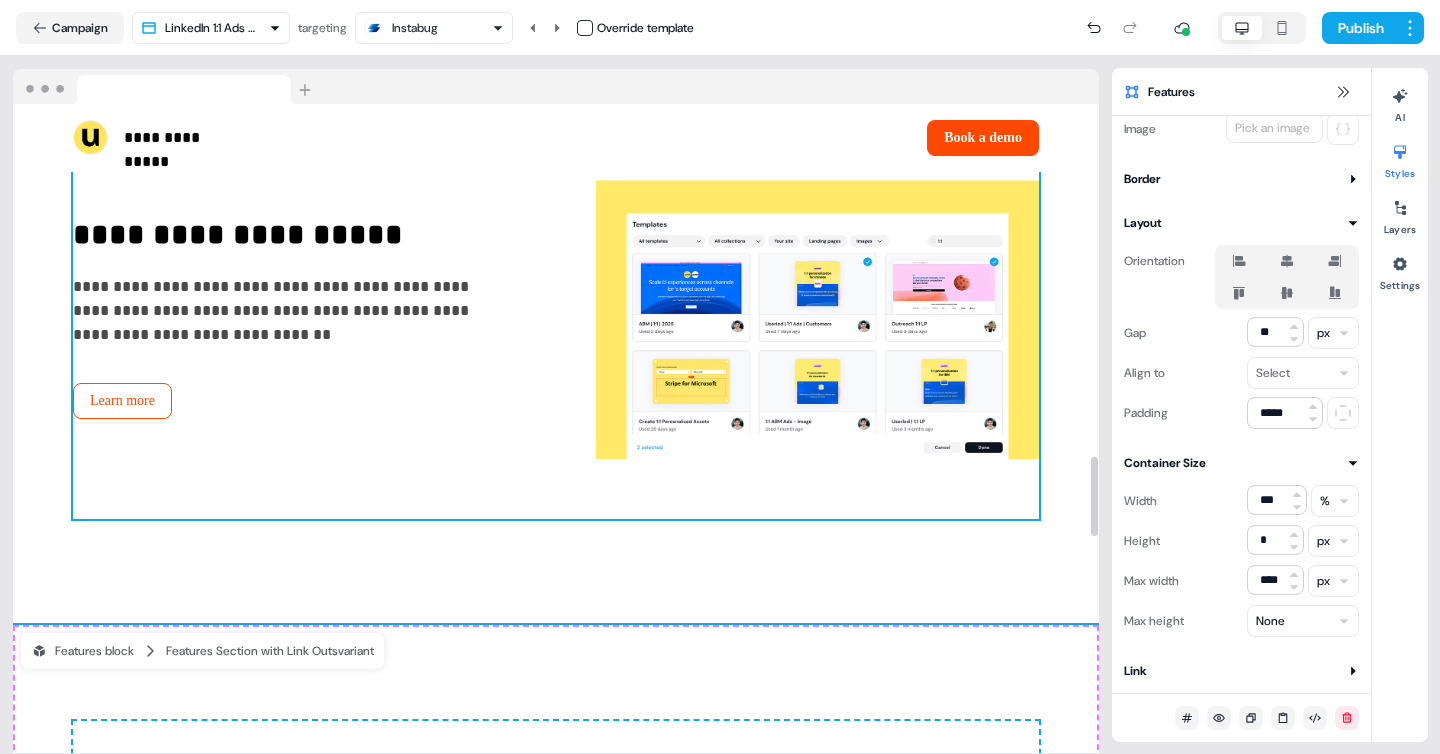 scroll, scrollTop: 2863, scrollLeft: 0, axis: vertical 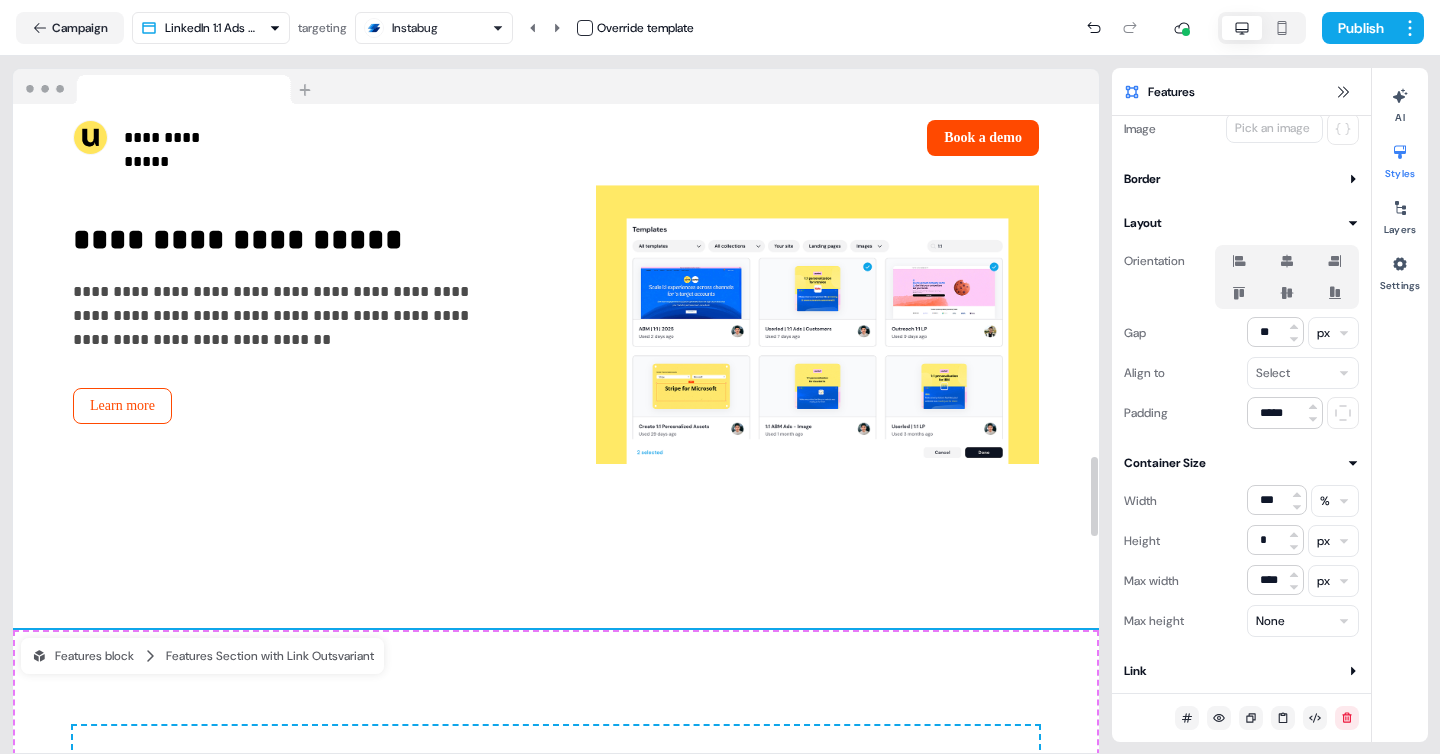 click on "**********" at bounding box center (556, 966) 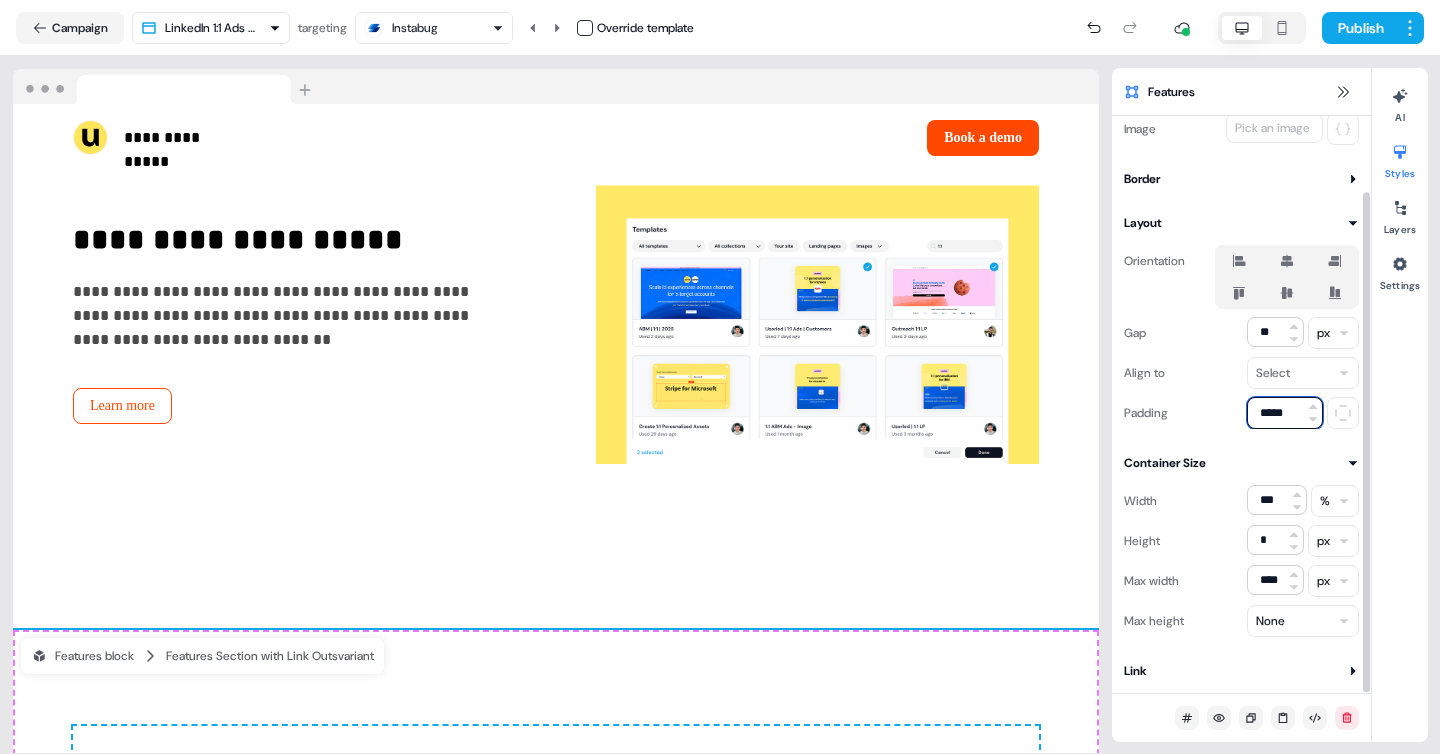 click on "*****" at bounding box center [1285, 413] 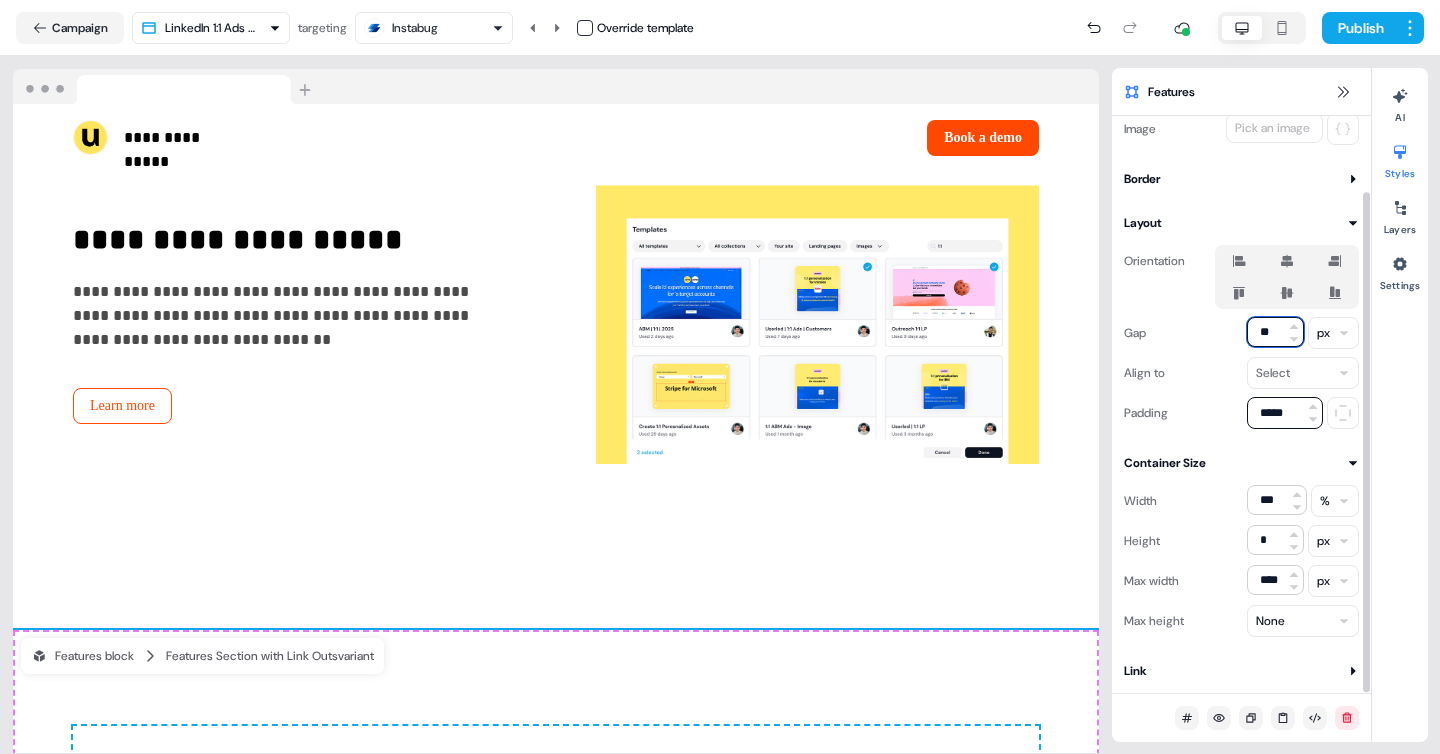 click on "**" at bounding box center (1275, 332) 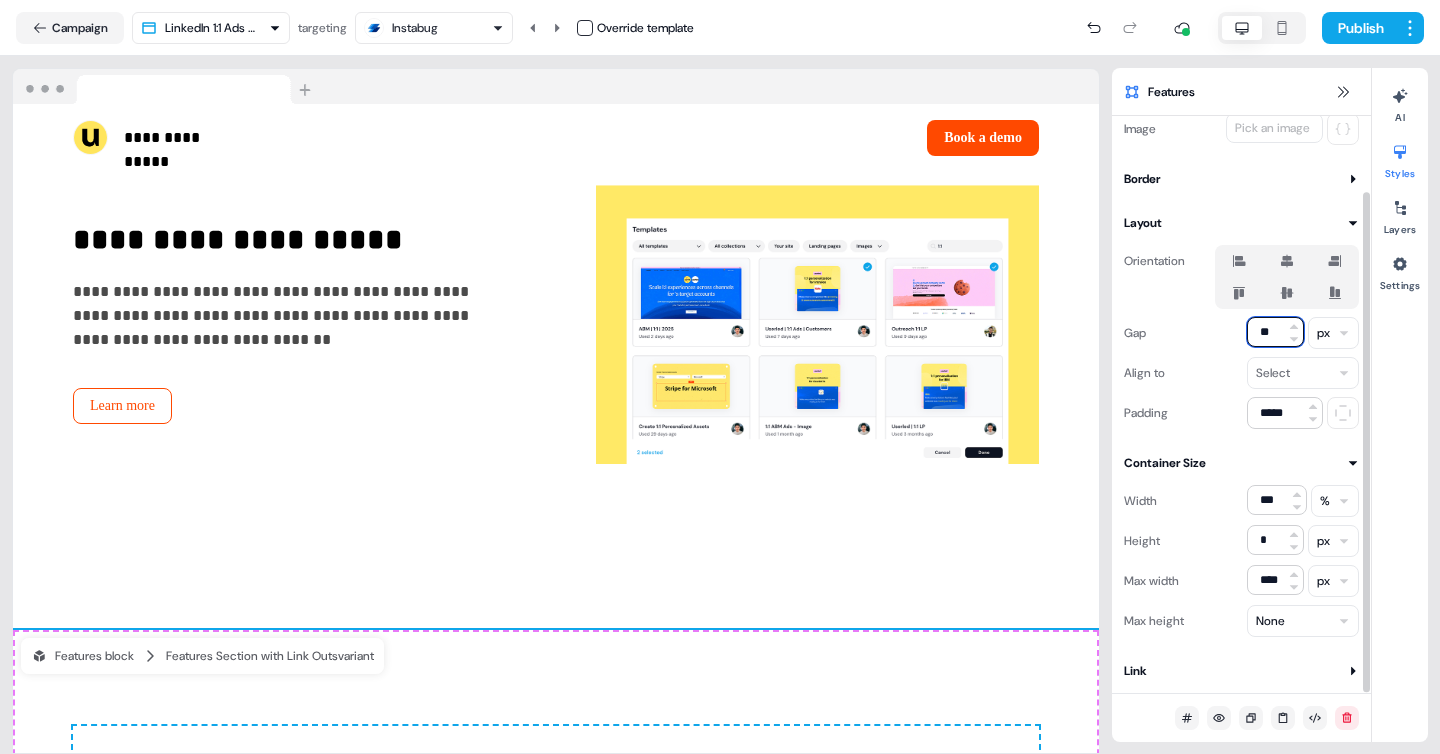 click on "**" at bounding box center (1275, 332) 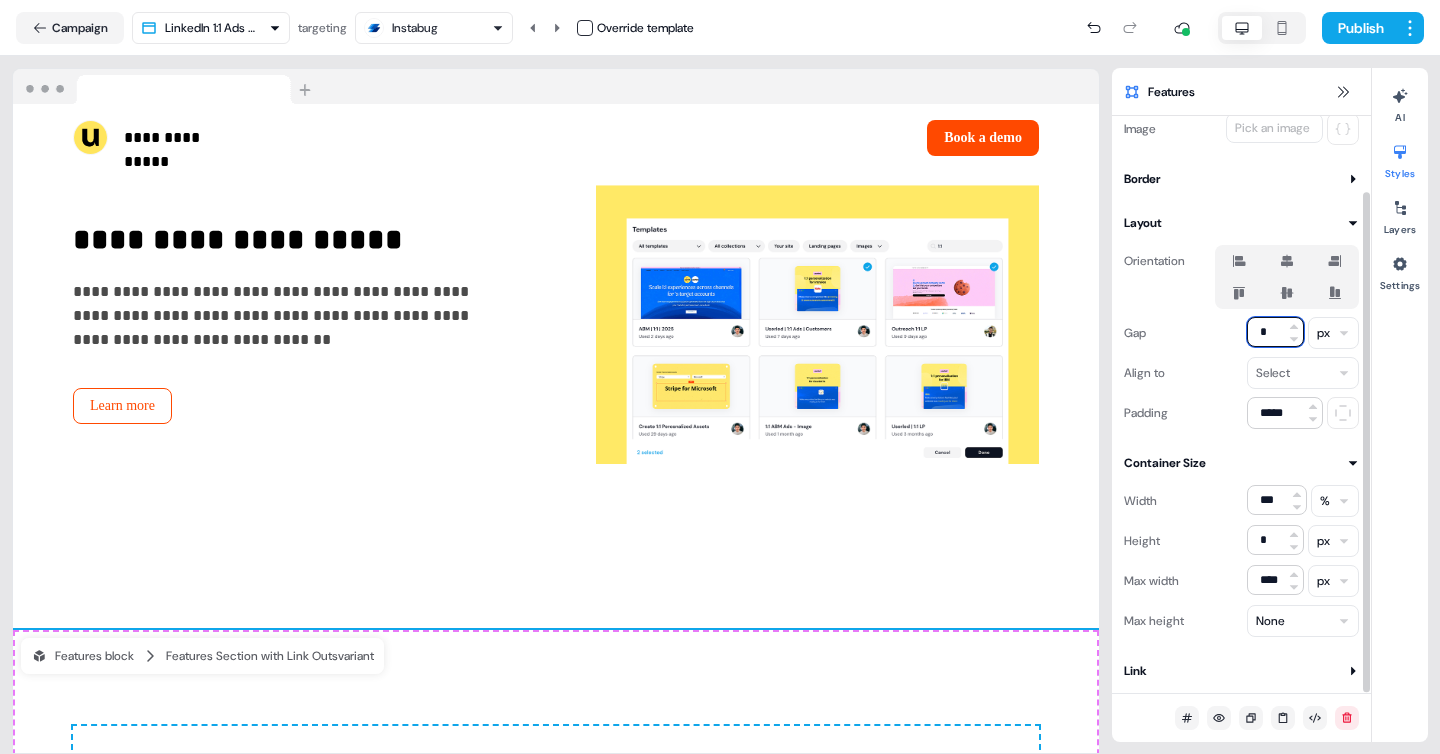 type on "**" 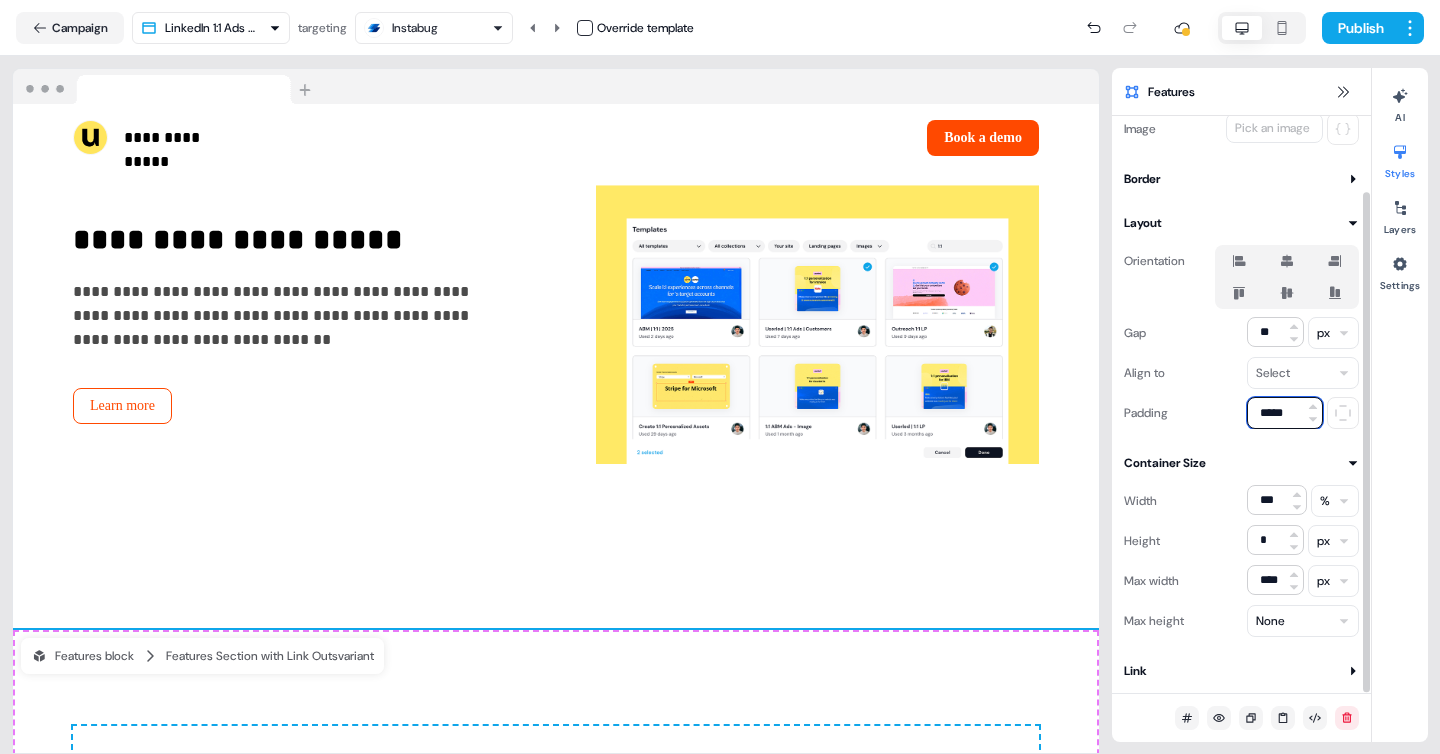 click on "*****" at bounding box center (1285, 413) 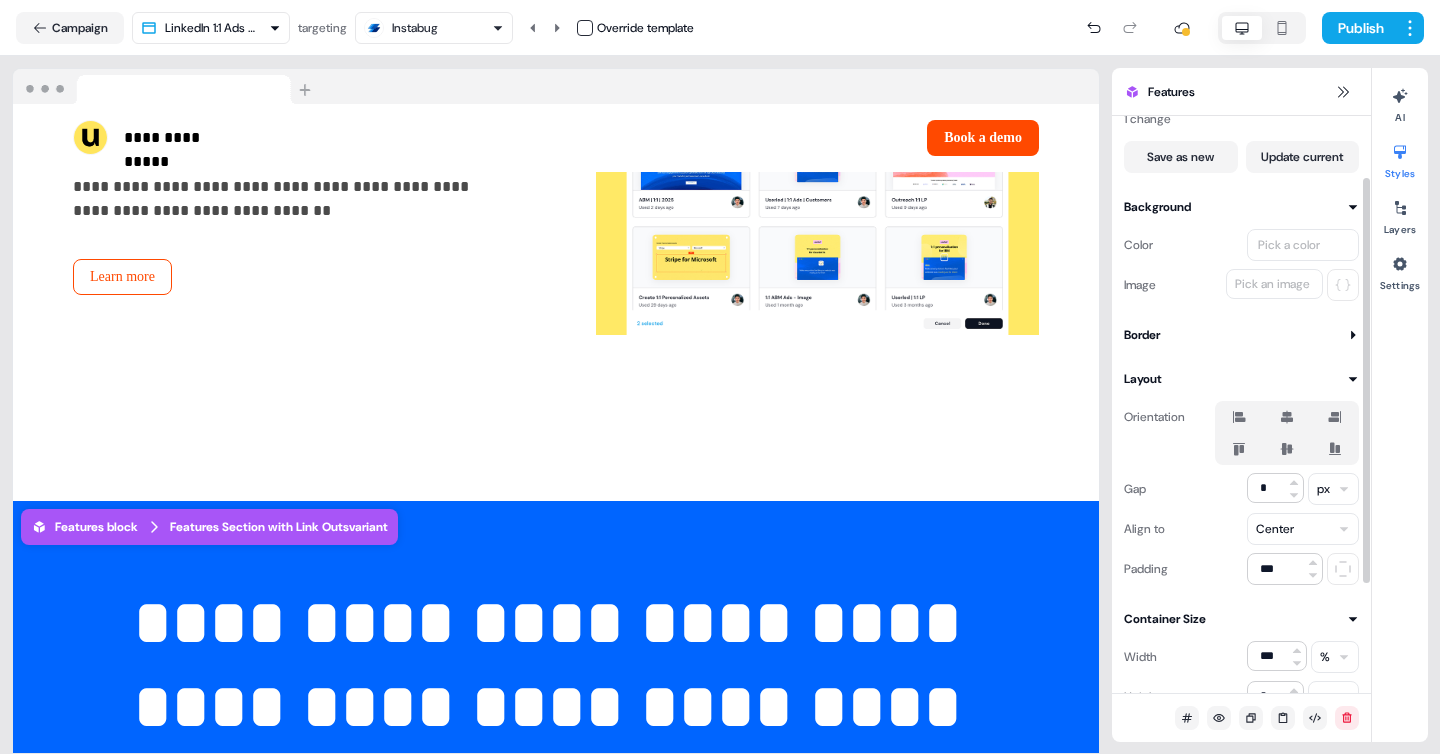 scroll, scrollTop: 3010, scrollLeft: 0, axis: vertical 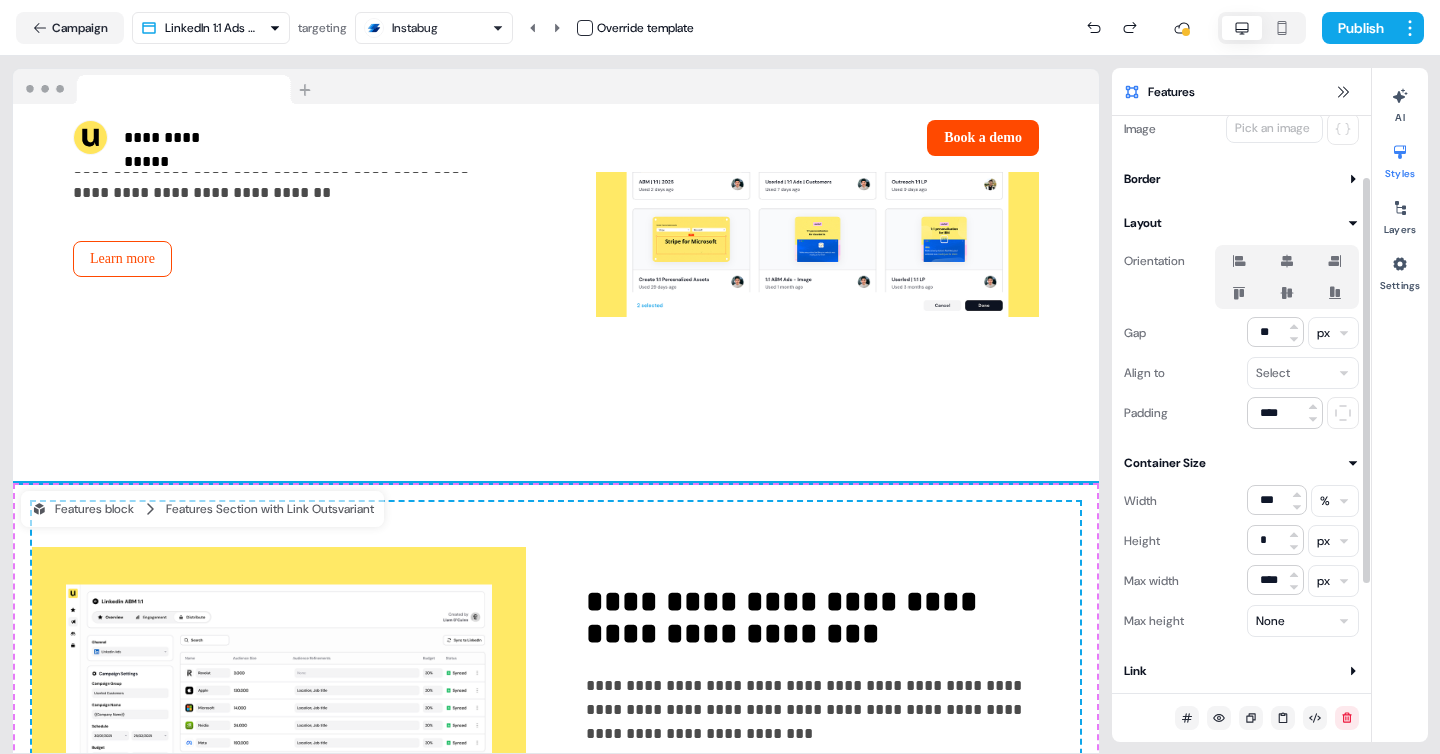 click on "**********" at bounding box center [556, -406] 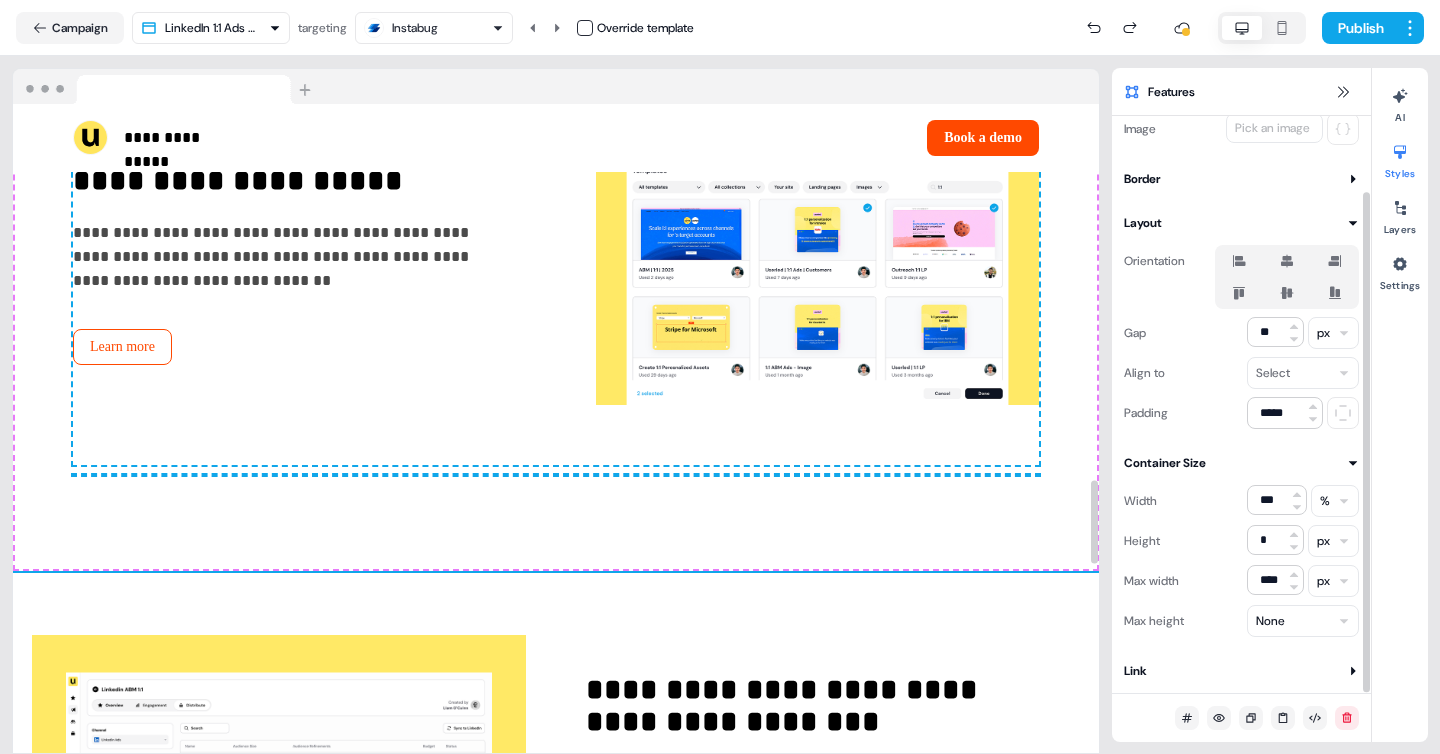 scroll, scrollTop: 3050, scrollLeft: 0, axis: vertical 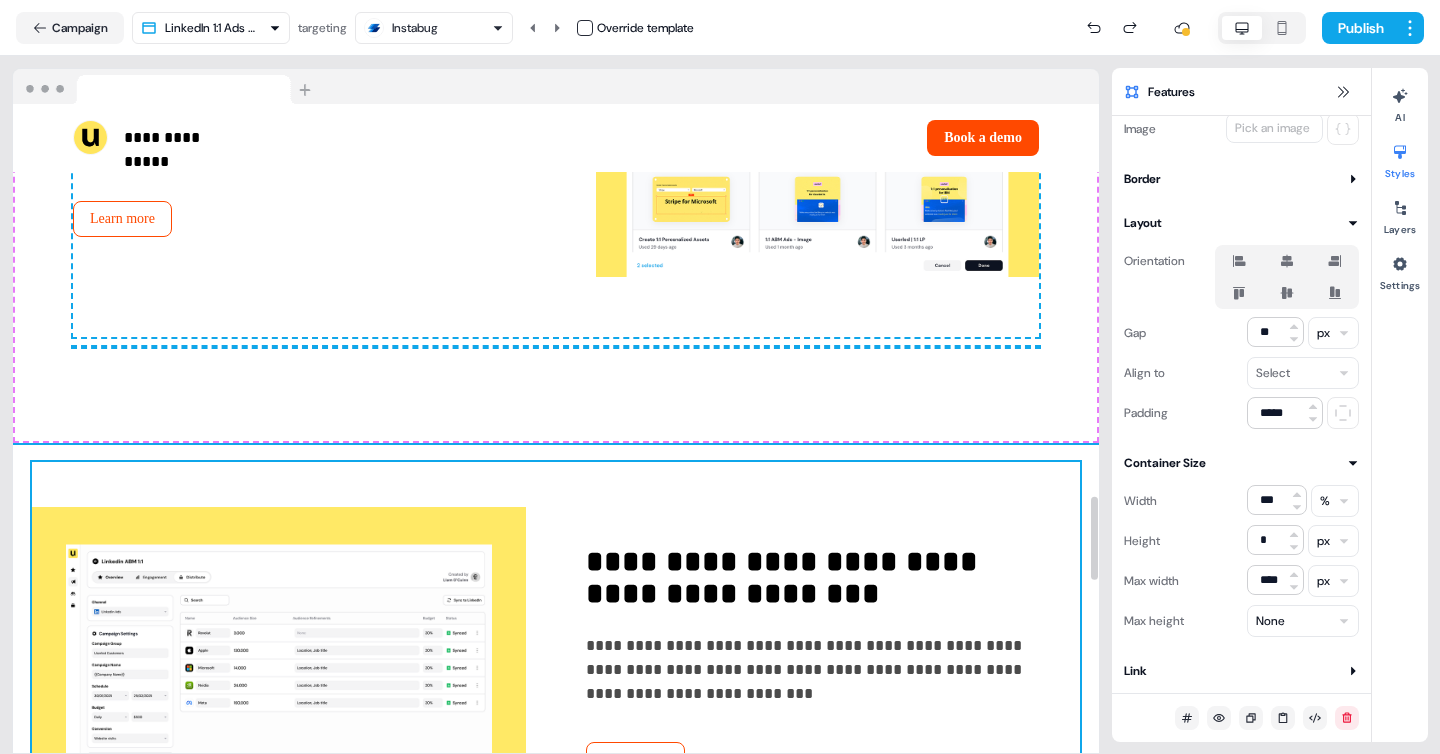 click on "**********" at bounding box center [556, 662] 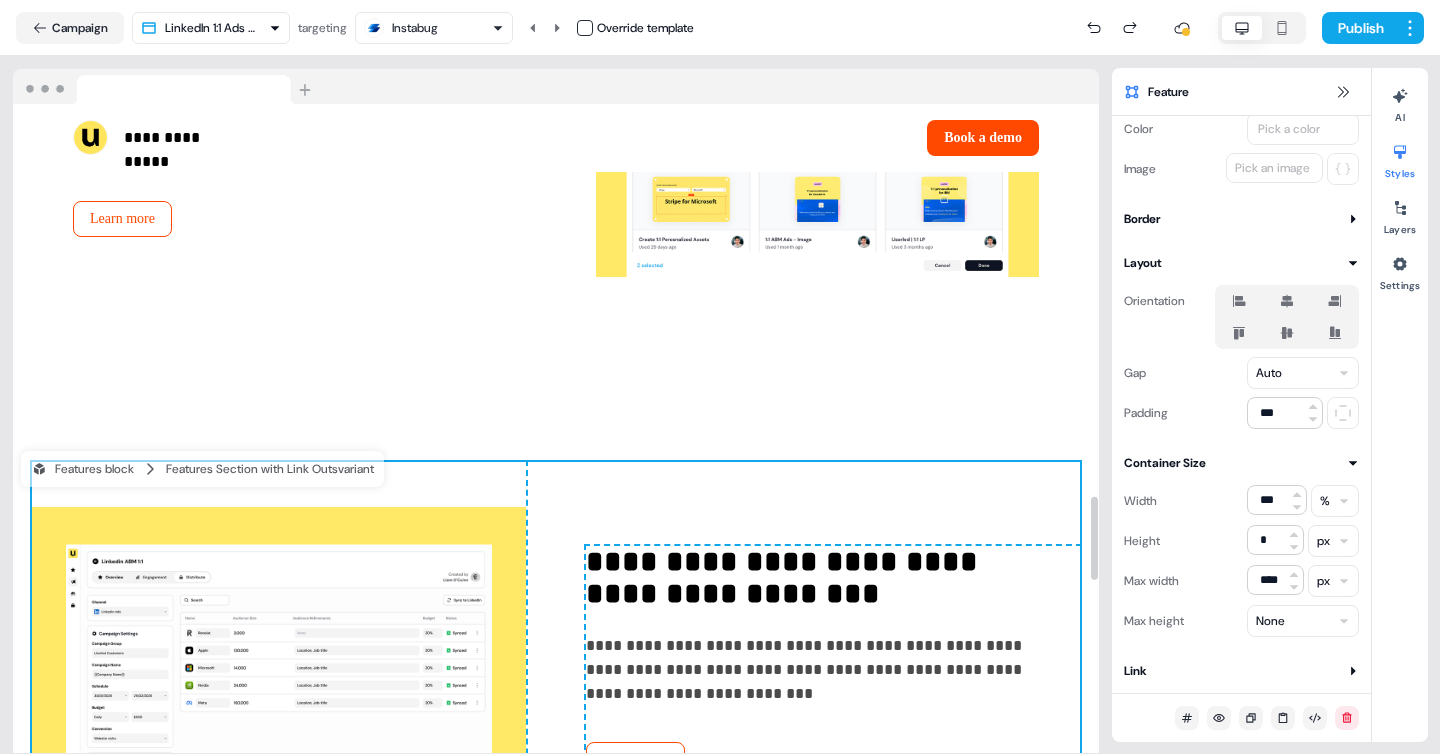 scroll, scrollTop: 47, scrollLeft: 0, axis: vertical 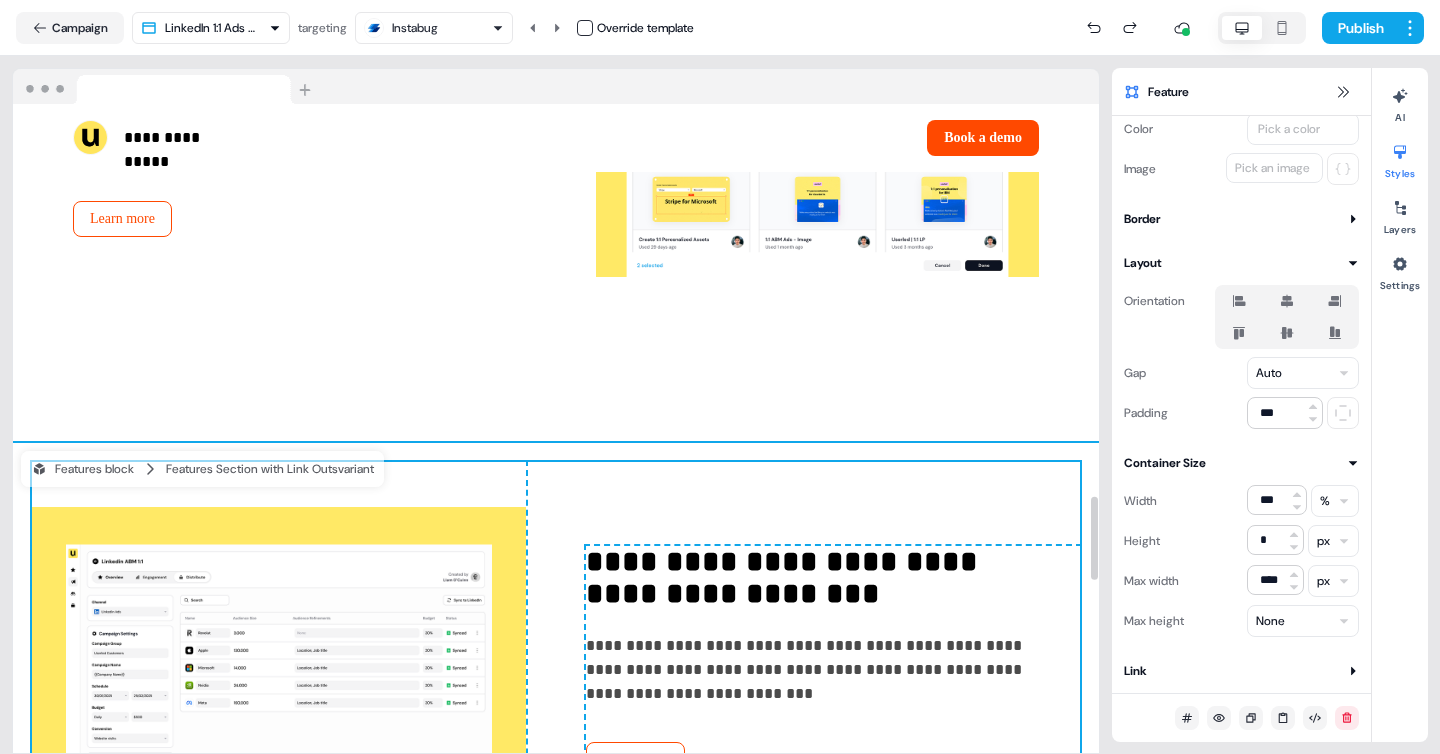 click on "**********" at bounding box center (556, 667) 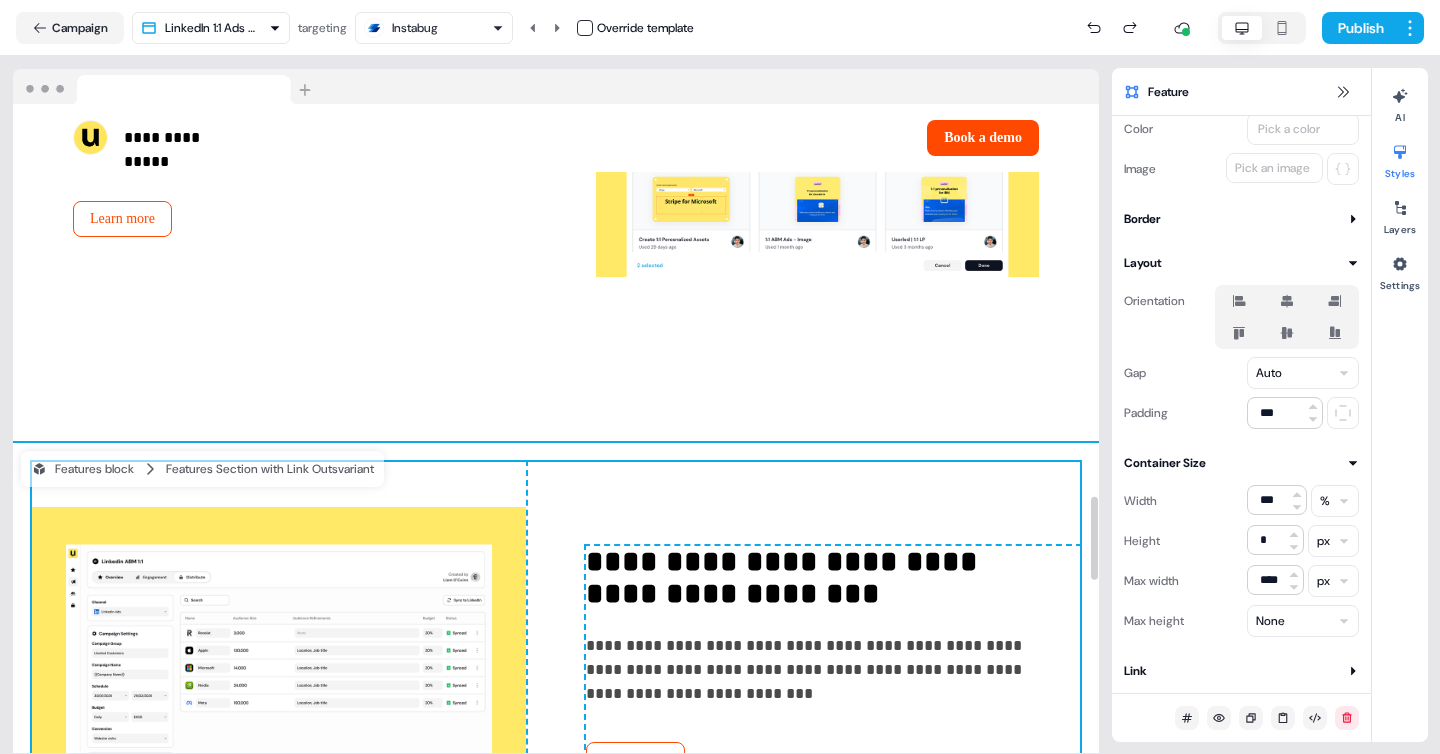 scroll, scrollTop: 87, scrollLeft: 0, axis: vertical 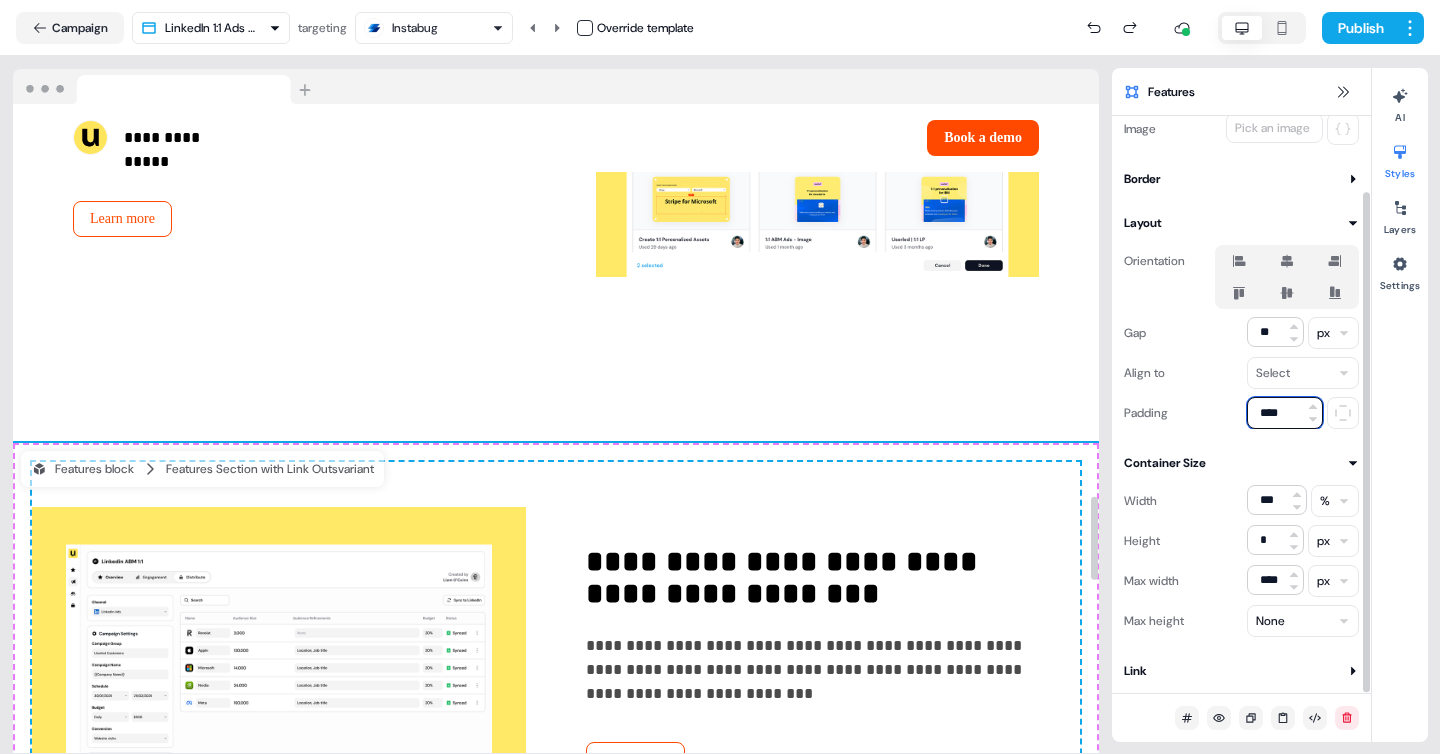 click on "****" at bounding box center (1285, 413) 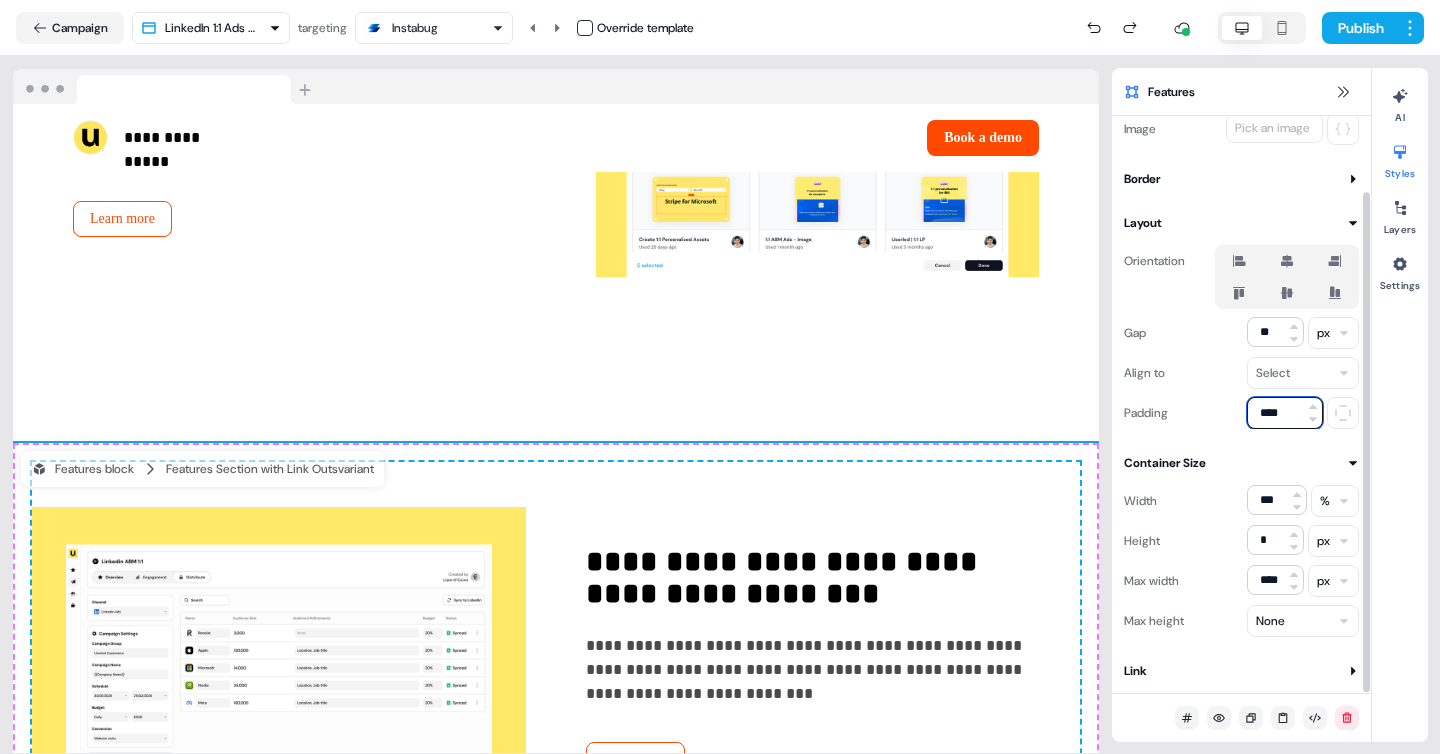 click on "****" at bounding box center (1285, 413) 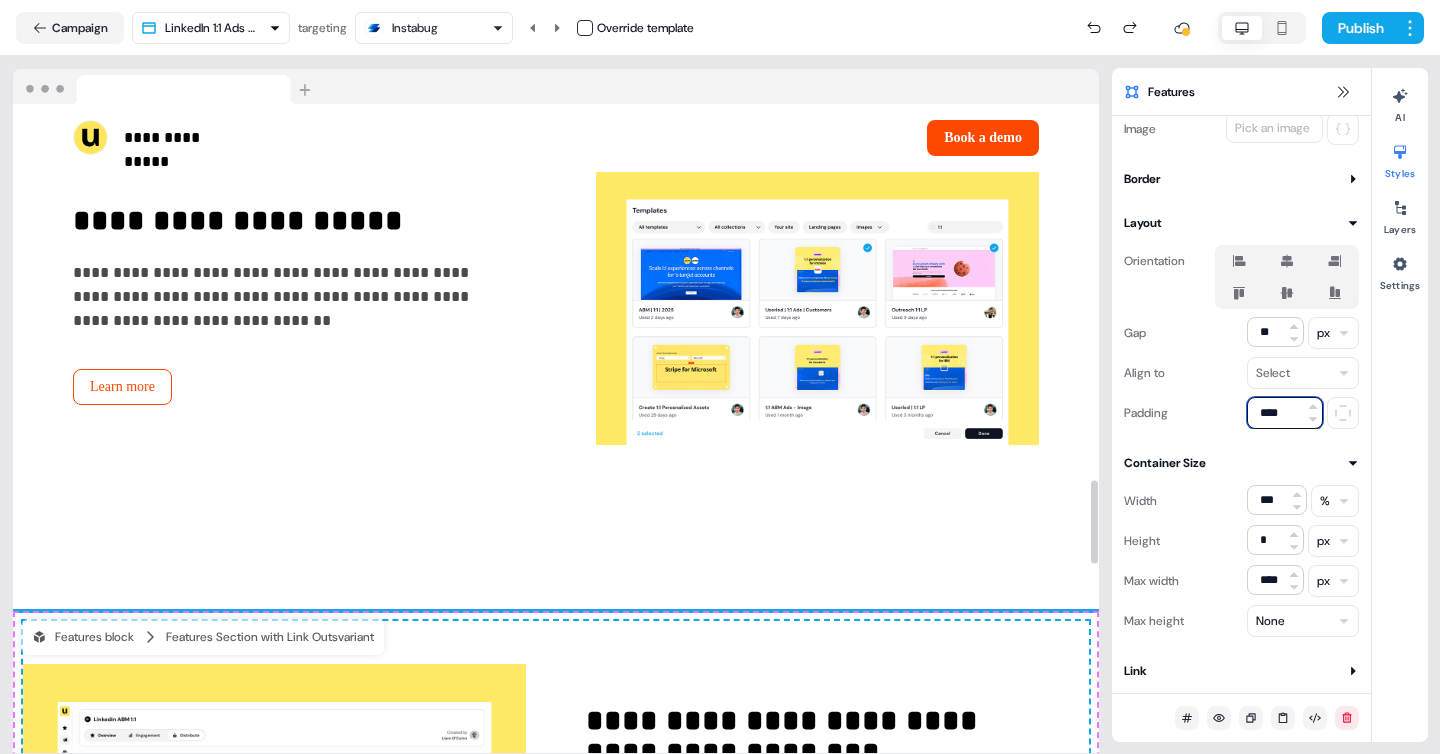 scroll, scrollTop: 2876, scrollLeft: 0, axis: vertical 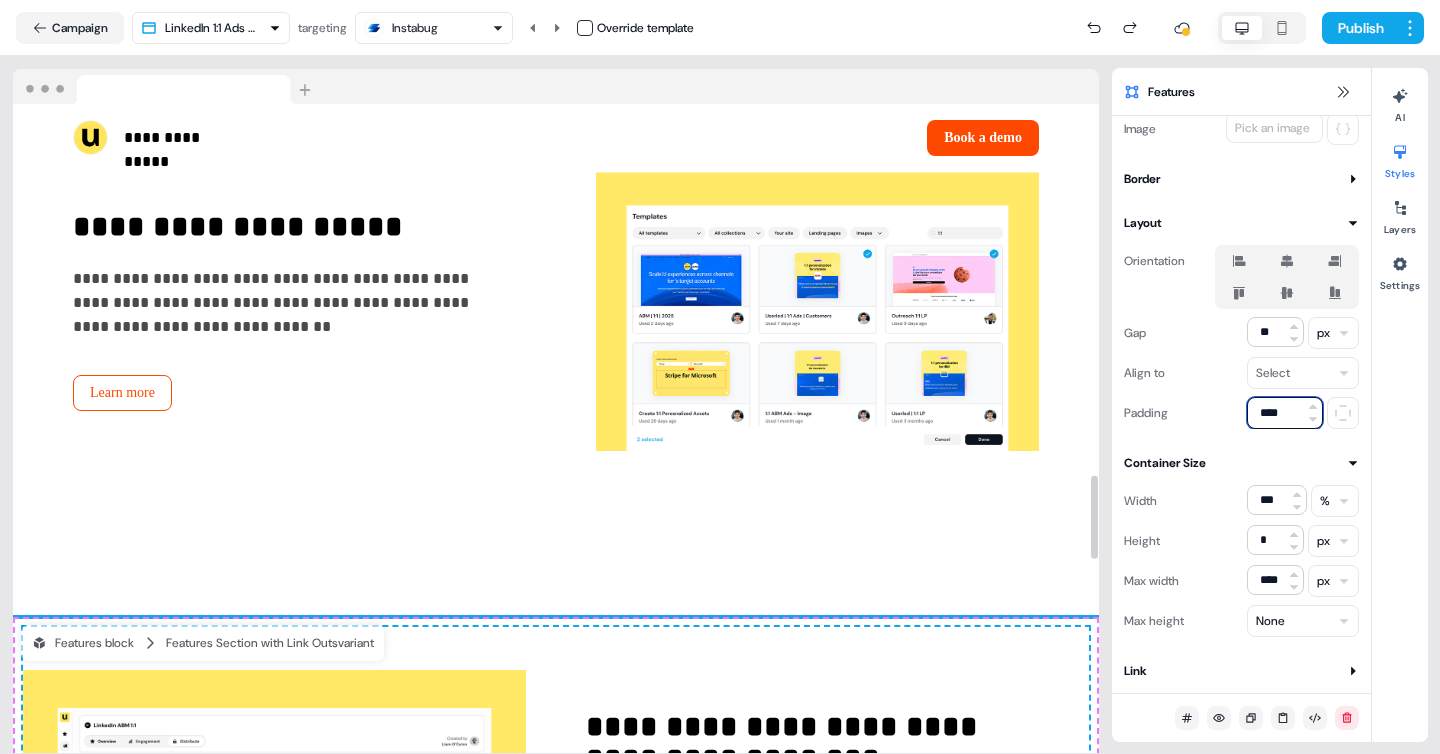 type on "****" 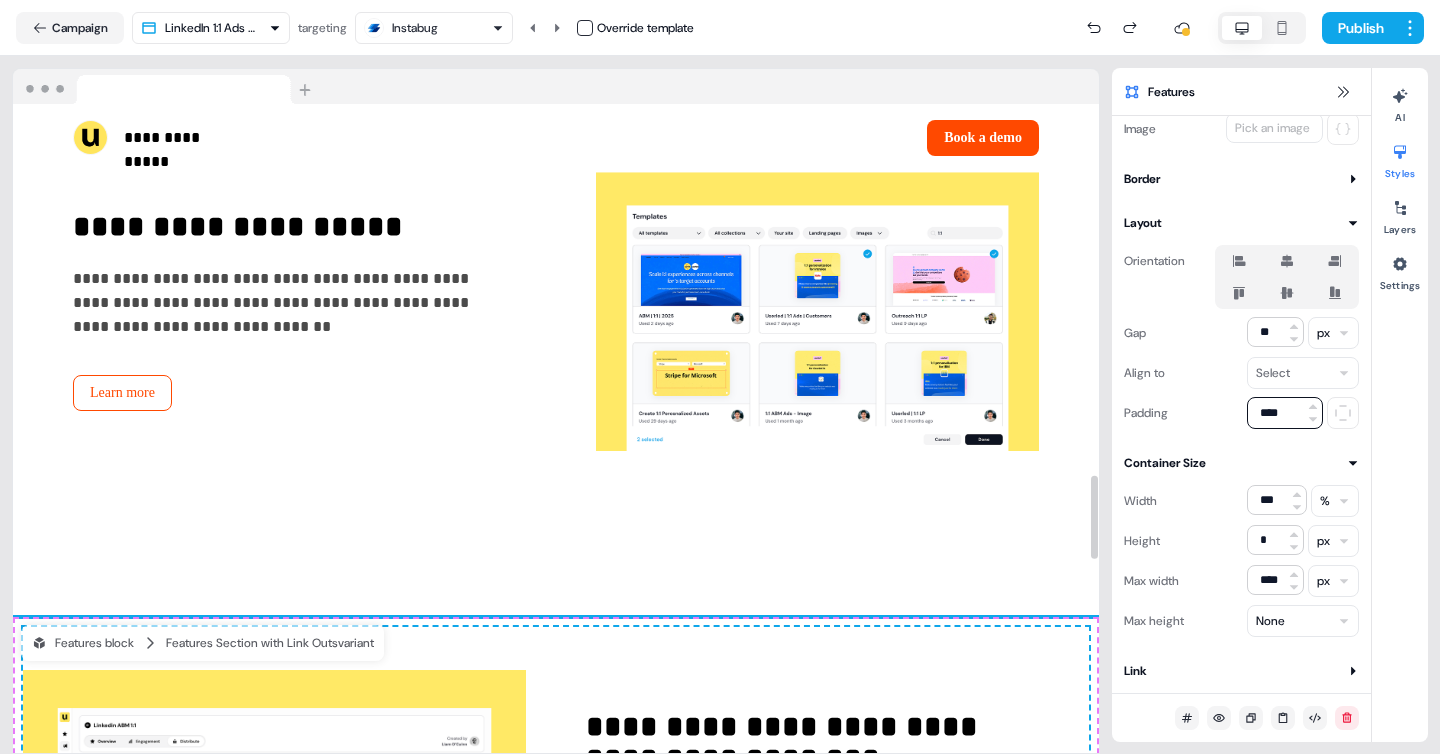 click on "**********" at bounding box center (556, -272) 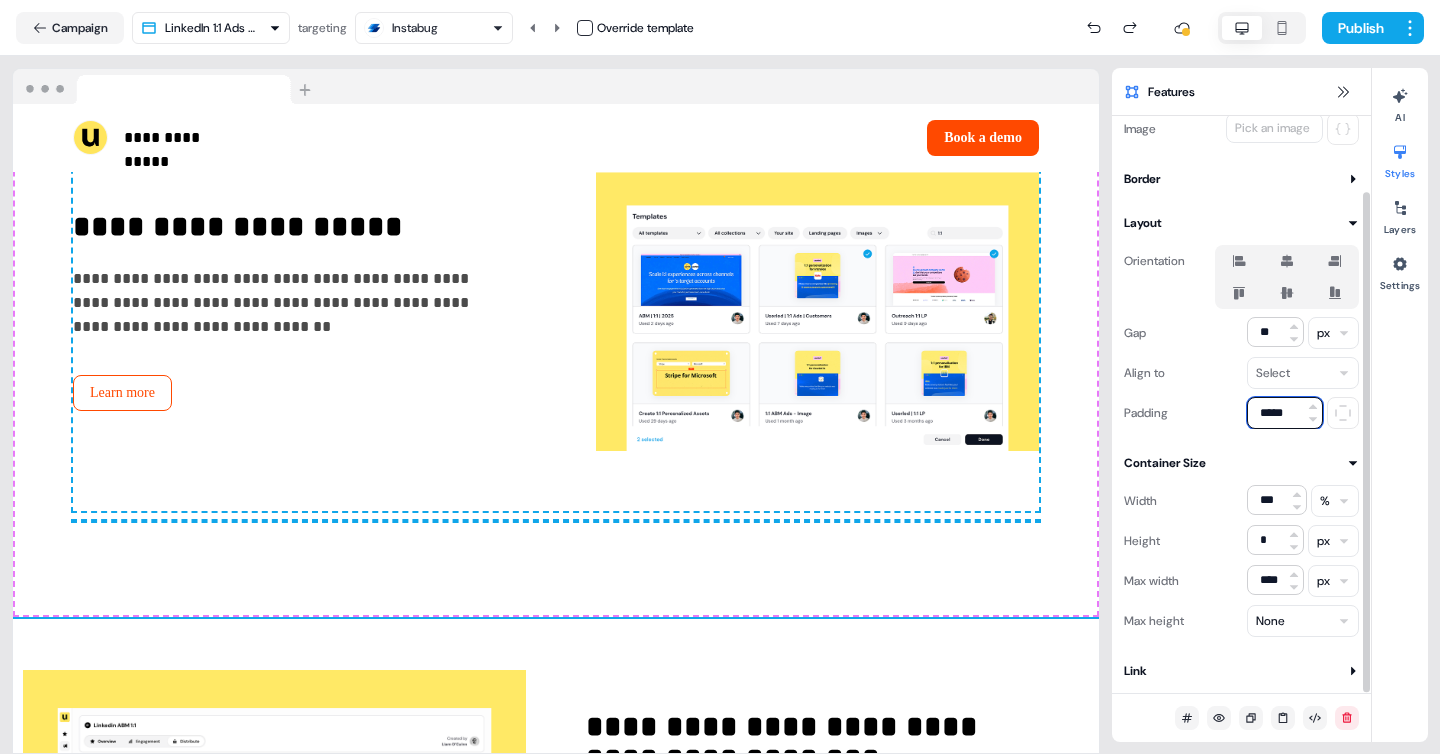 click on "*****" at bounding box center (1285, 413) 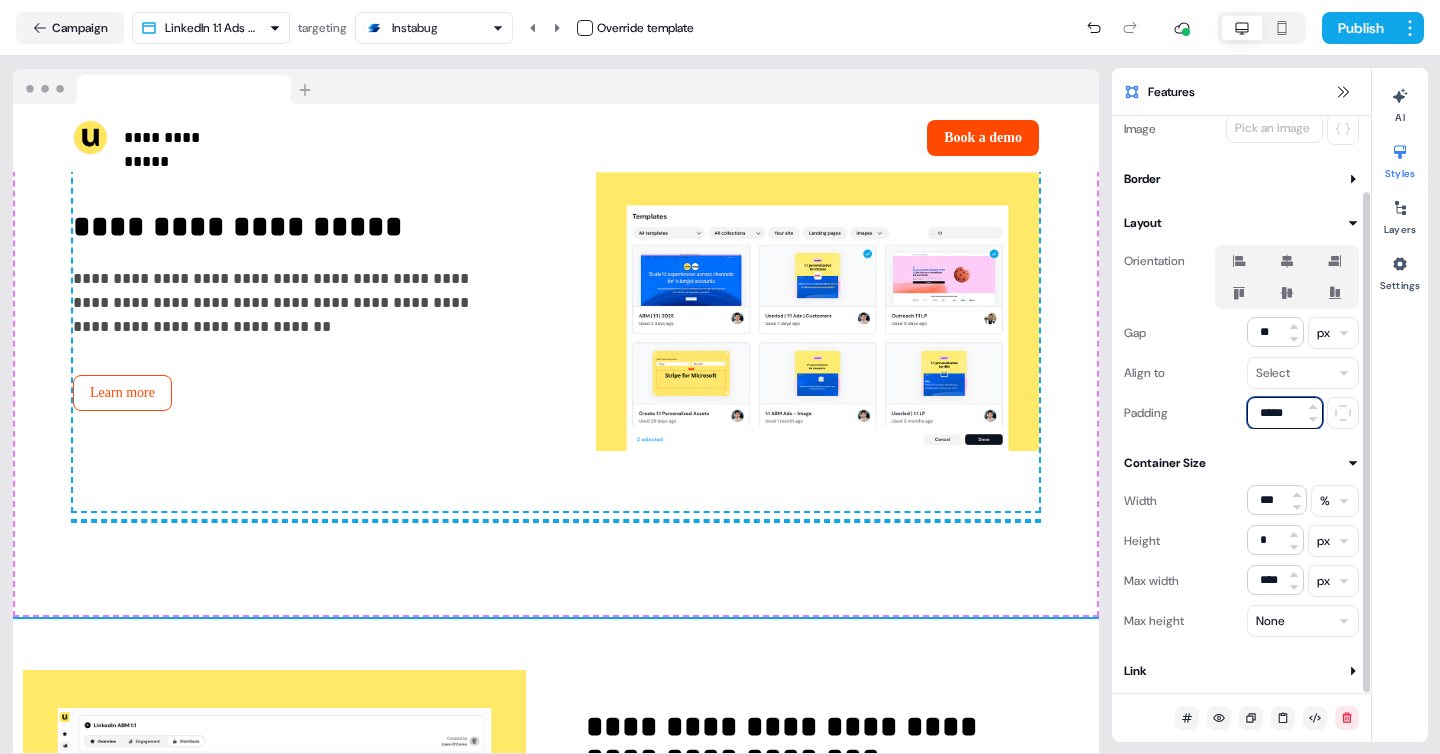 click on "*****" at bounding box center [1285, 413] 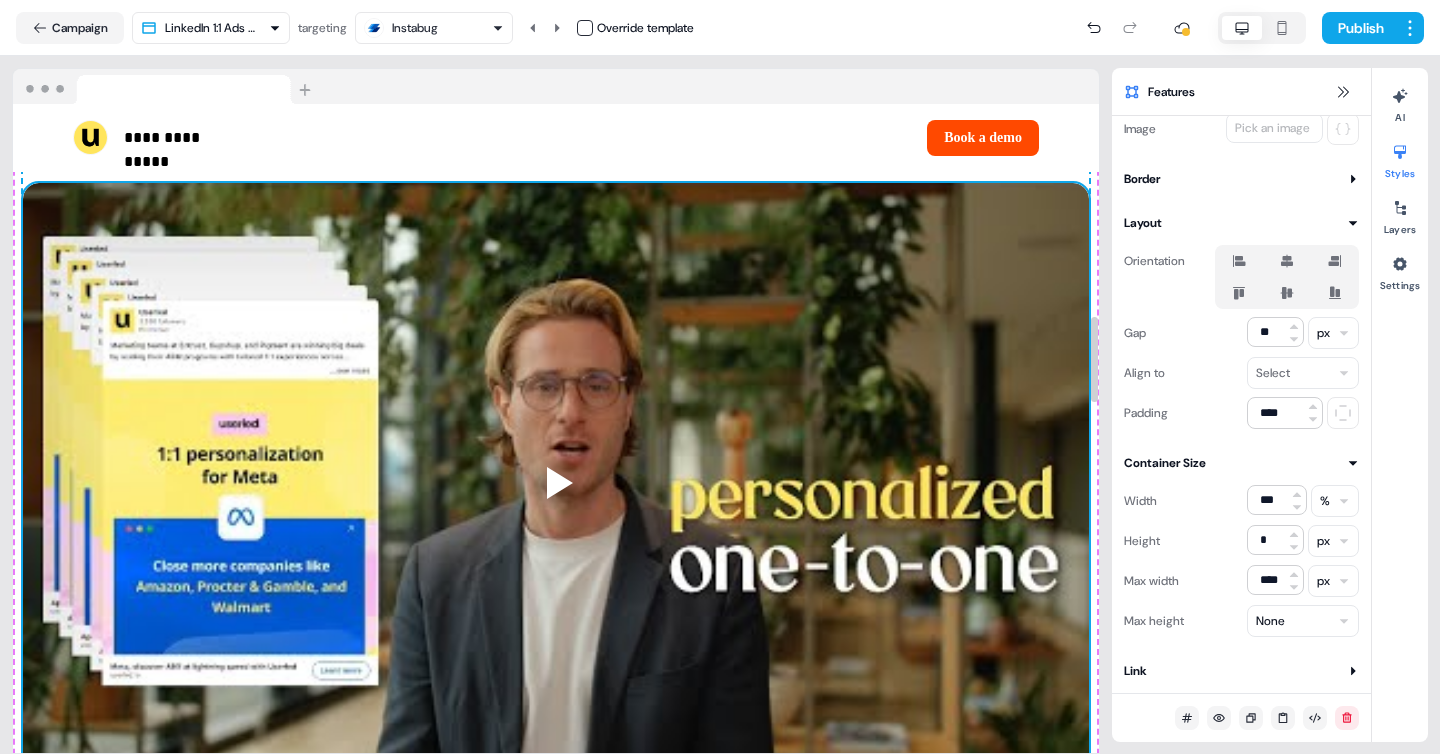 scroll, scrollTop: 1606, scrollLeft: 0, axis: vertical 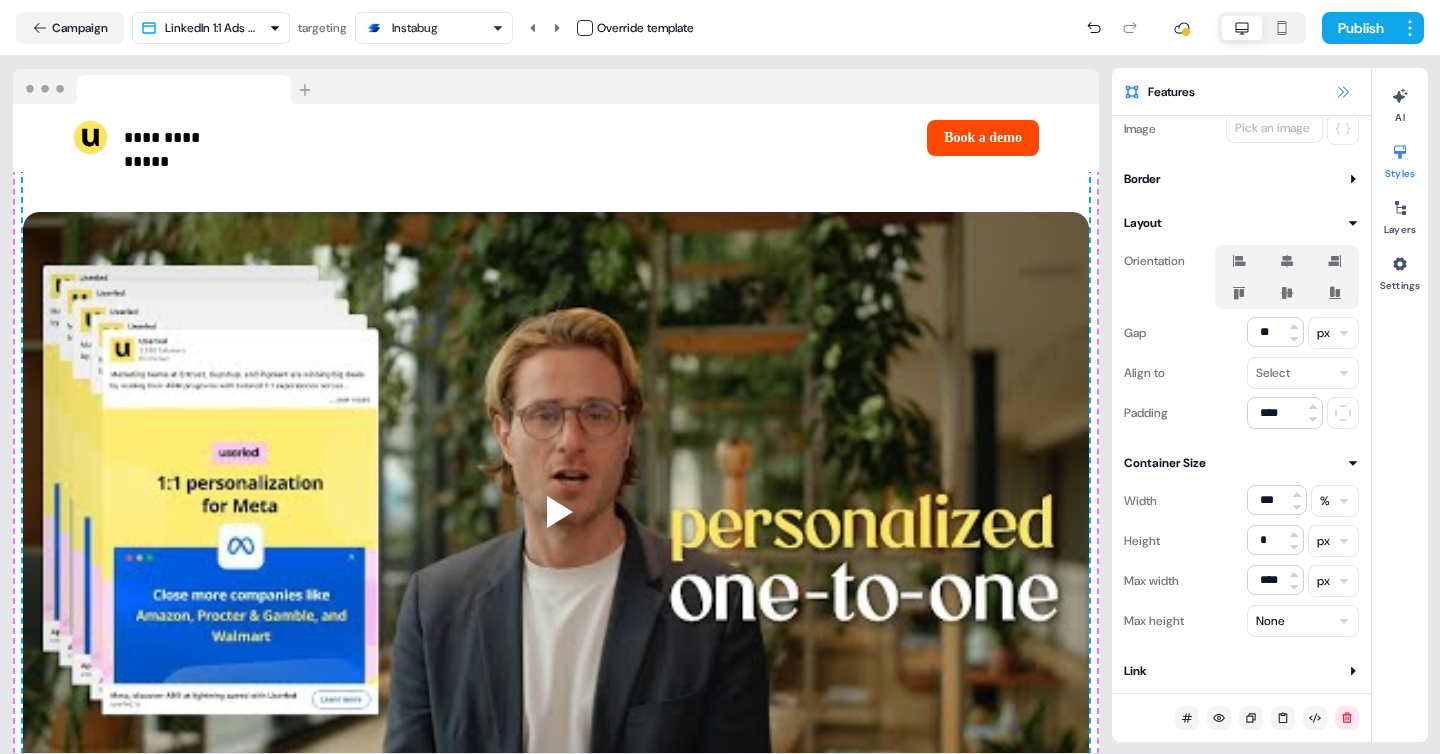 click at bounding box center [1343, 92] 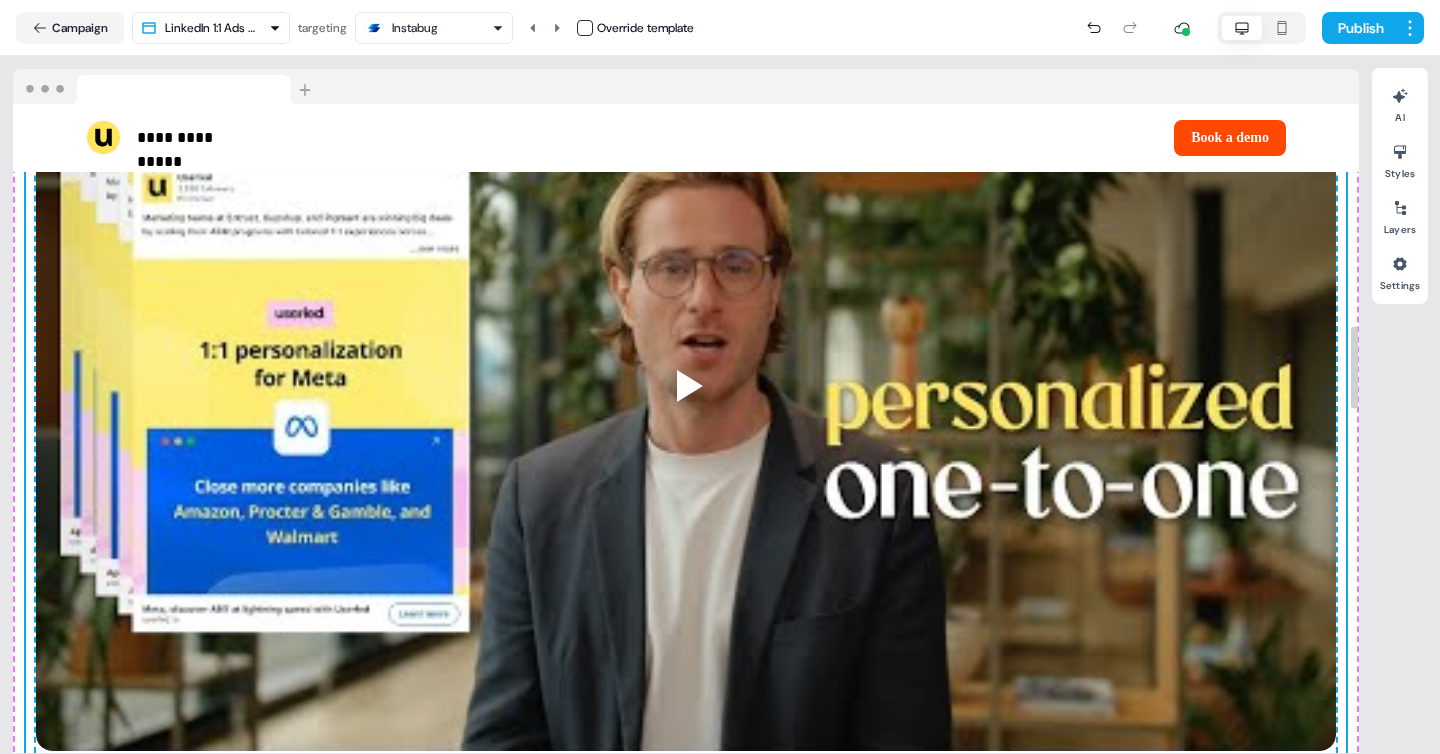 scroll, scrollTop: 1832, scrollLeft: 0, axis: vertical 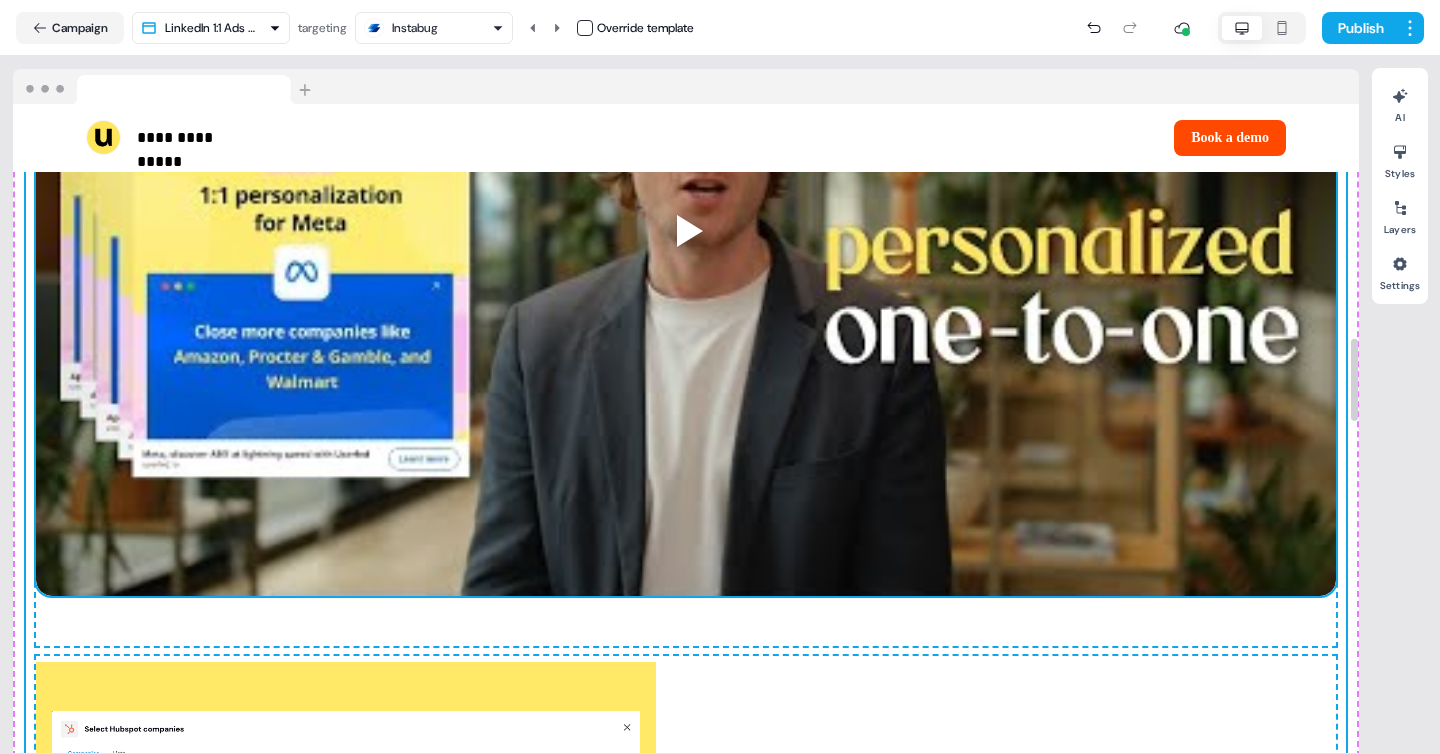 type 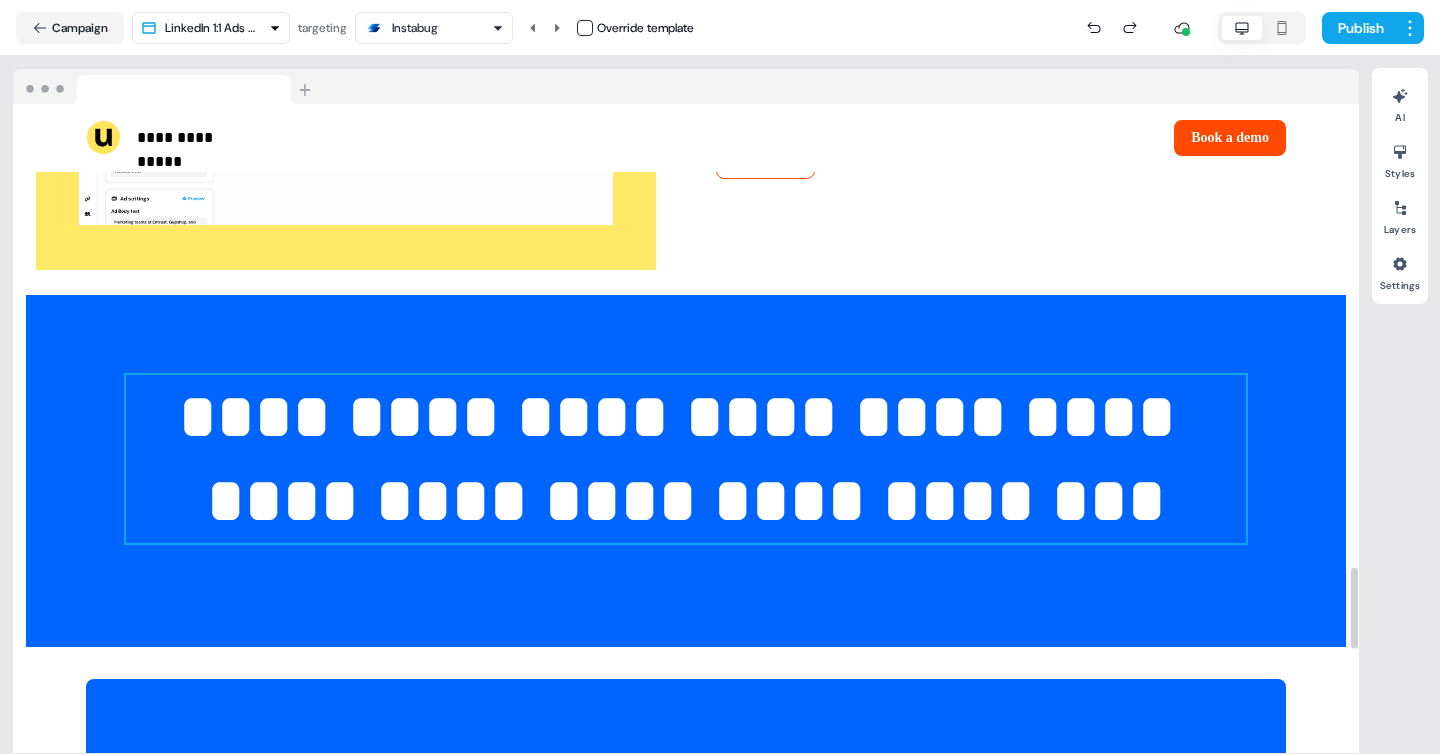 scroll, scrollTop: 3587, scrollLeft: 0, axis: vertical 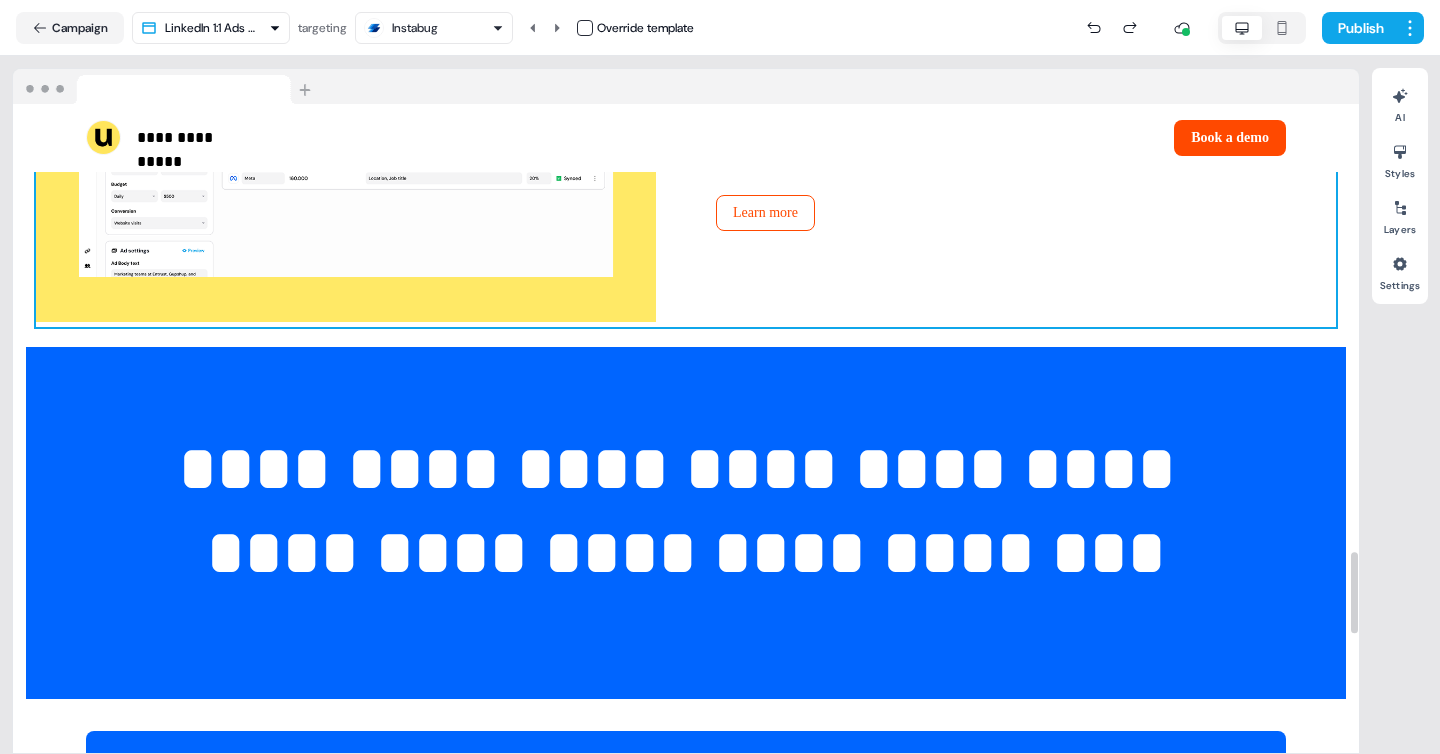click on "**********" at bounding box center (686, 127) 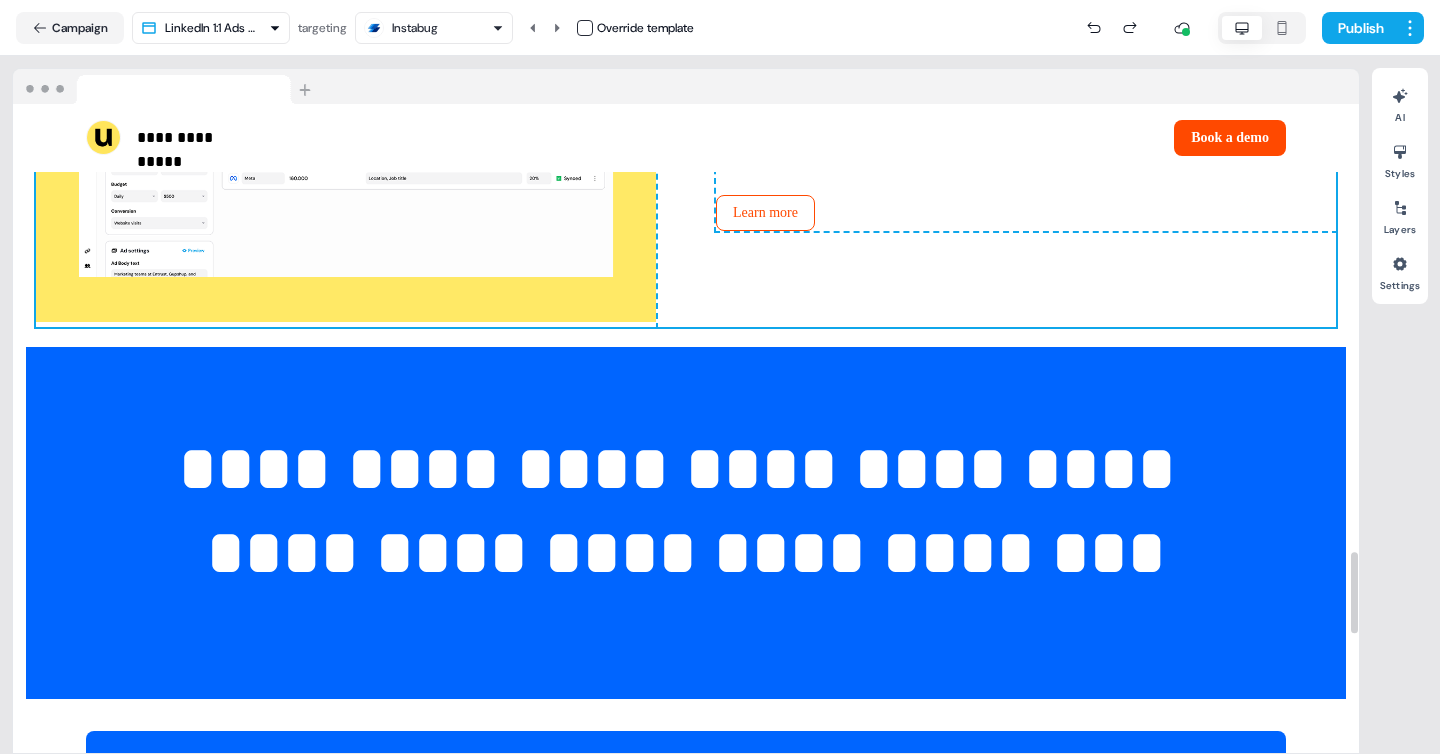 click on "**********" at bounding box center [686, 127] 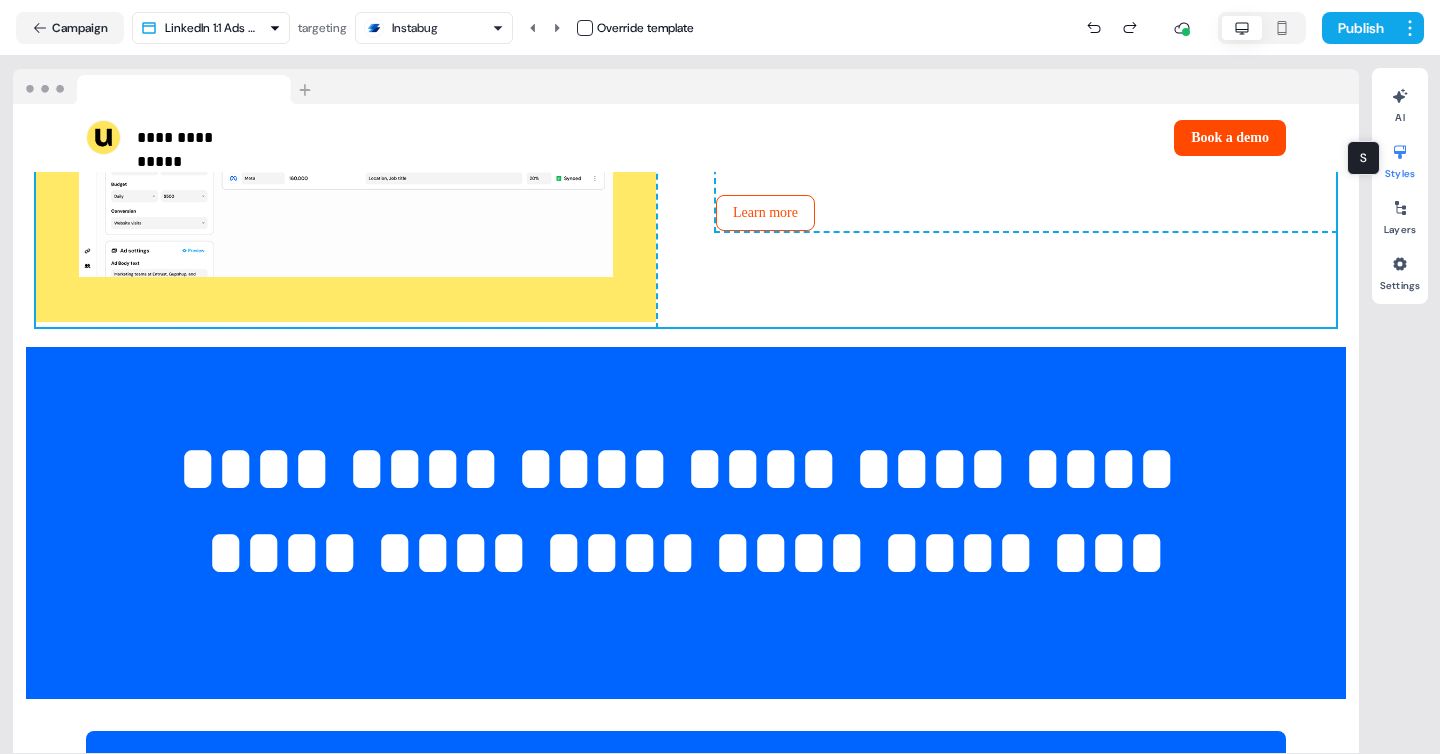 click on "Styles" at bounding box center [1400, 158] 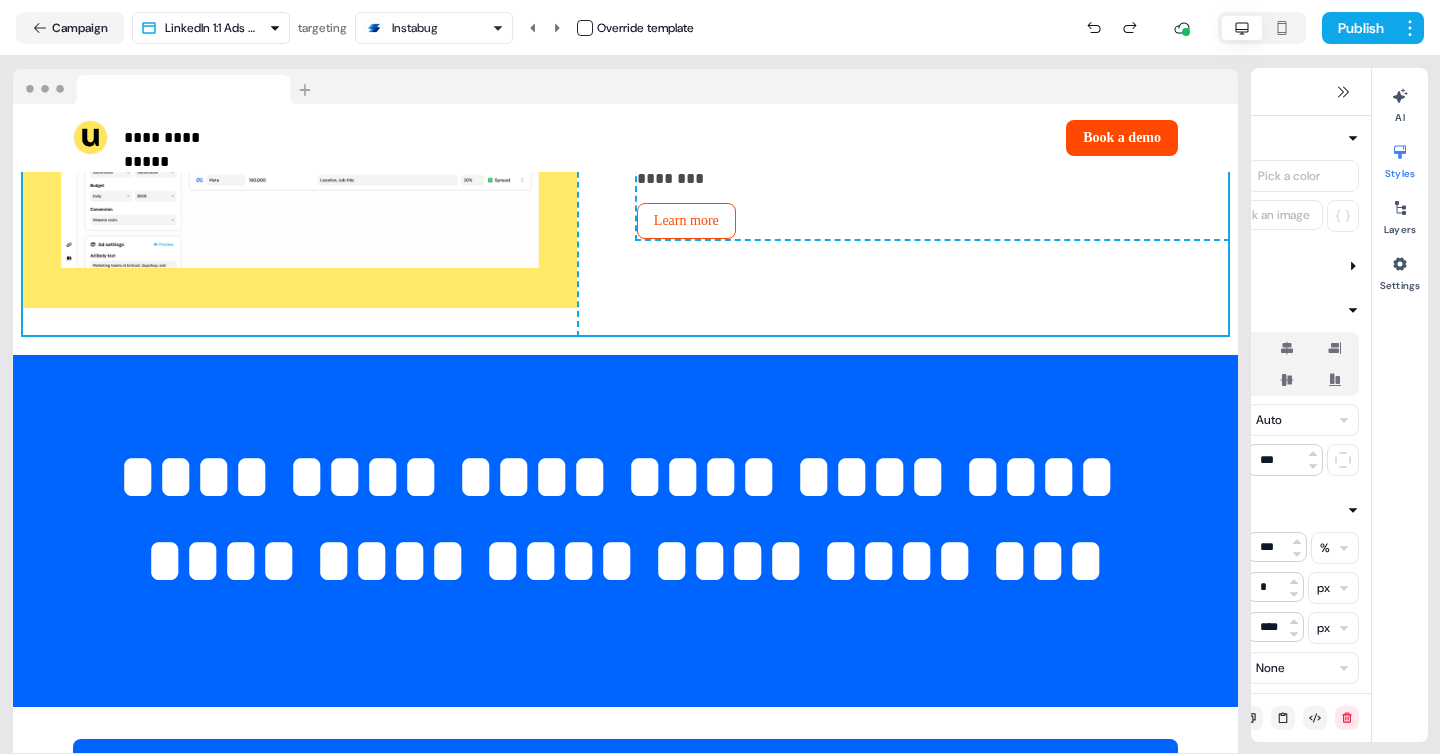 scroll, scrollTop: 3419, scrollLeft: 0, axis: vertical 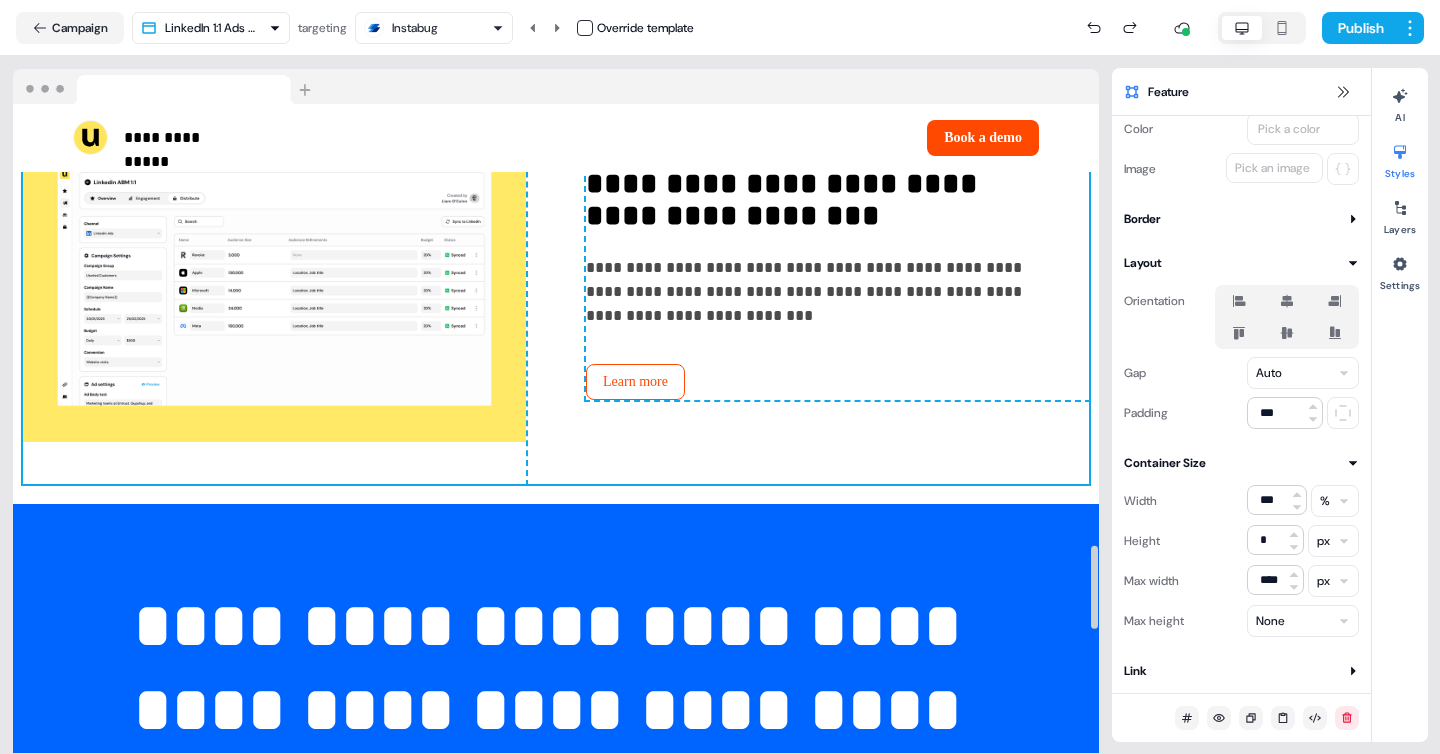 click on "**********" at bounding box center (556, 284) 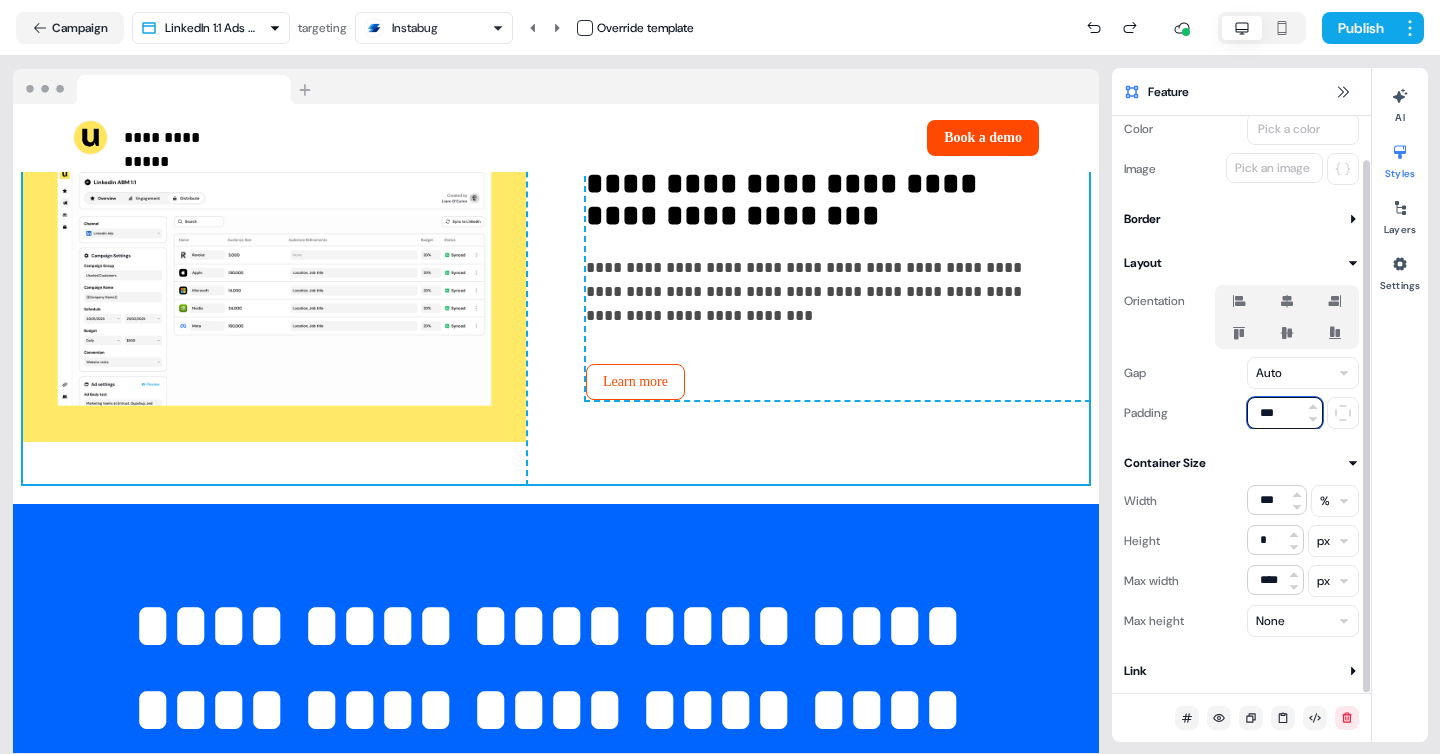 click on "***" at bounding box center (1285, 413) 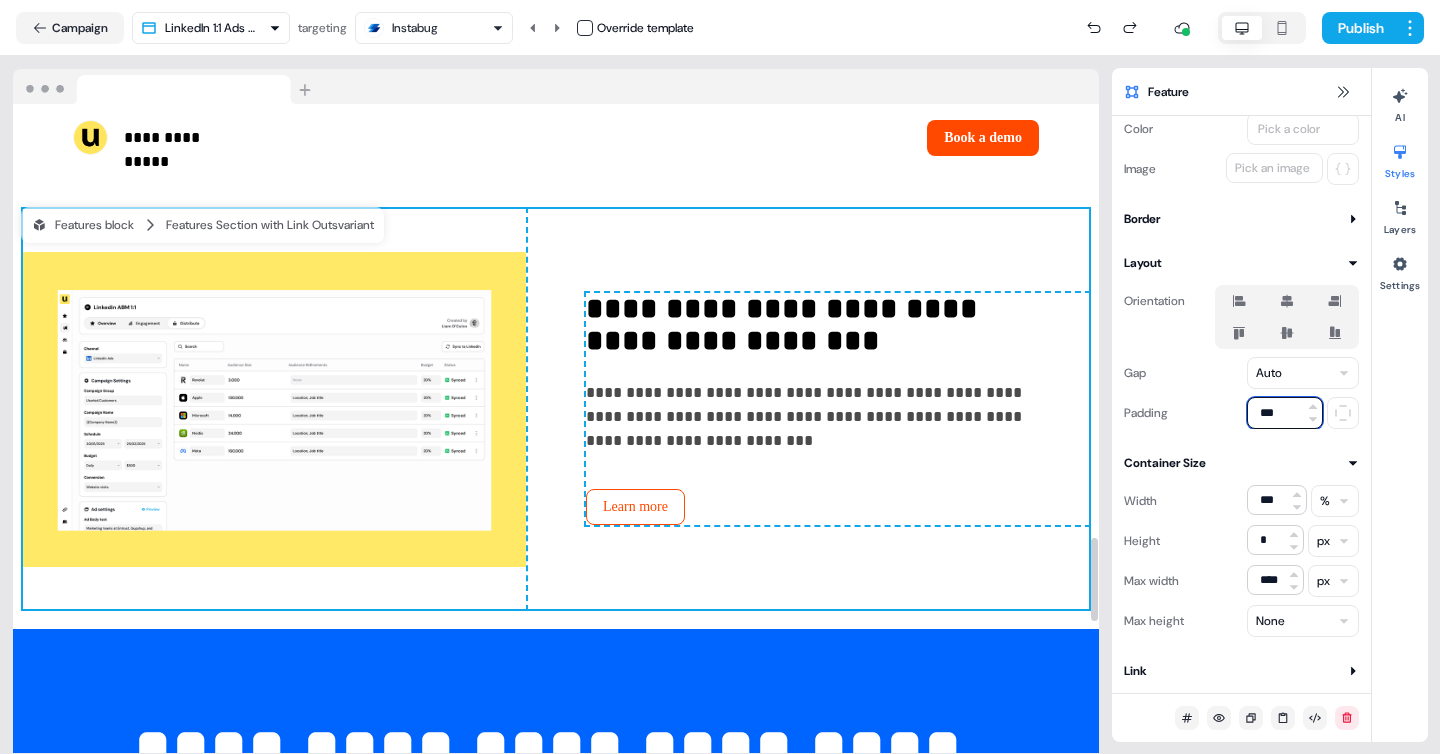 scroll, scrollTop: 3359, scrollLeft: 0, axis: vertical 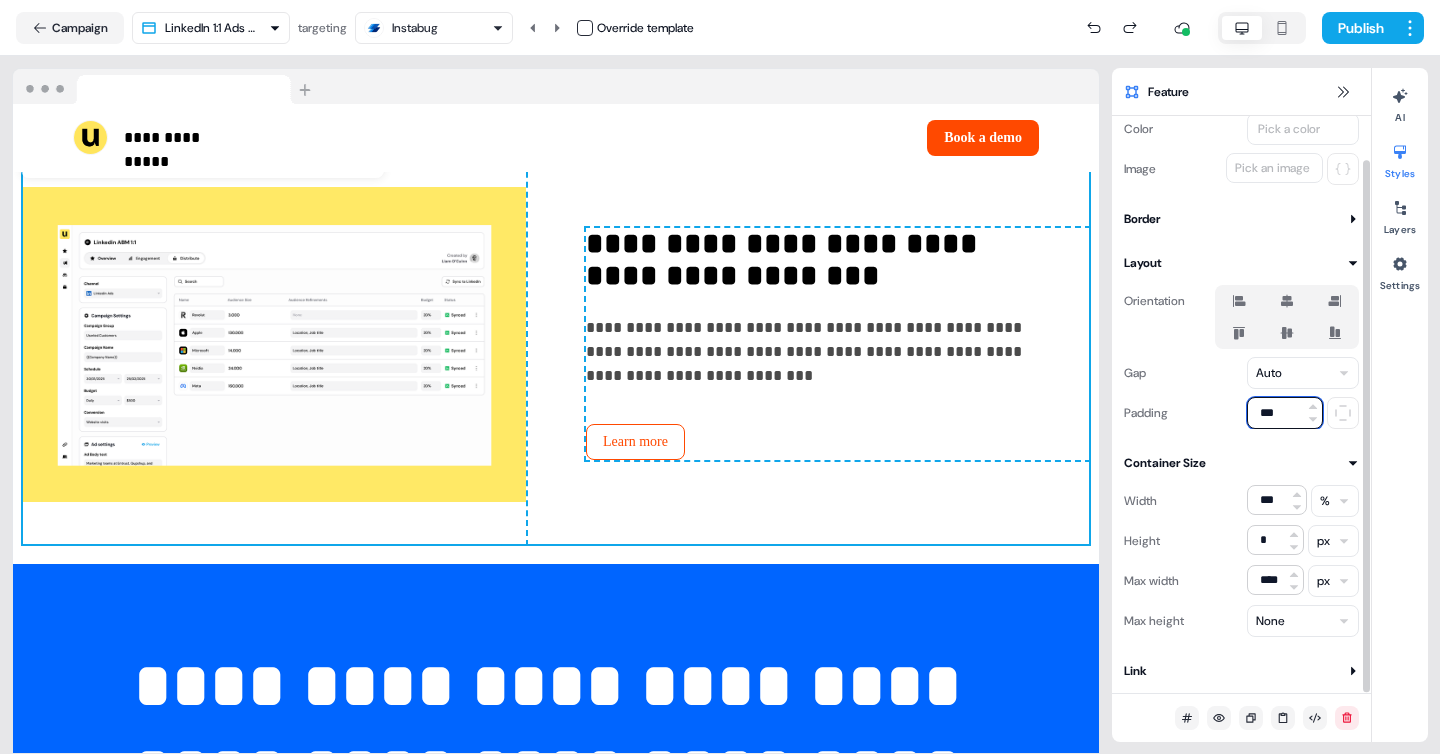 type on "****" 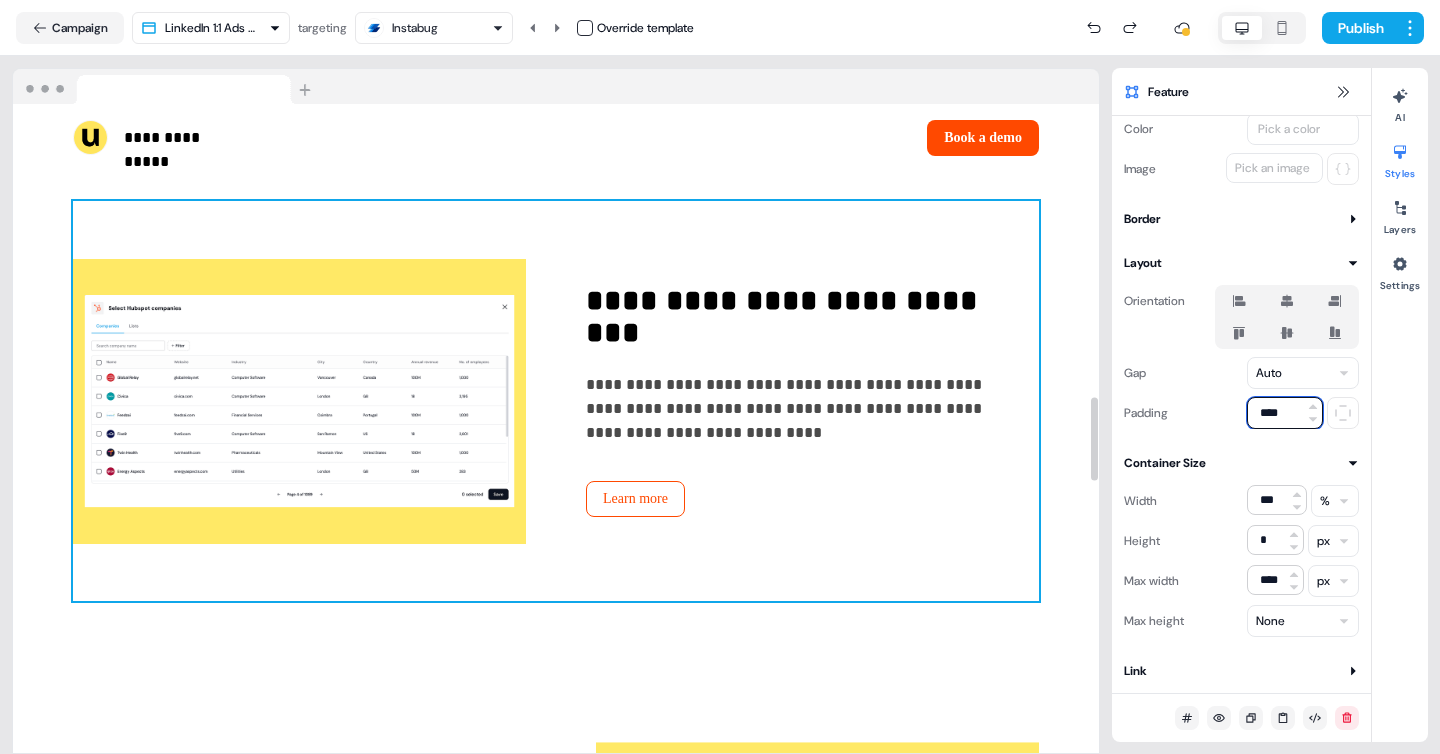 scroll, scrollTop: 2263, scrollLeft: 0, axis: vertical 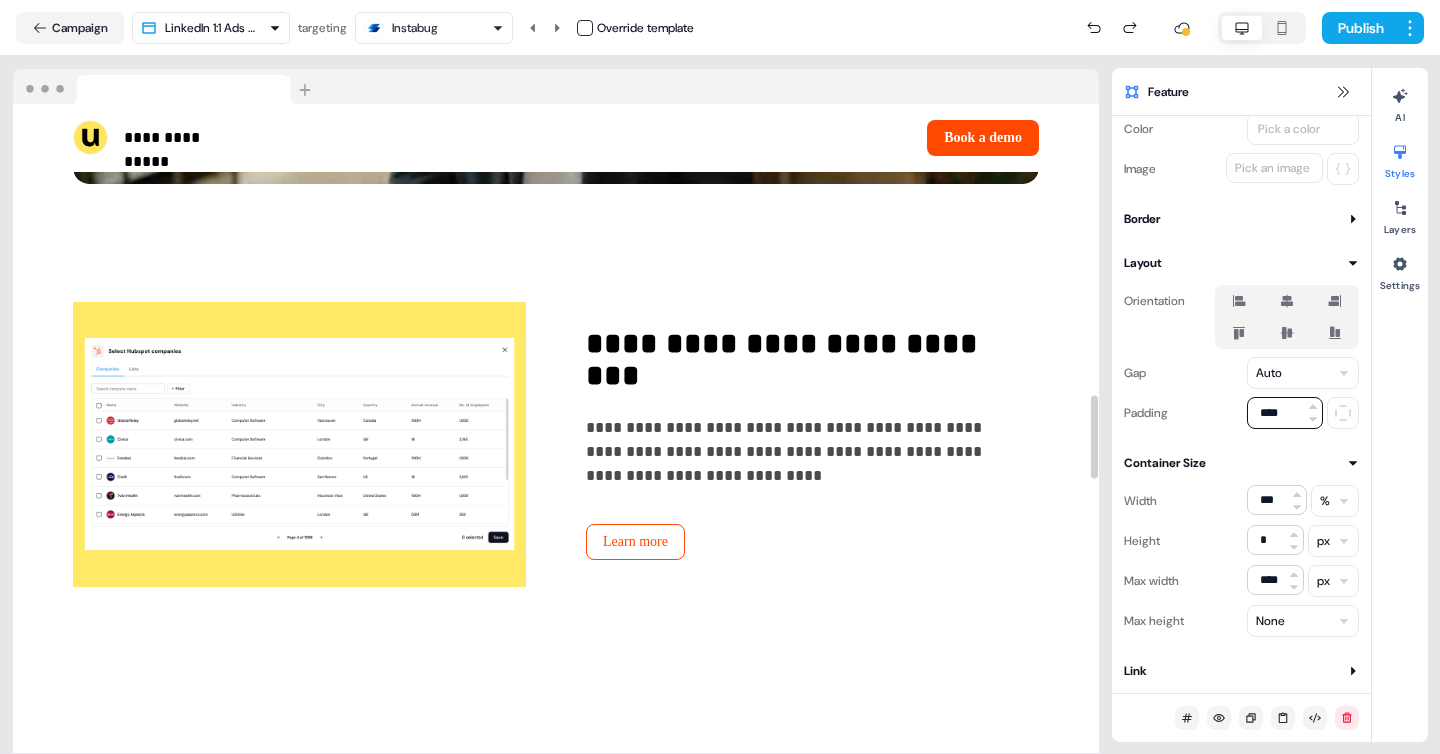 click 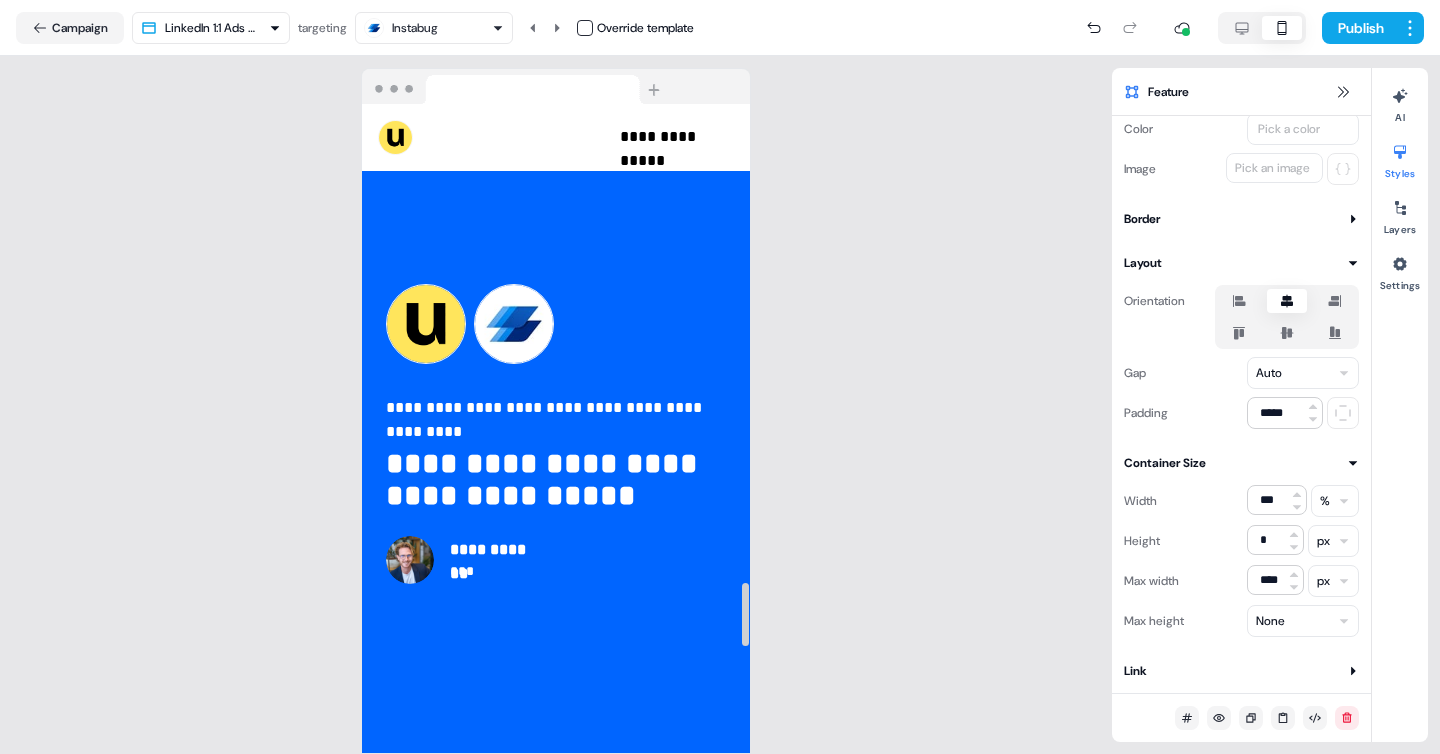 scroll, scrollTop: 4887, scrollLeft: 0, axis: vertical 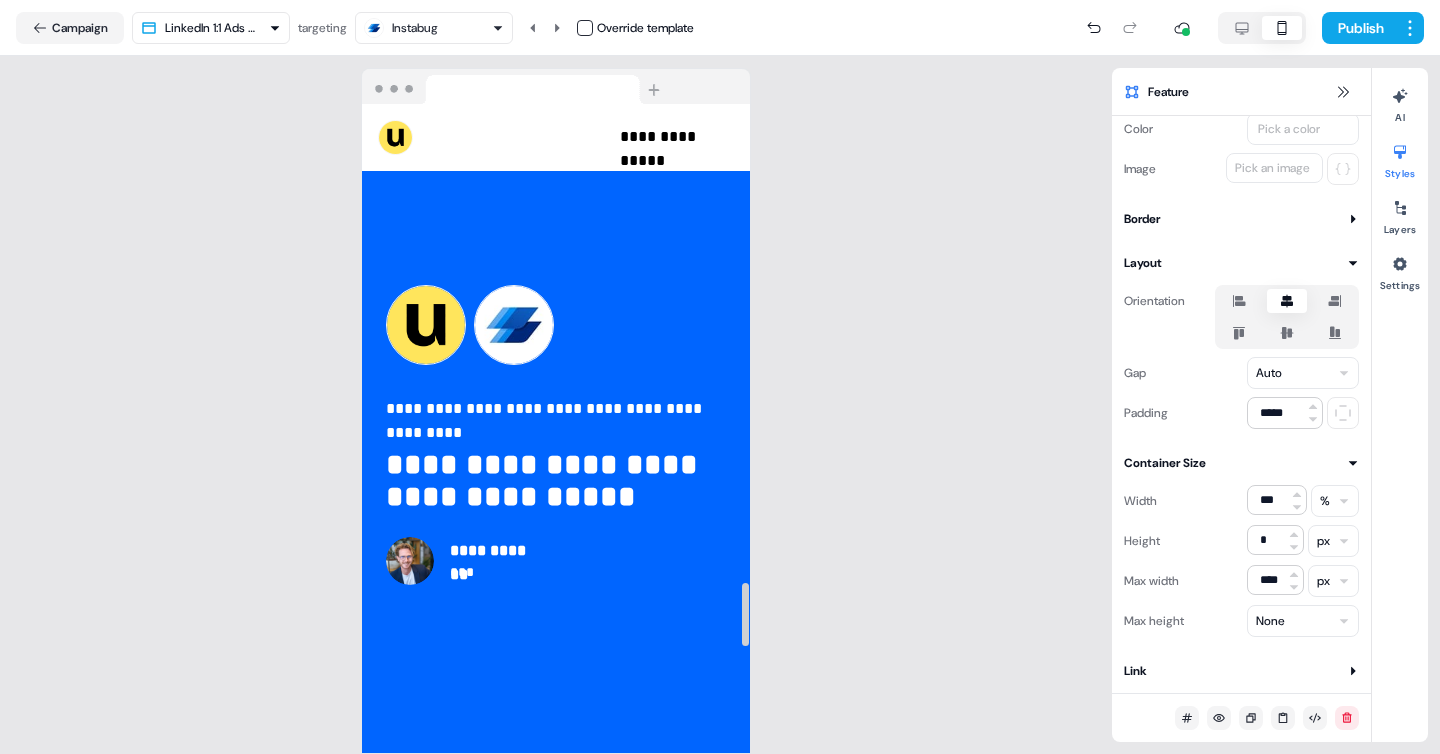 click on "**********" at bounding box center (556, 45) 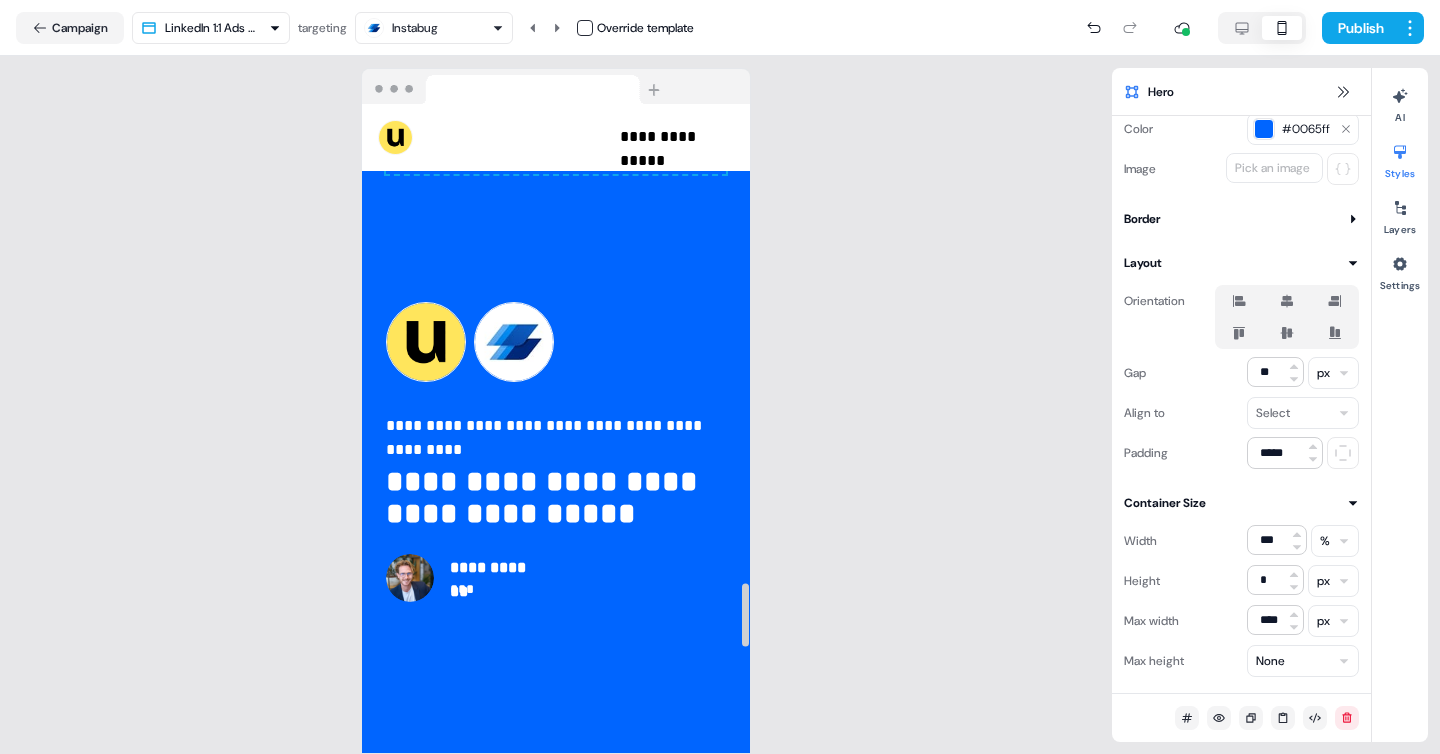 scroll, scrollTop: 4891, scrollLeft: 0, axis: vertical 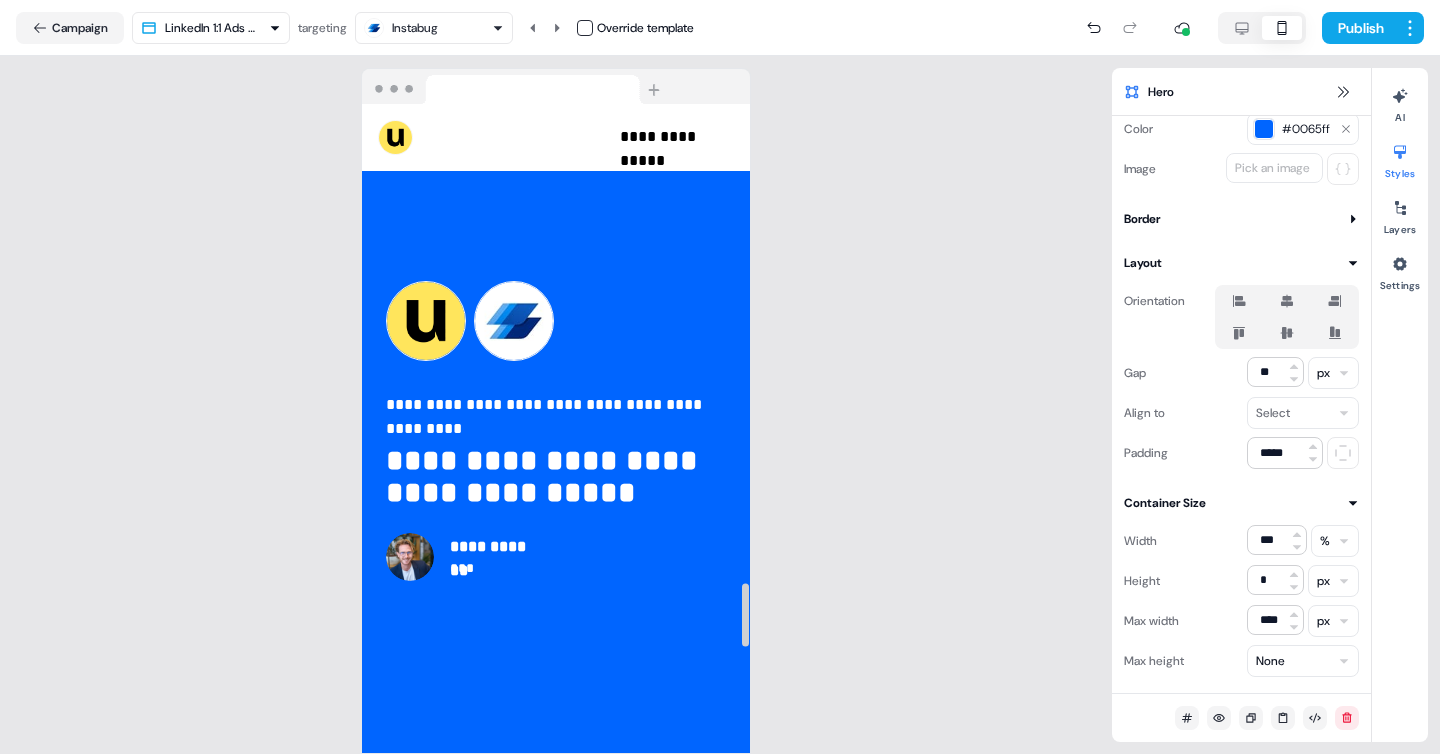 click on "**********" at bounding box center (556, 41) 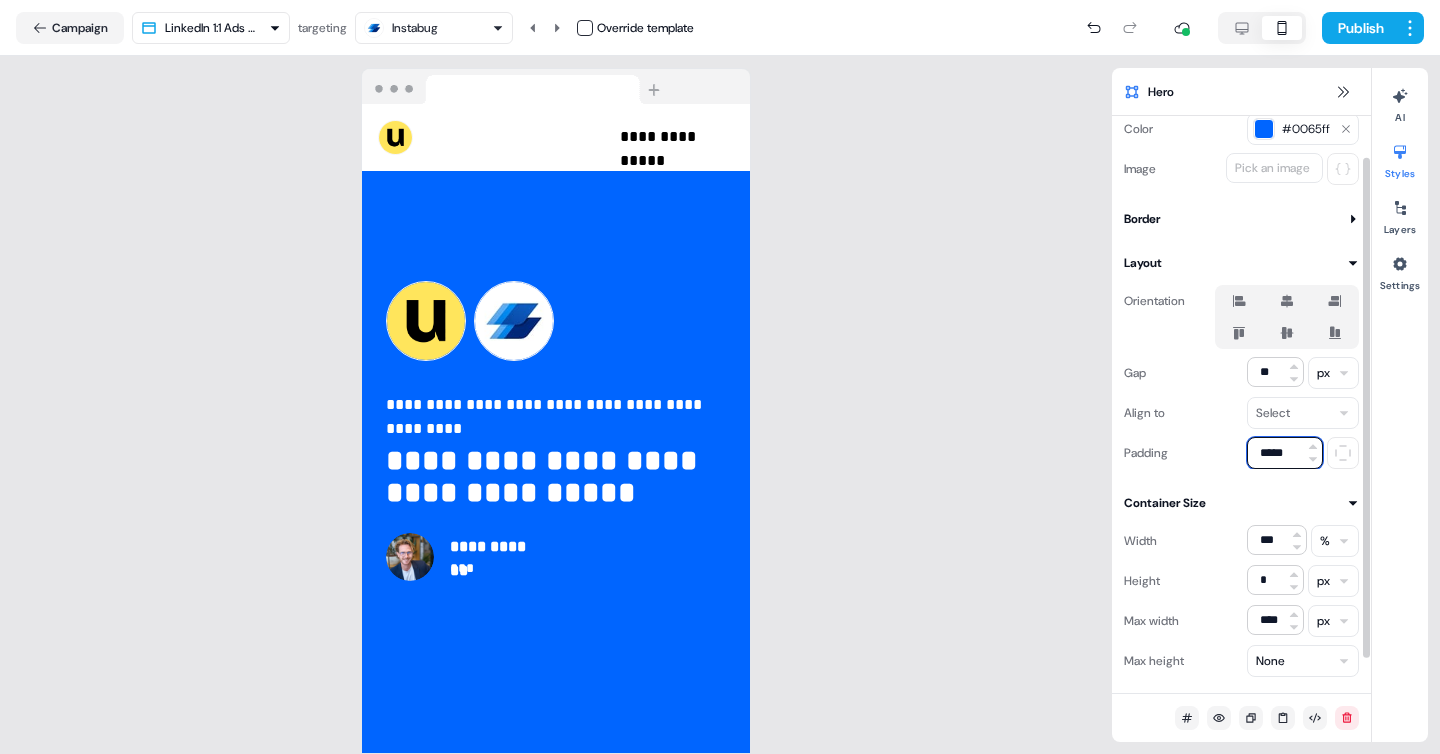 click on "*****" at bounding box center (1285, 453) 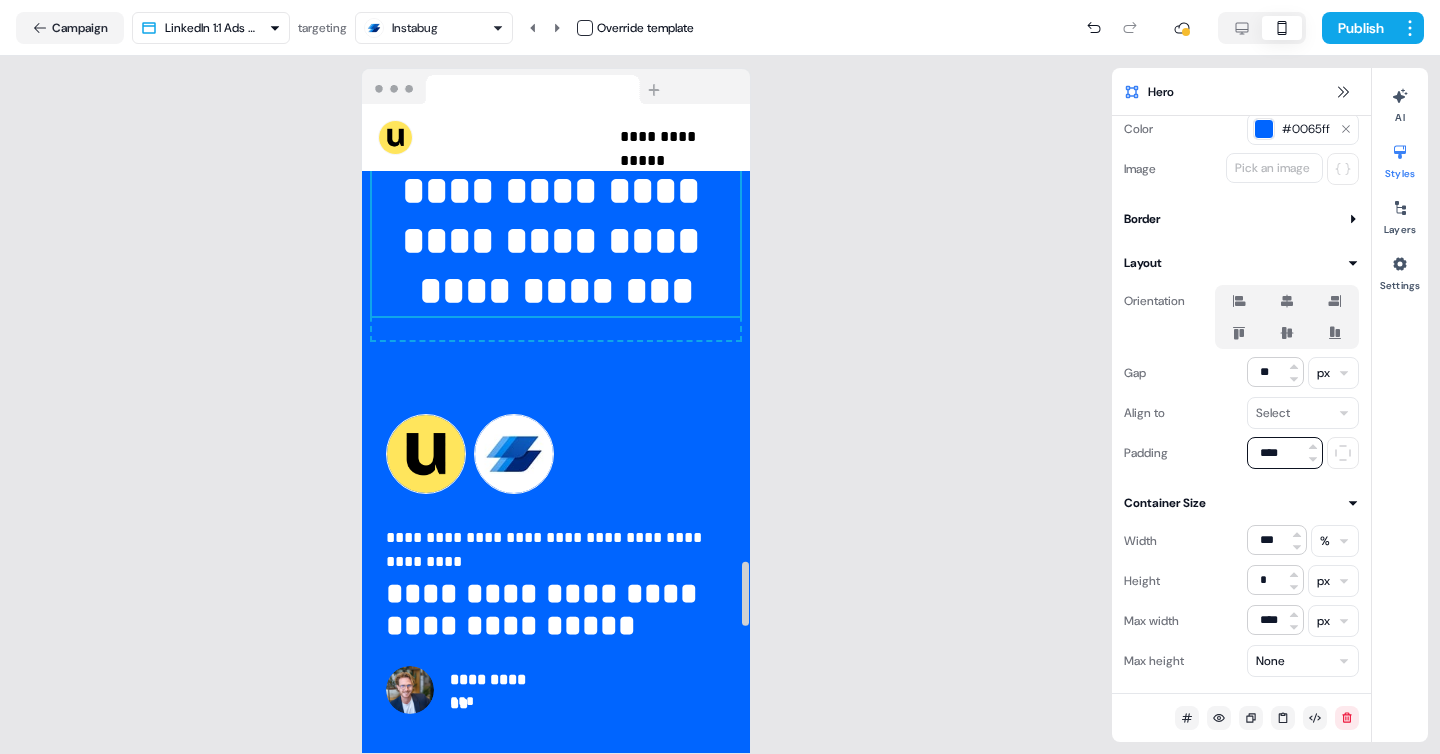 scroll, scrollTop: 4592, scrollLeft: 0, axis: vertical 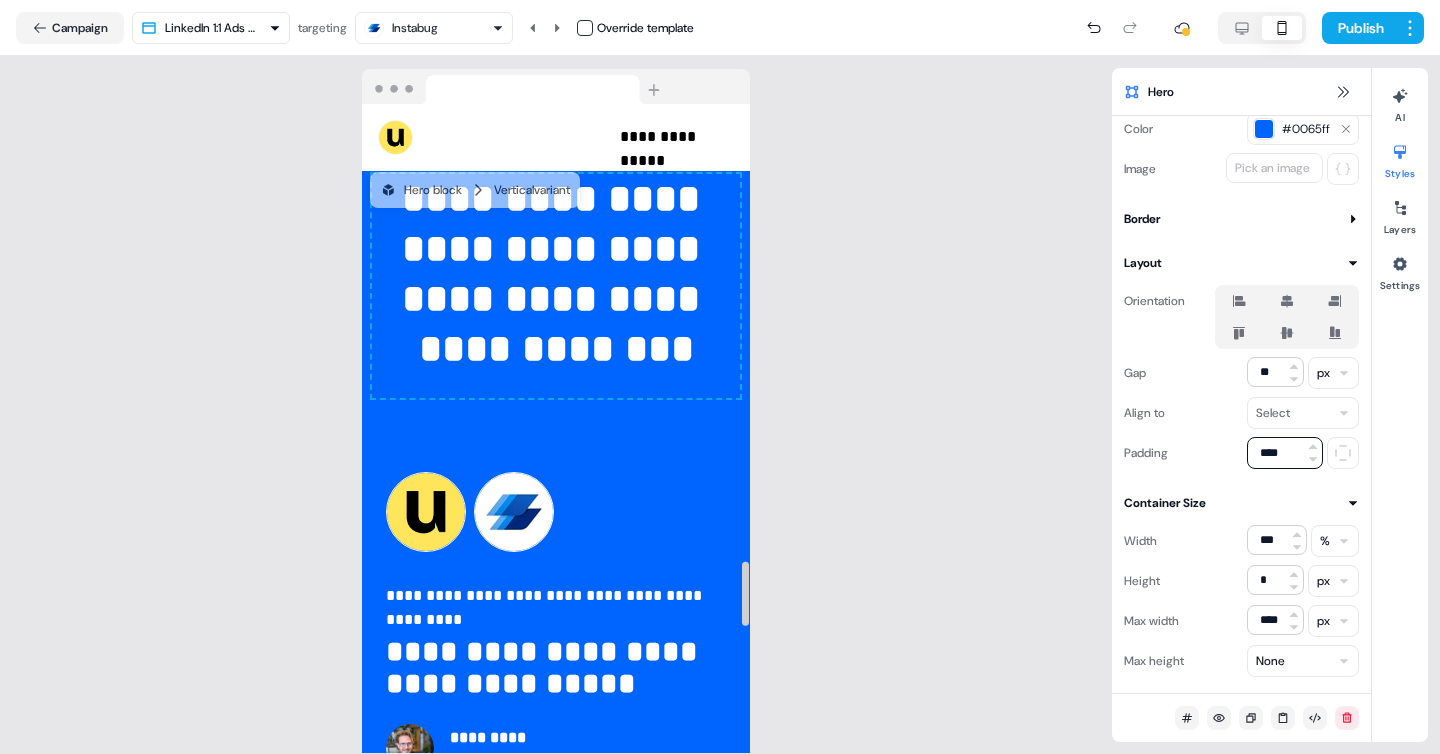 type on "****" 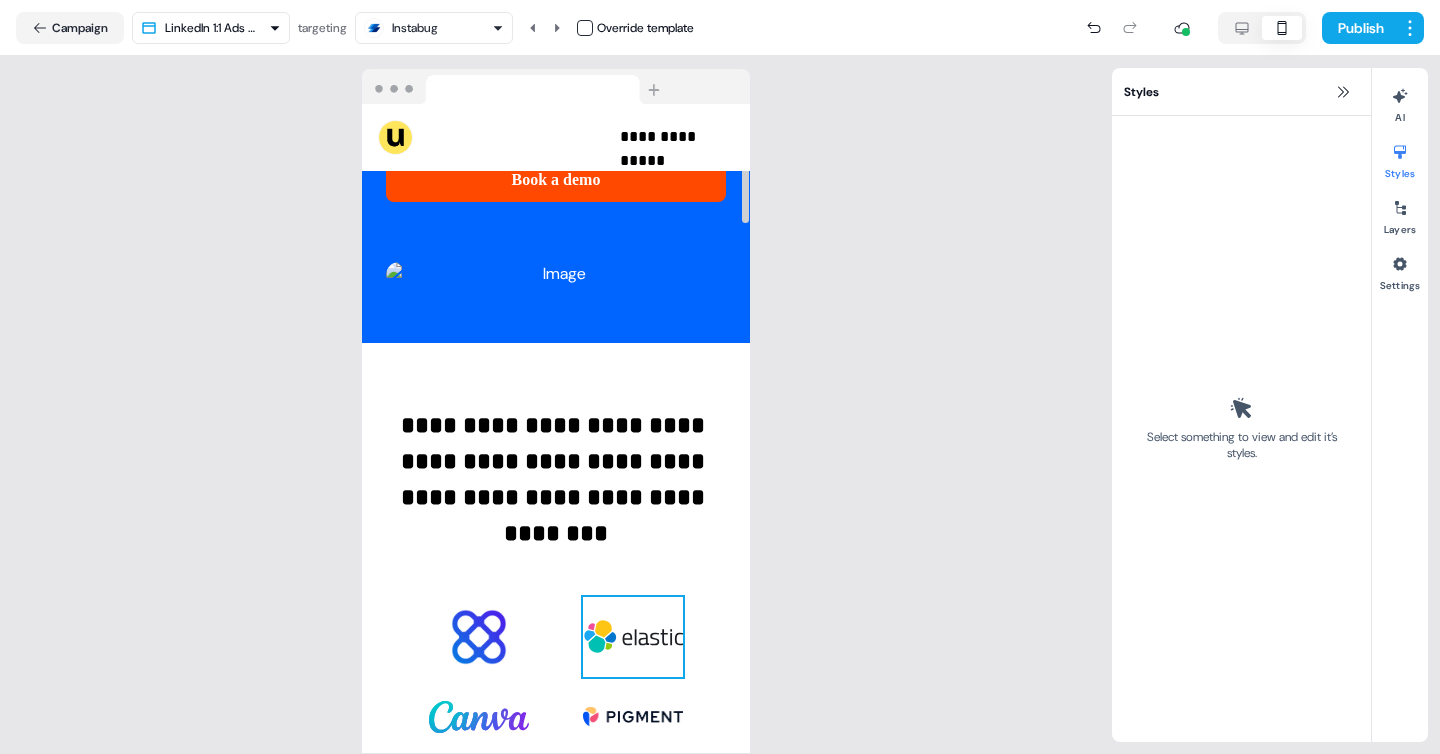 scroll, scrollTop: 409, scrollLeft: 0, axis: vertical 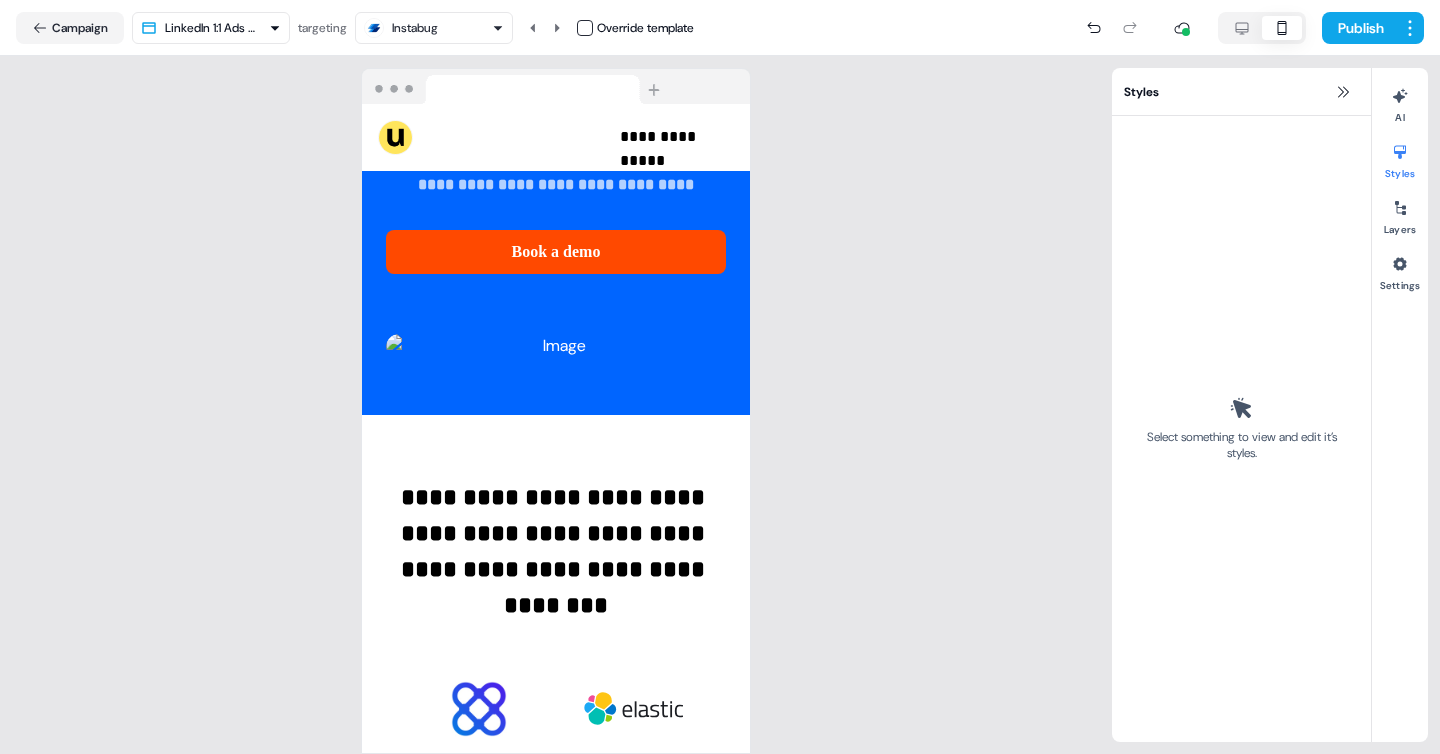 click 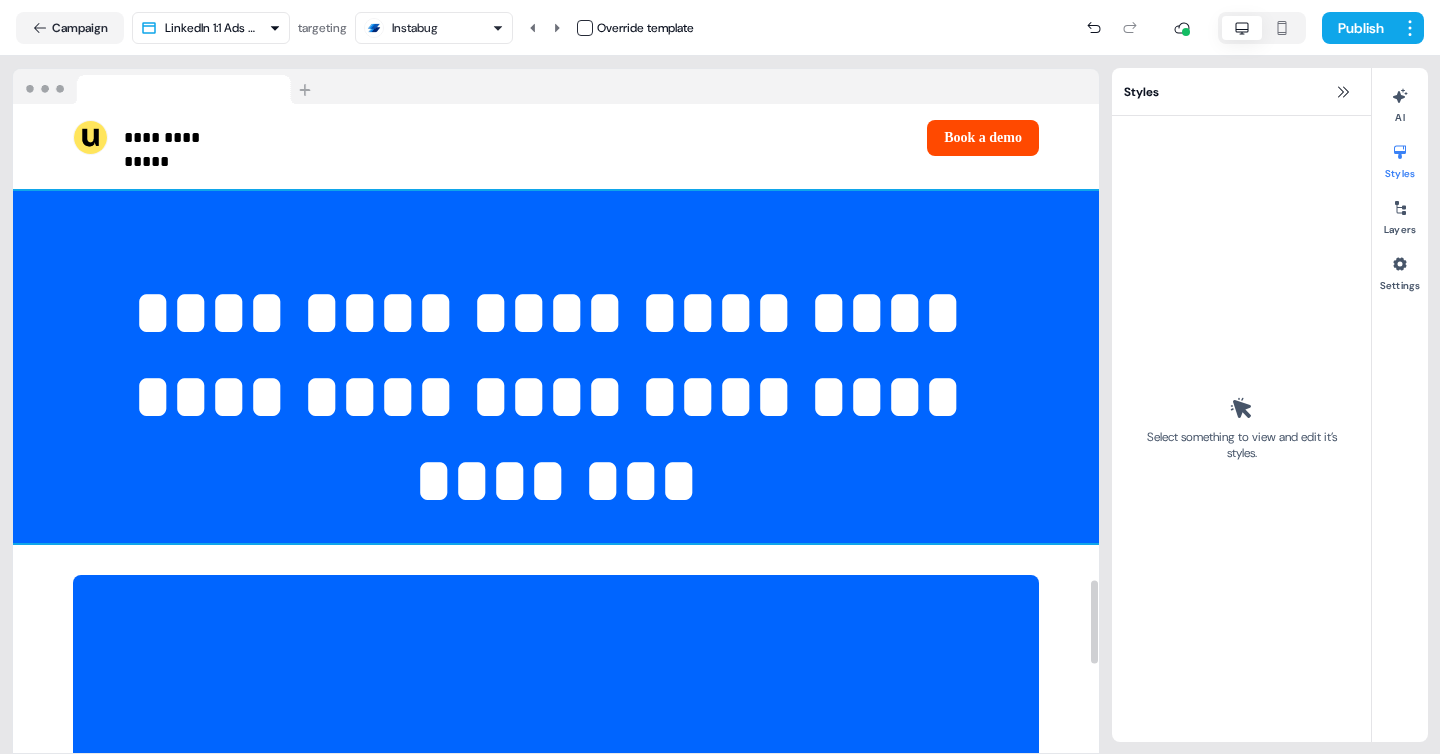 scroll, scrollTop: 3757, scrollLeft: 0, axis: vertical 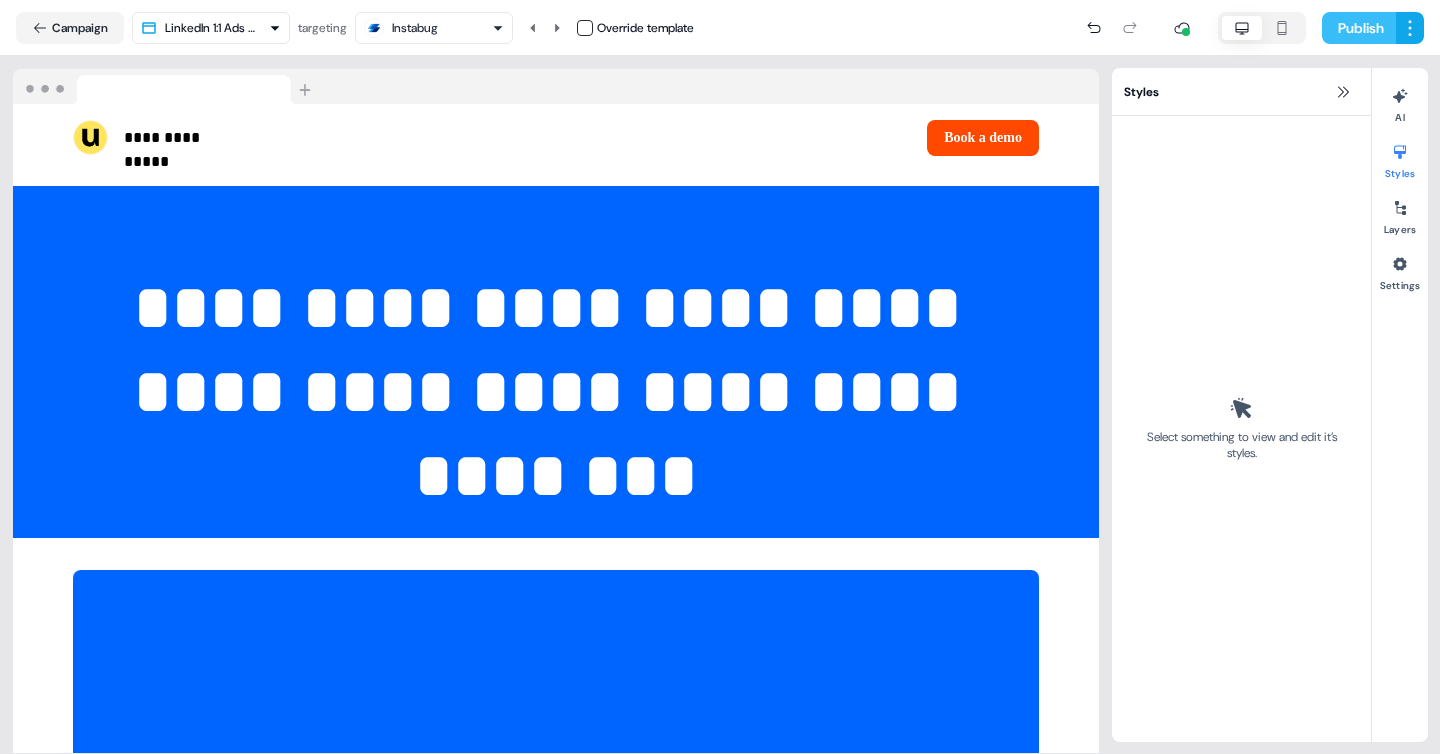 click on "Publish" at bounding box center [1359, 28] 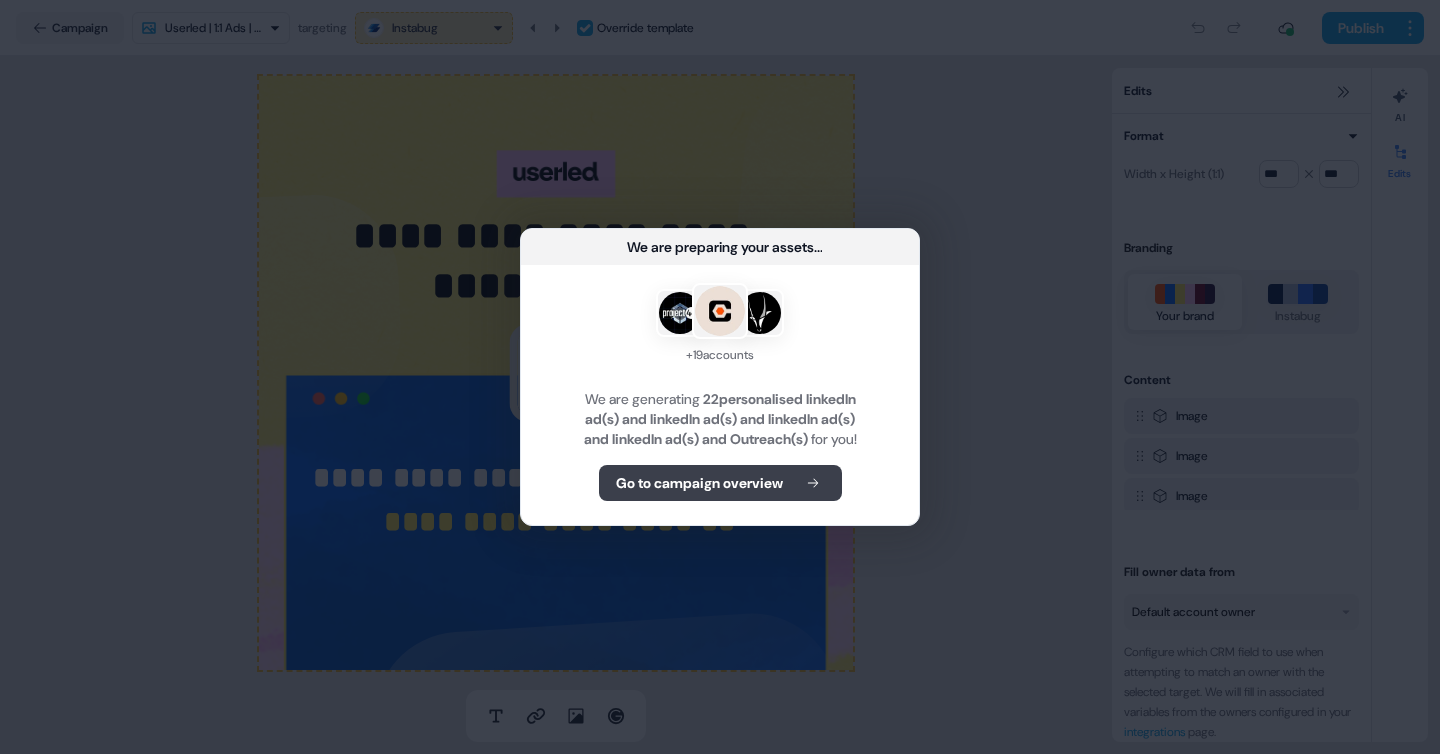 click on "Go to campaign overview" at bounding box center (699, 483) 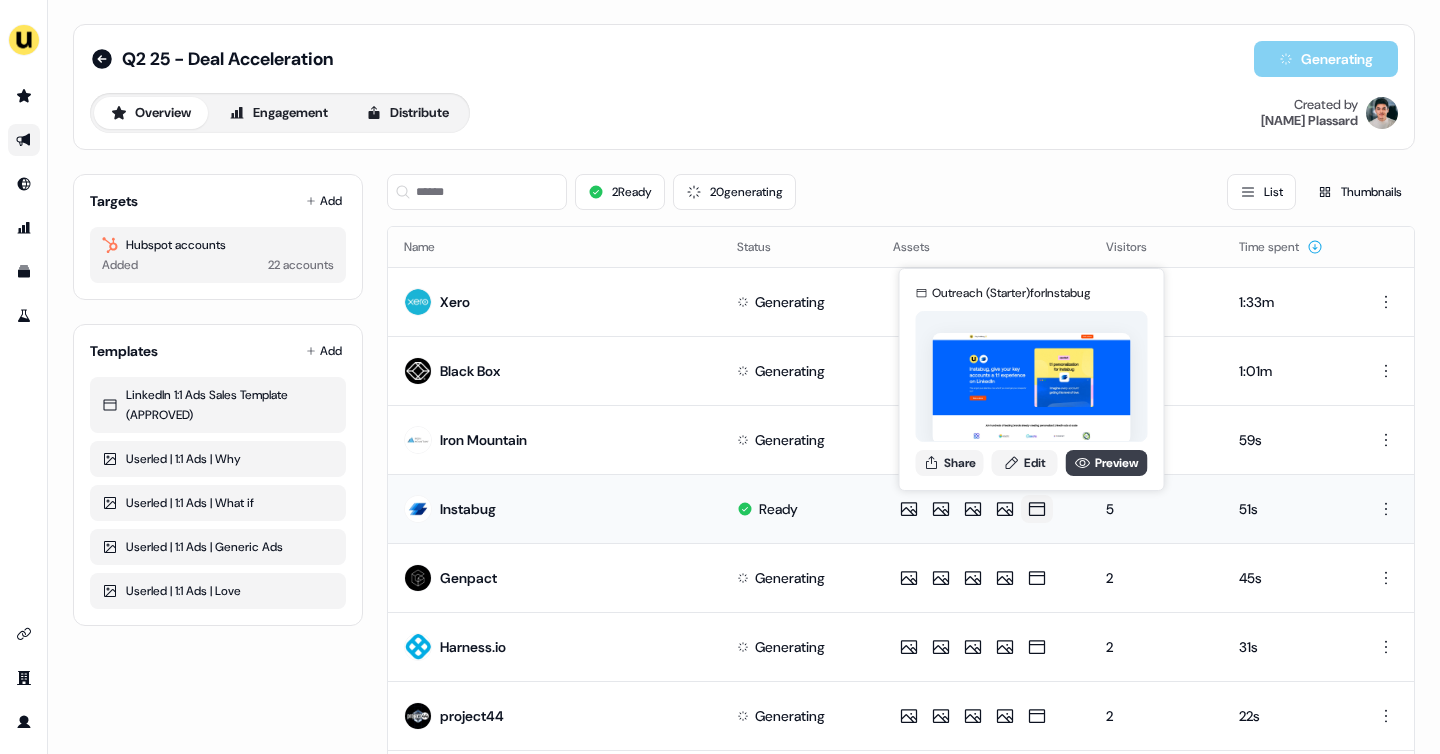 click on "Preview" at bounding box center (1107, 463) 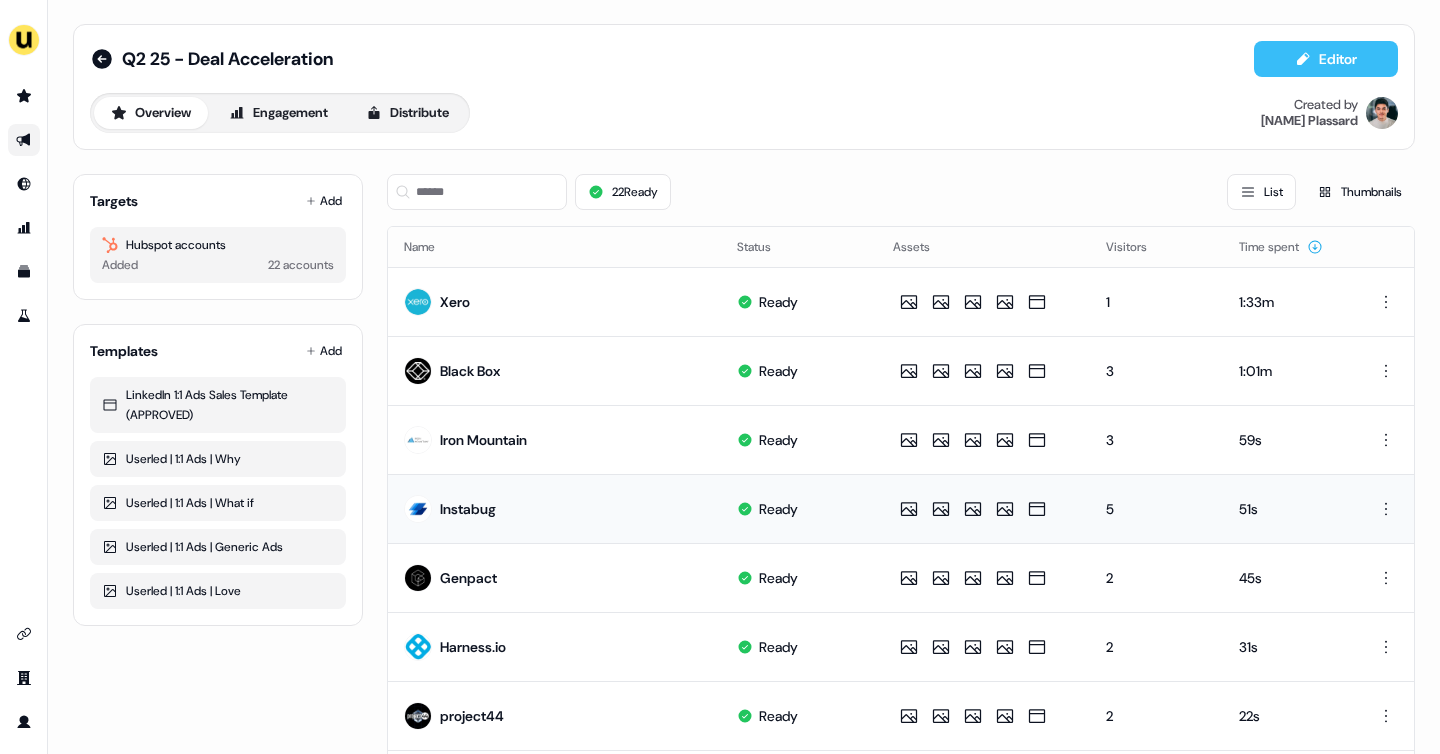 click on "Editor" at bounding box center (1326, 59) 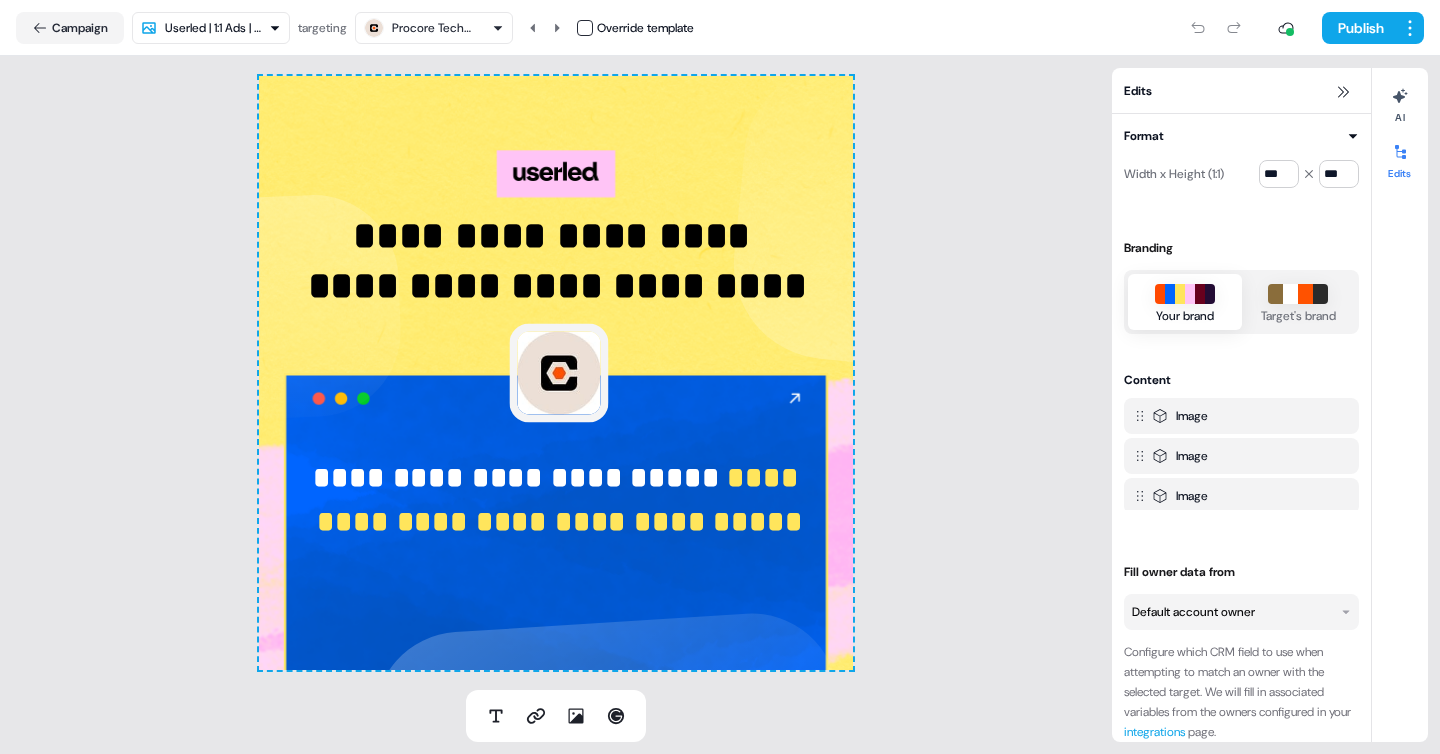click on "**********" at bounding box center (720, 377) 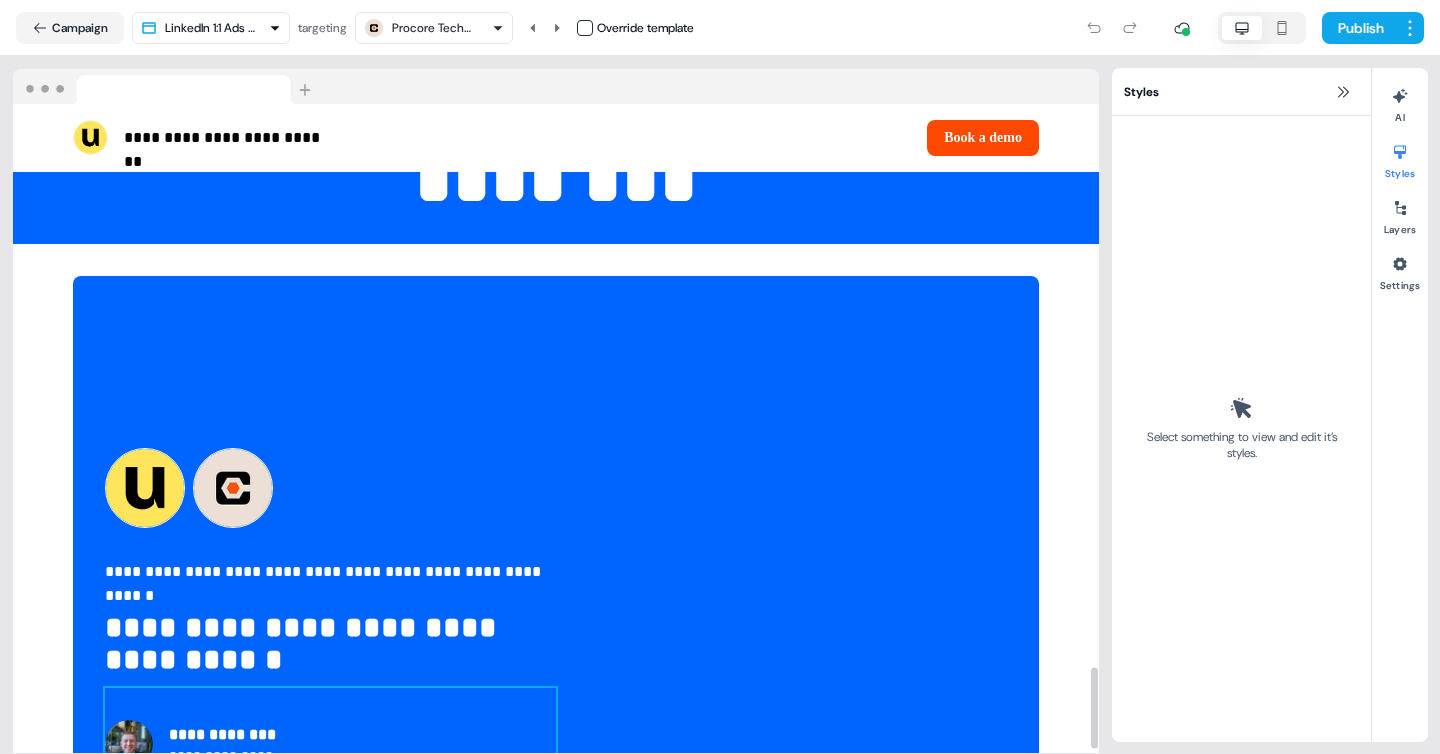 scroll, scrollTop: 3754, scrollLeft: 0, axis: vertical 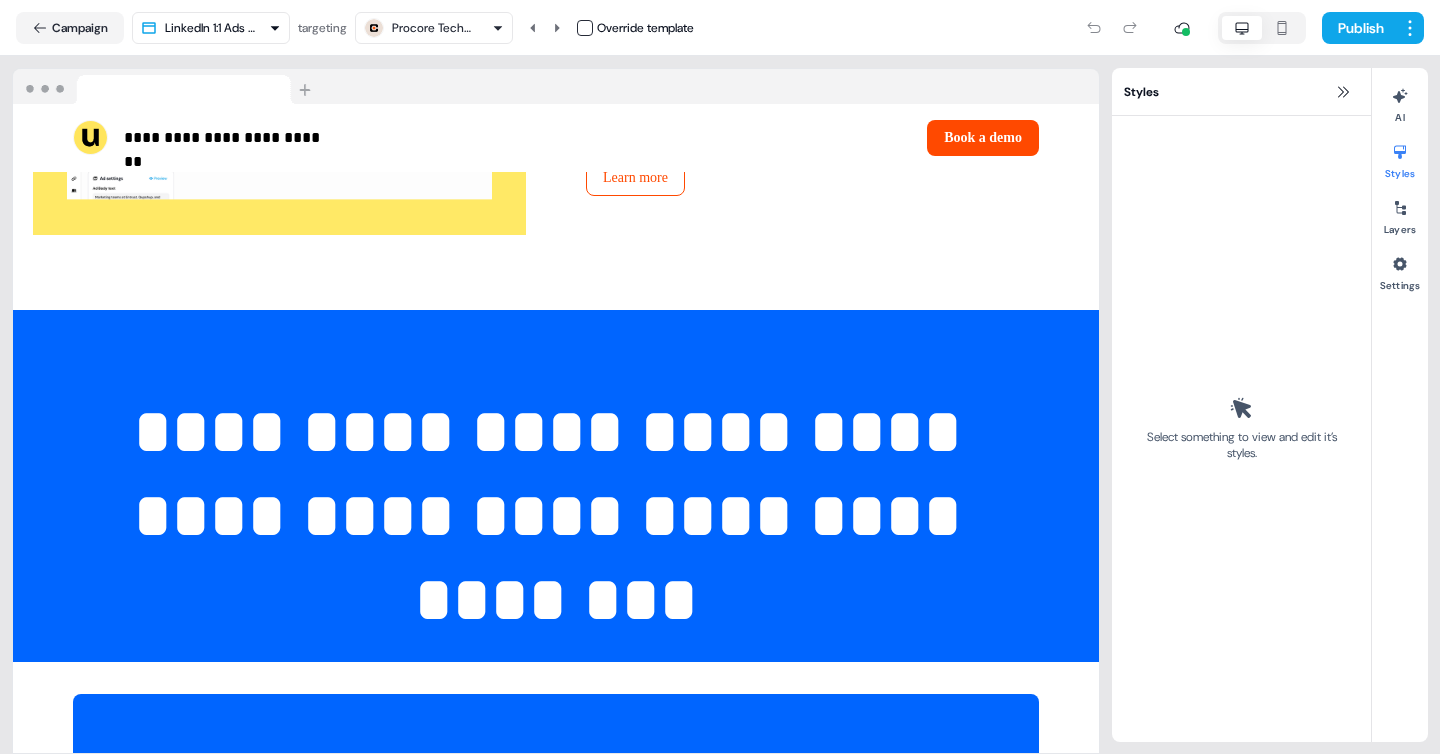 click 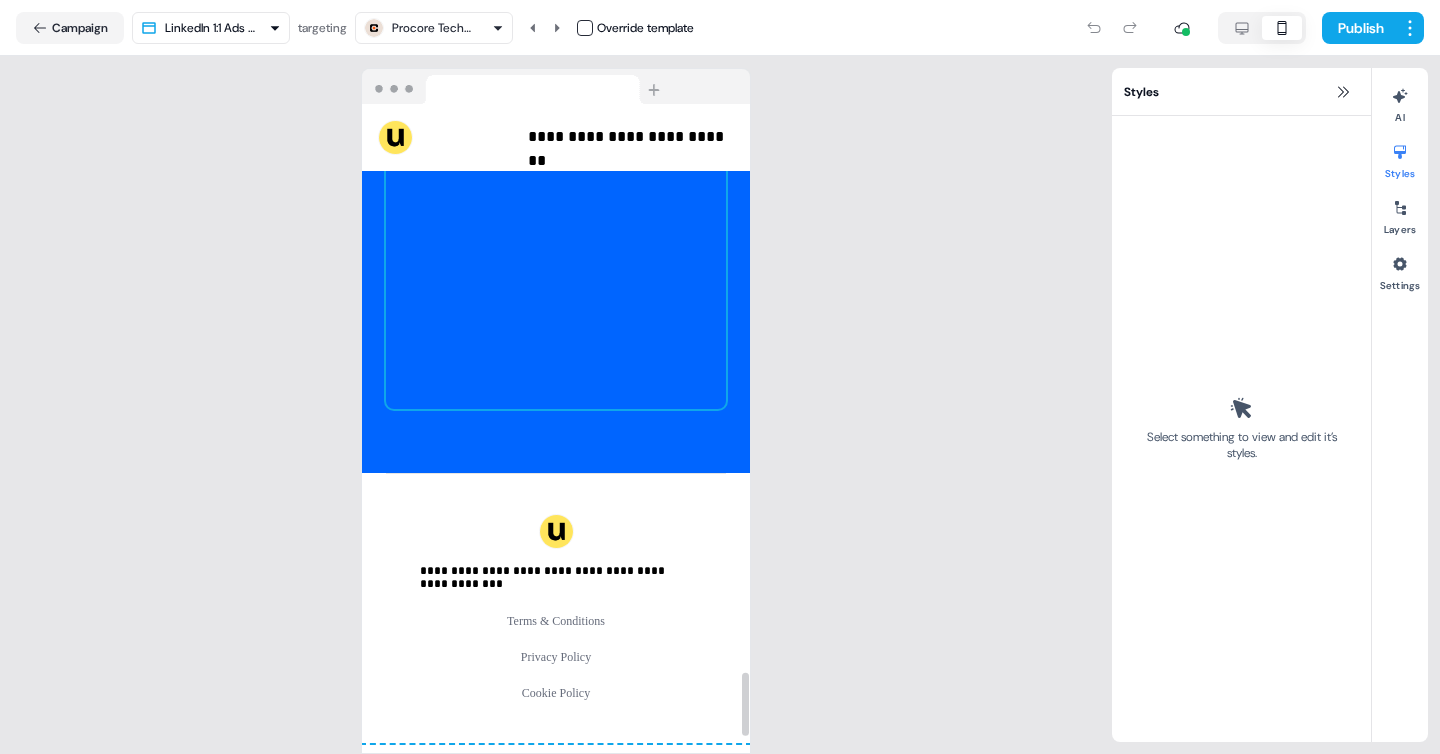 scroll, scrollTop: 5964, scrollLeft: 0, axis: vertical 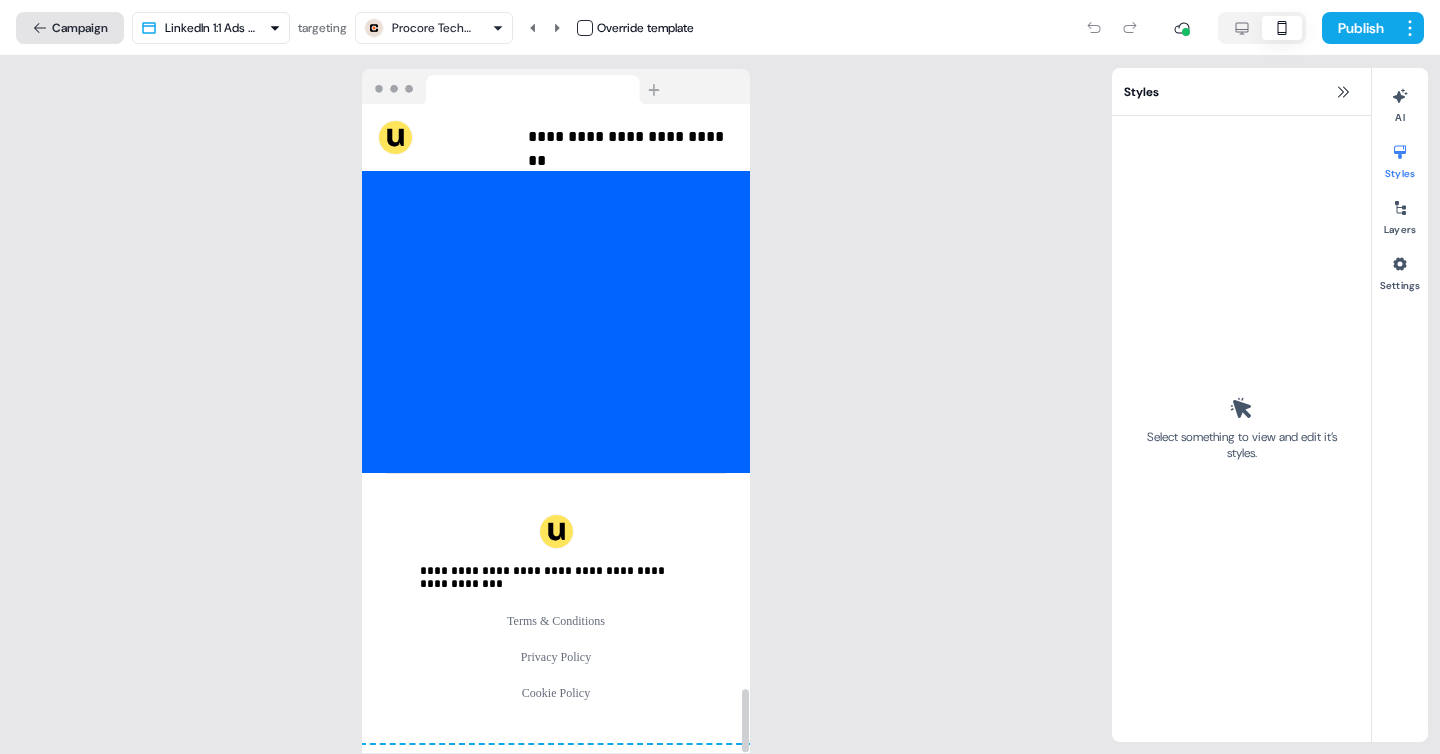 click on "Campaign" at bounding box center (70, 28) 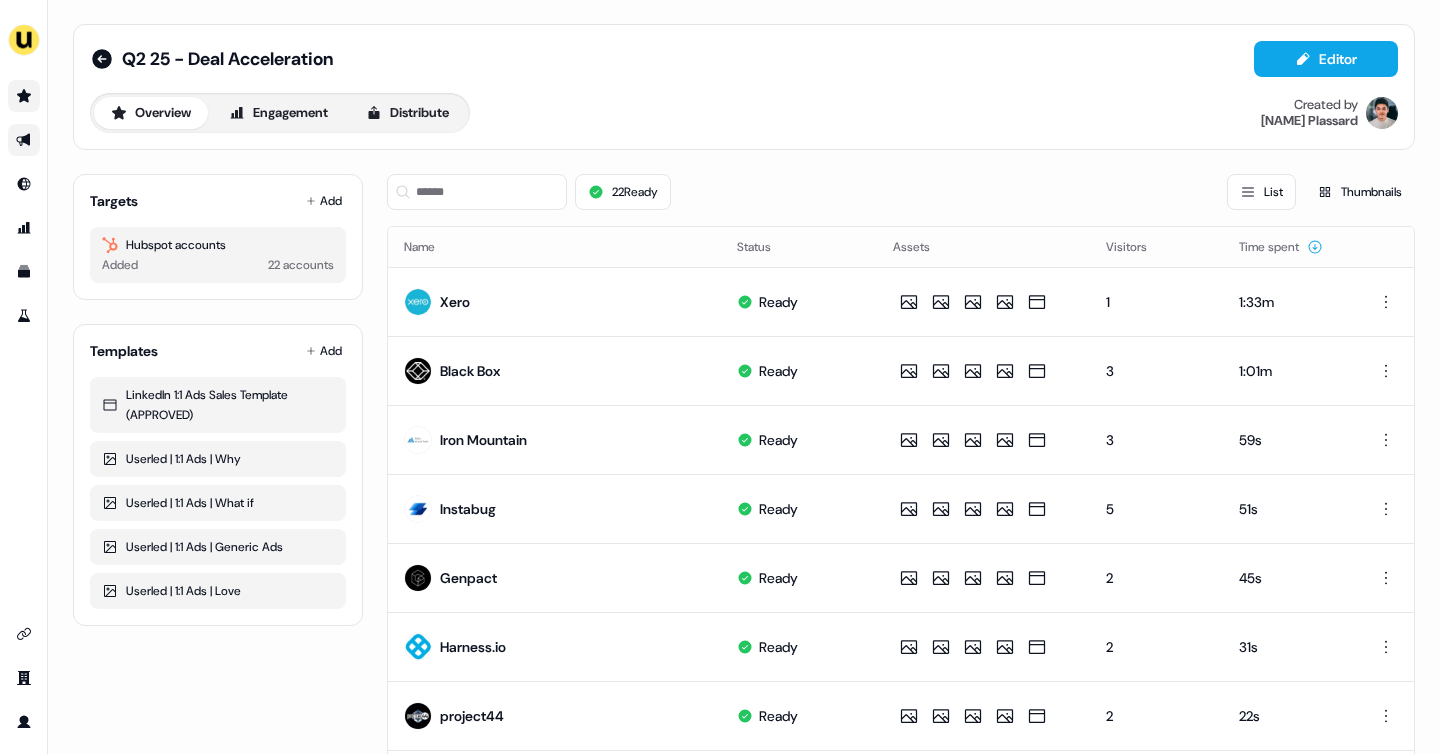 click 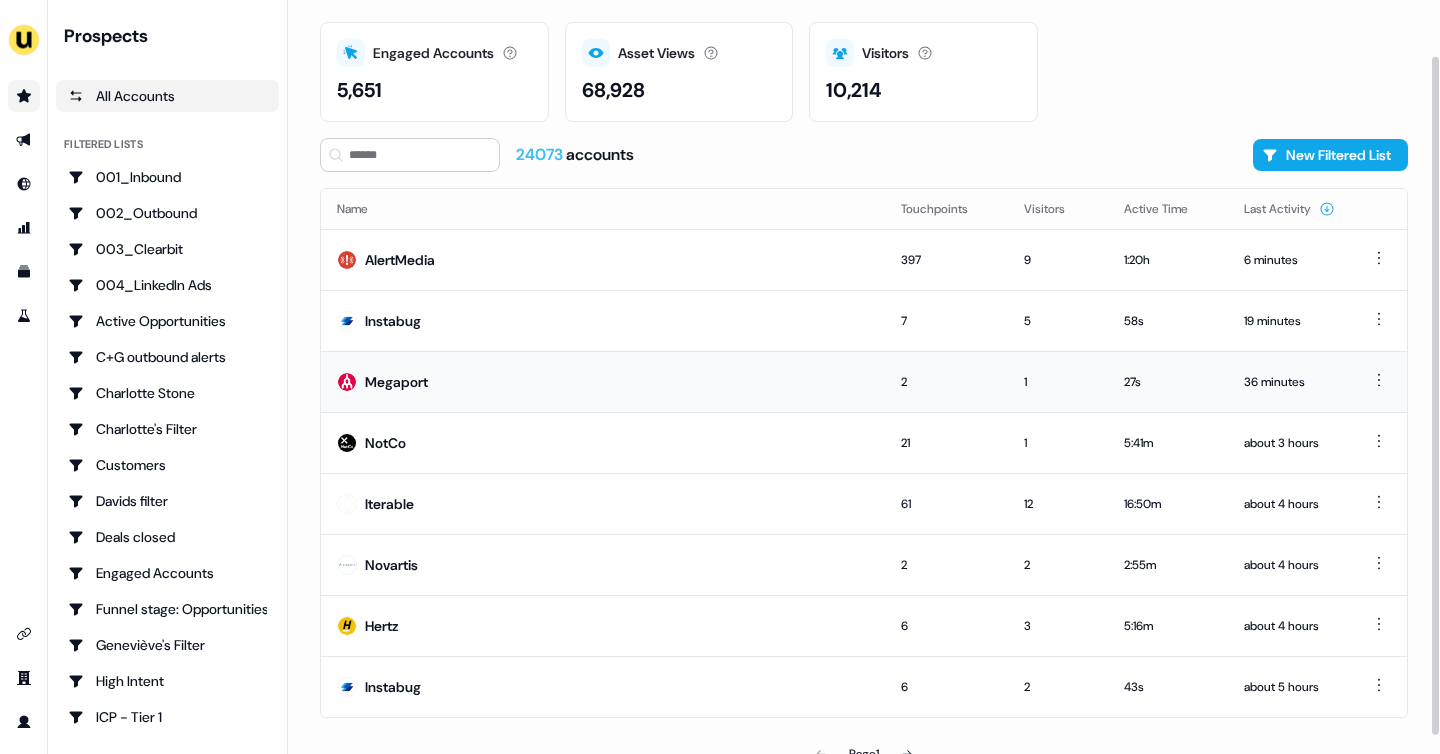 scroll, scrollTop: 81, scrollLeft: 0, axis: vertical 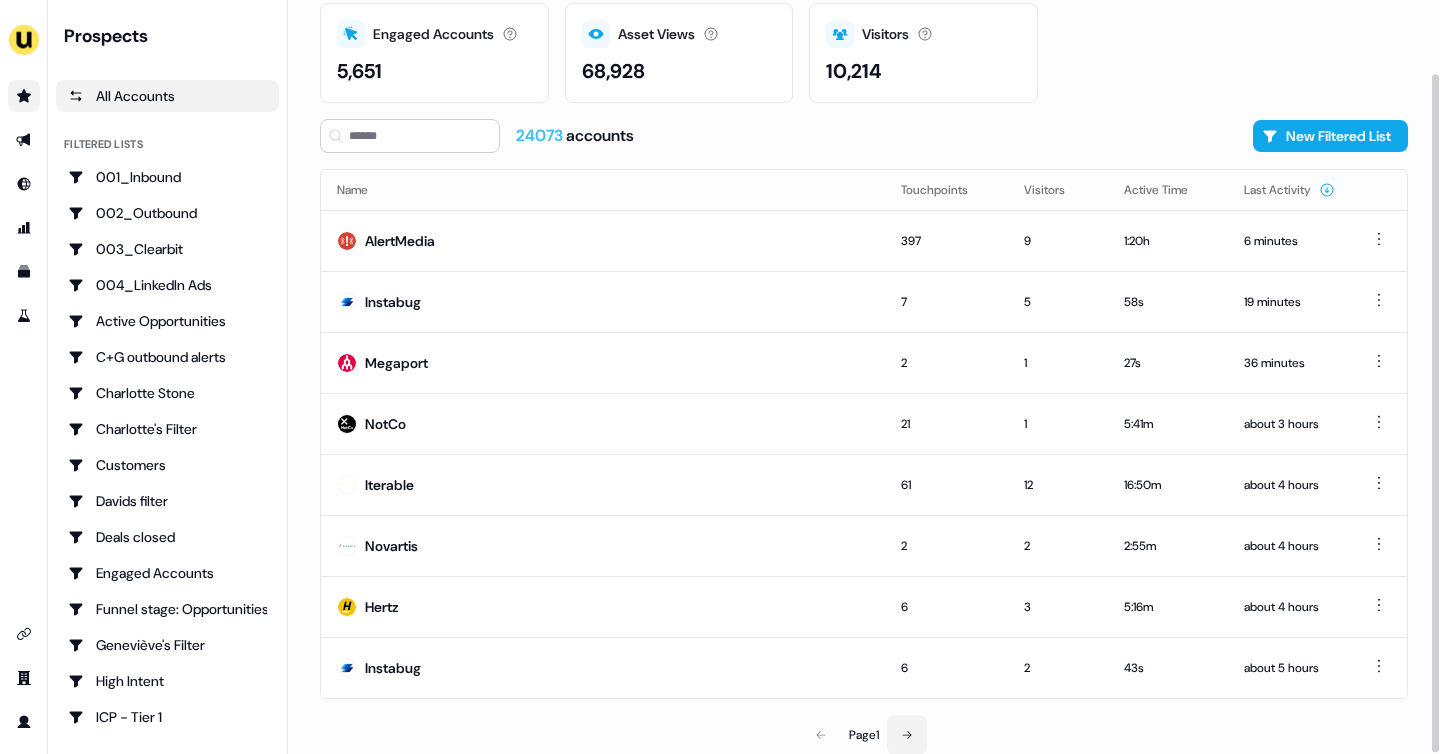 click at bounding box center [907, 735] 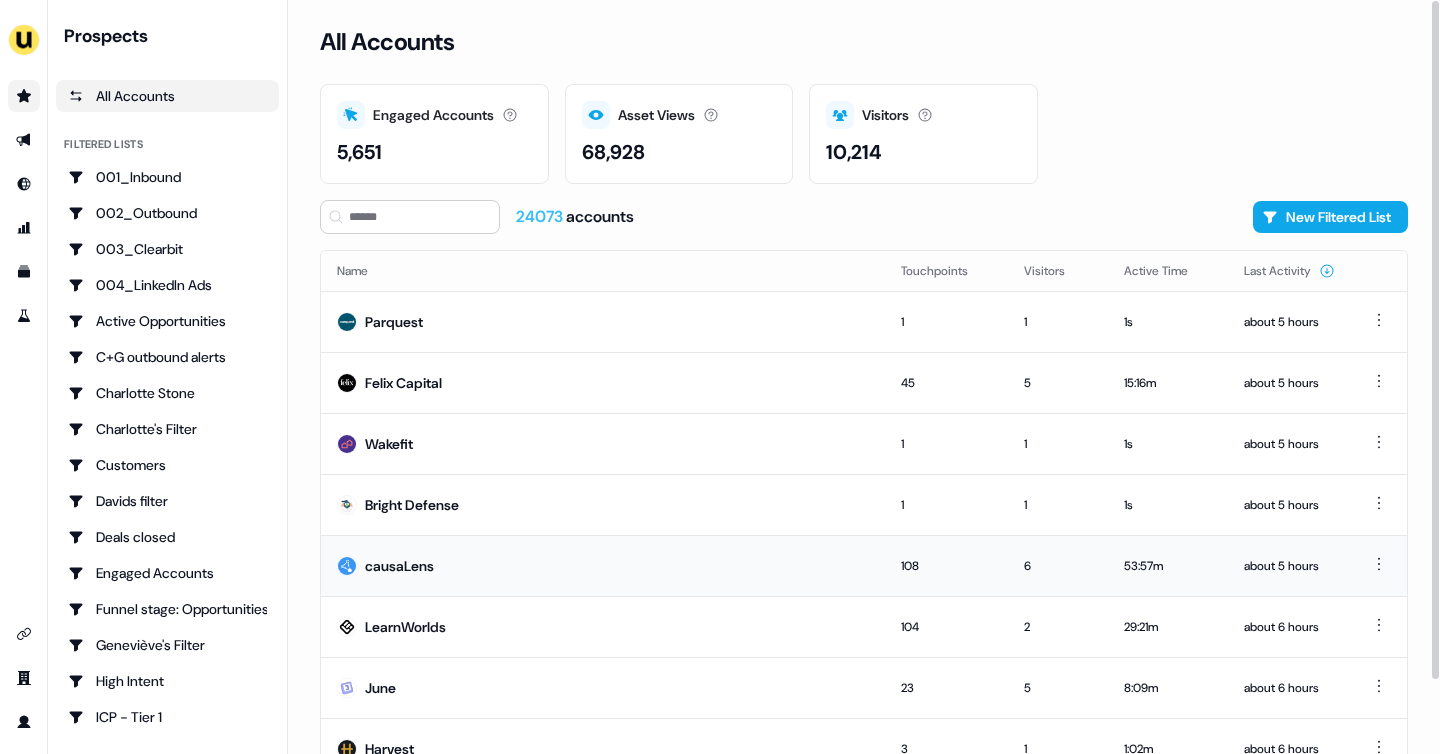 scroll, scrollTop: 81, scrollLeft: 0, axis: vertical 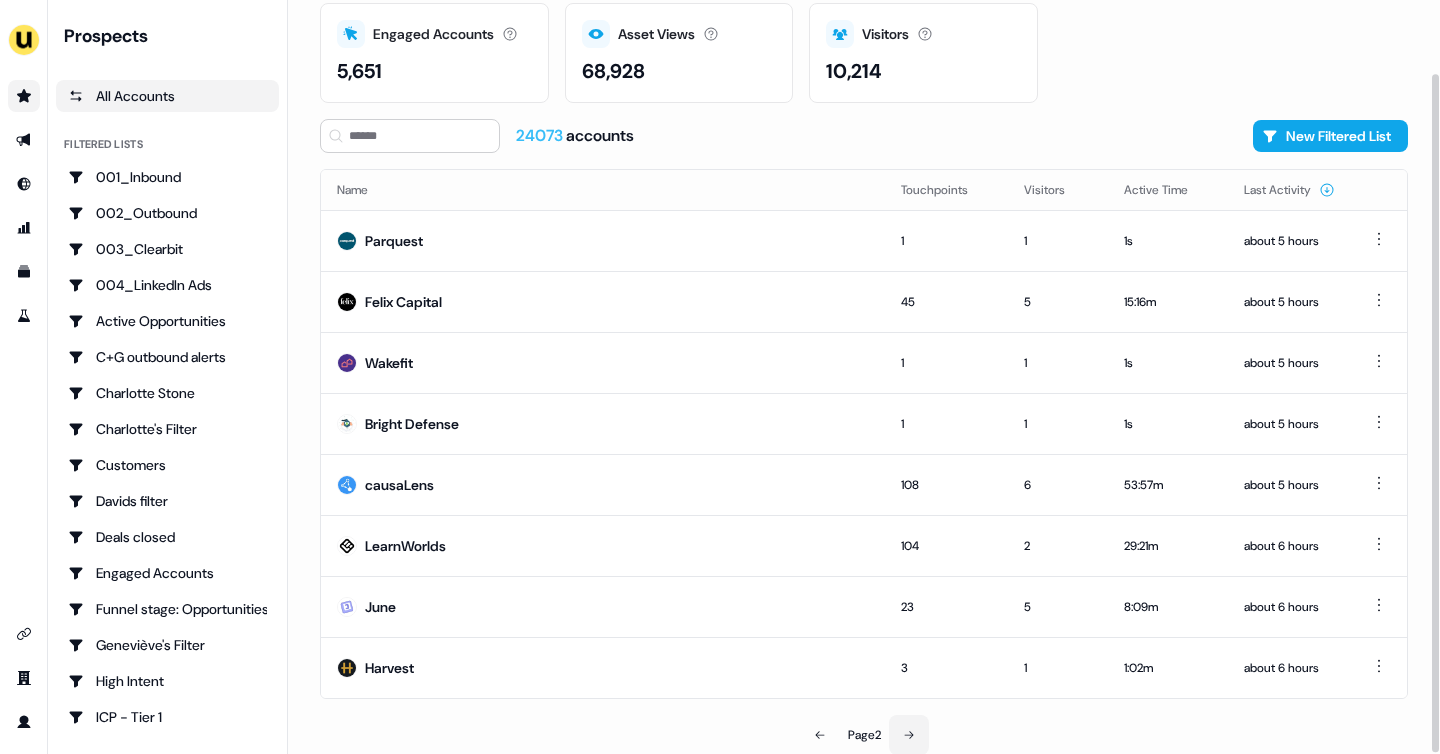 click at bounding box center (909, 735) 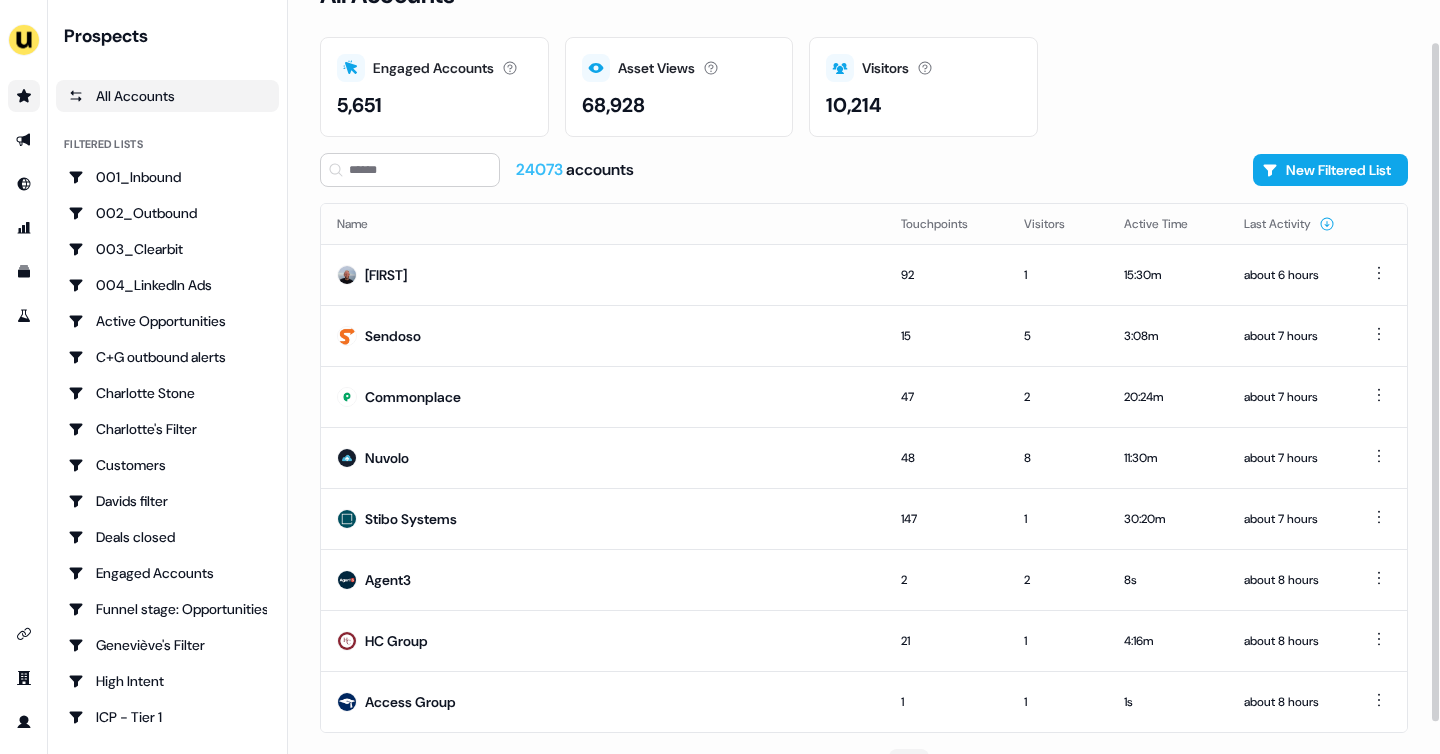 scroll, scrollTop: 81, scrollLeft: 0, axis: vertical 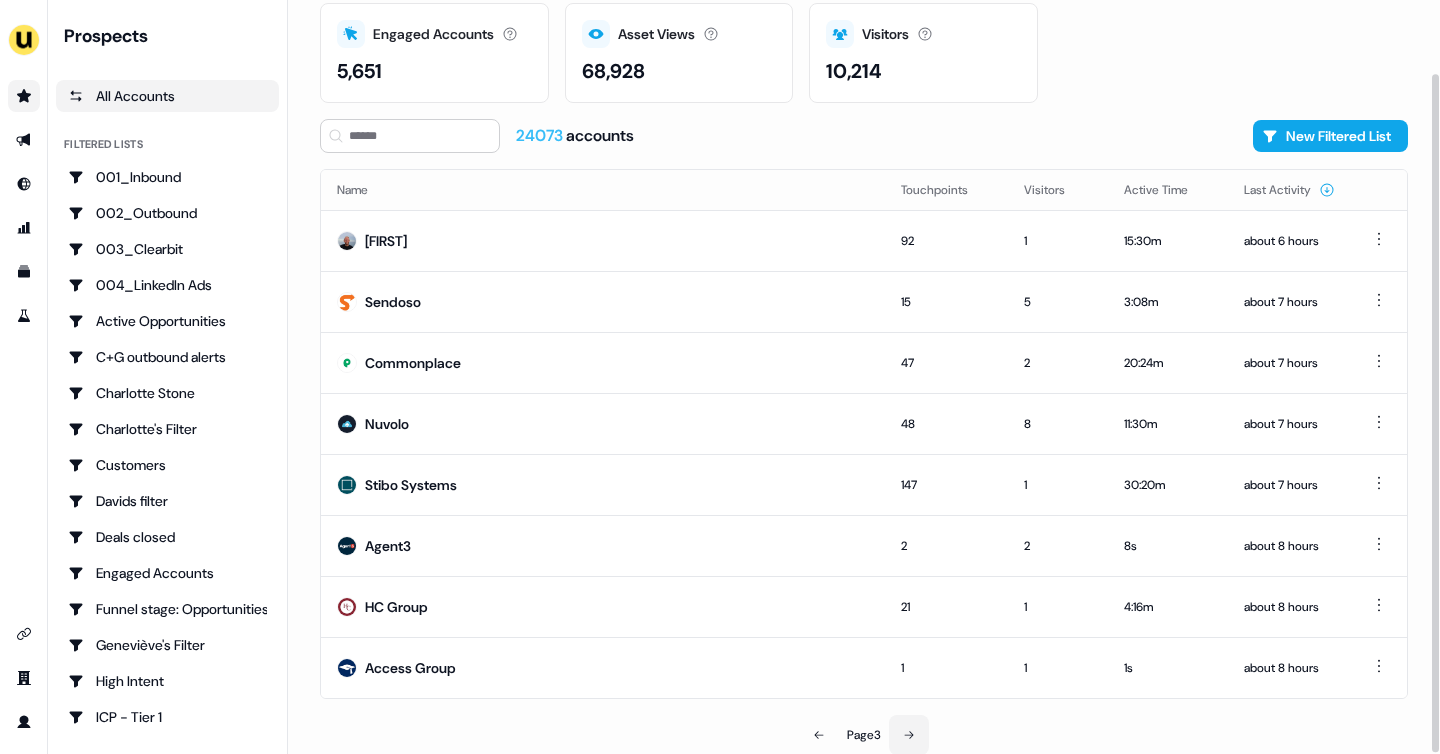click at bounding box center [909, 735] 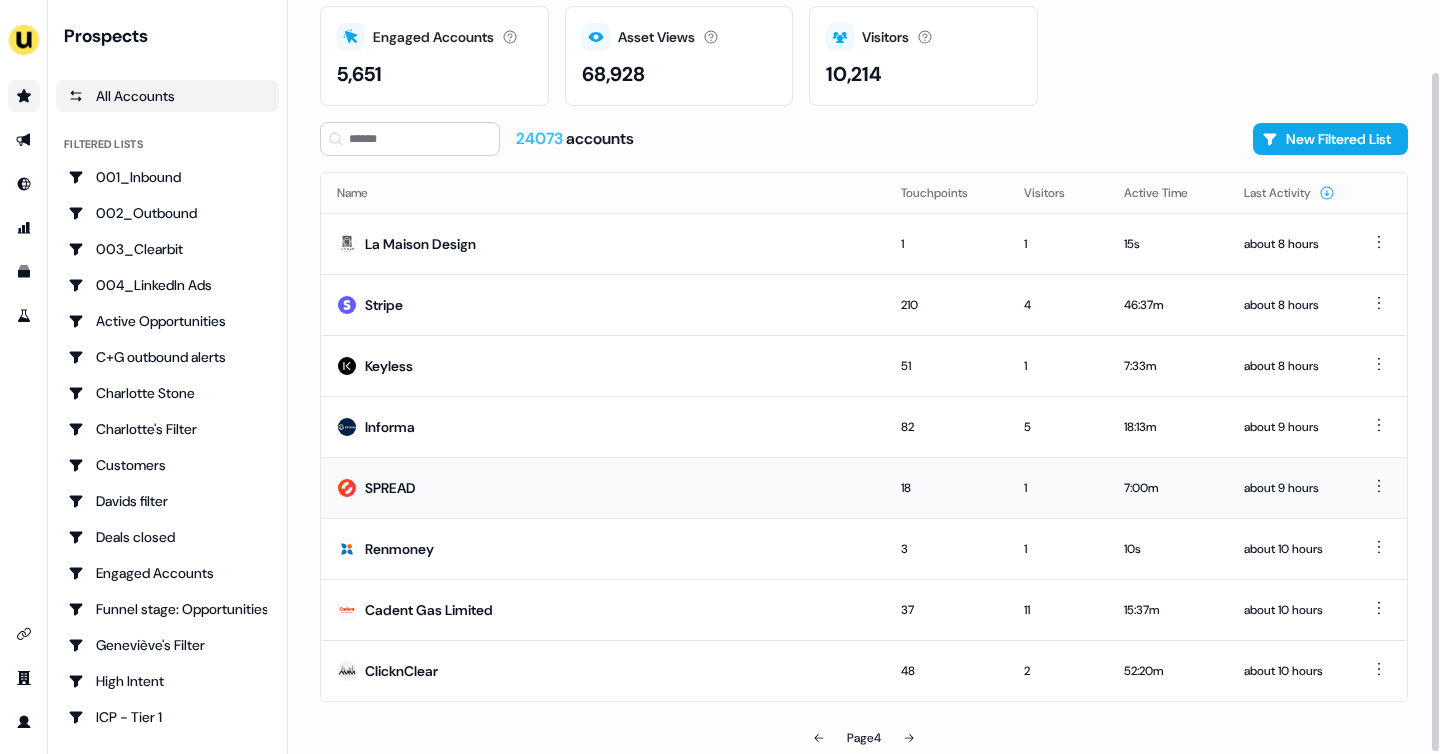 scroll, scrollTop: 81, scrollLeft: 0, axis: vertical 